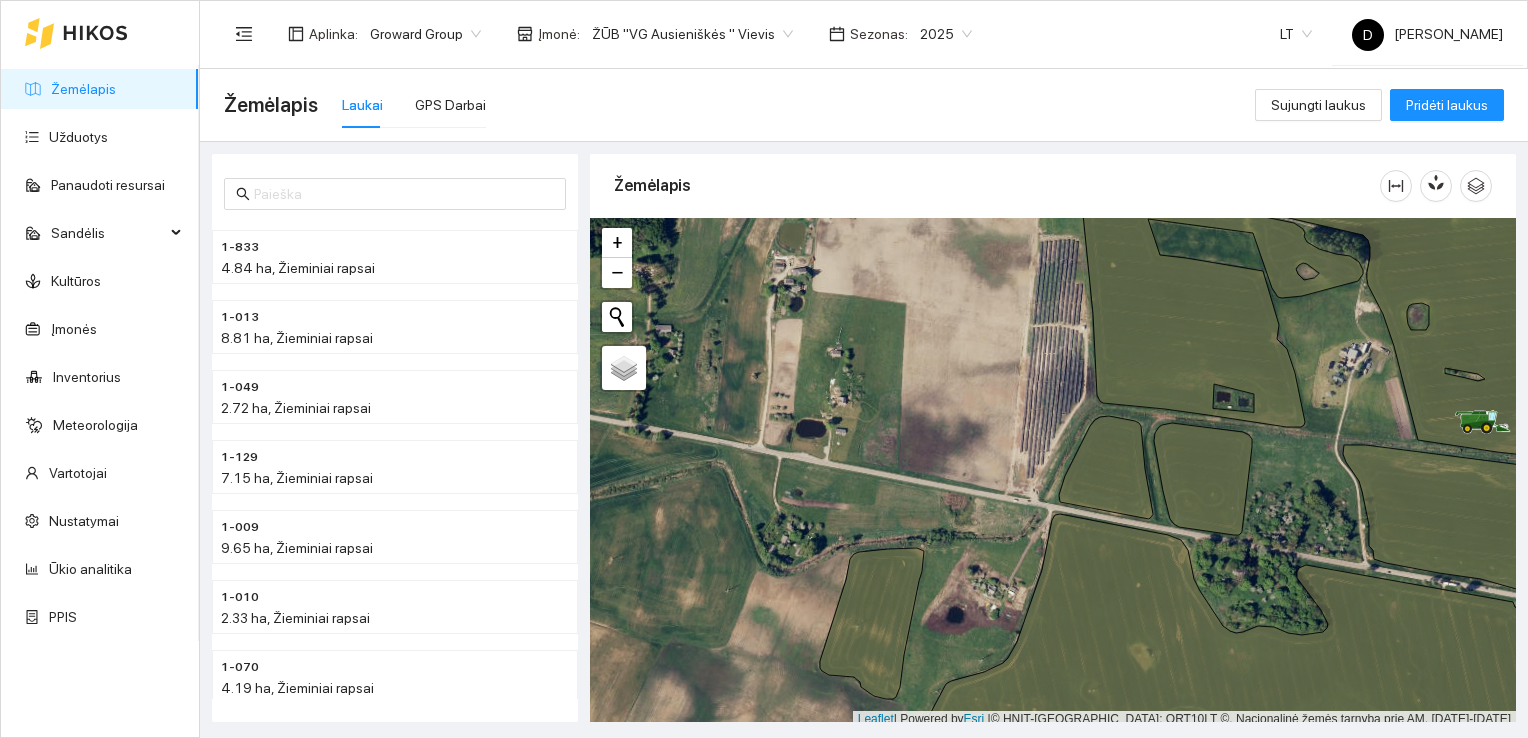 scroll, scrollTop: 0, scrollLeft: 0, axis: both 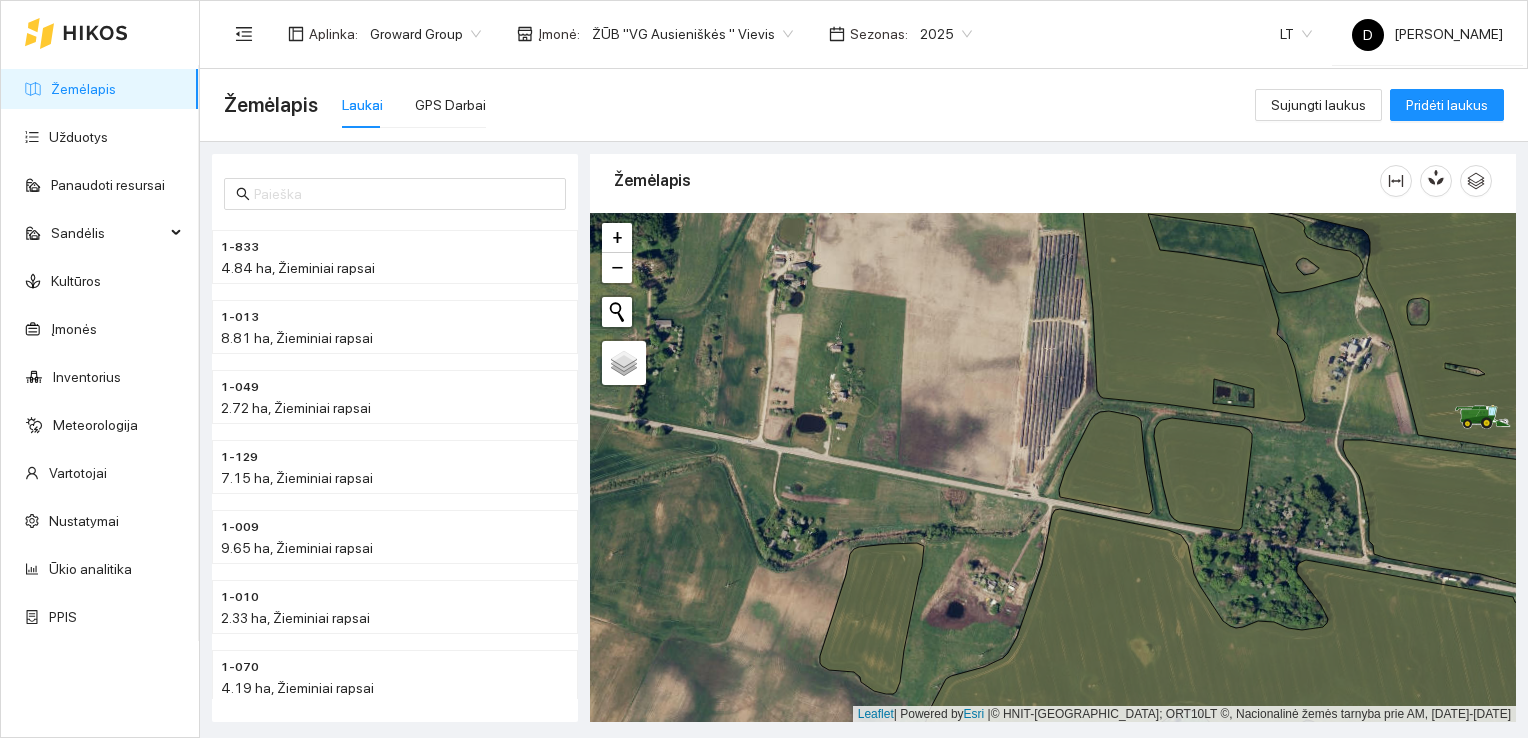 click at bounding box center (1053, 468) 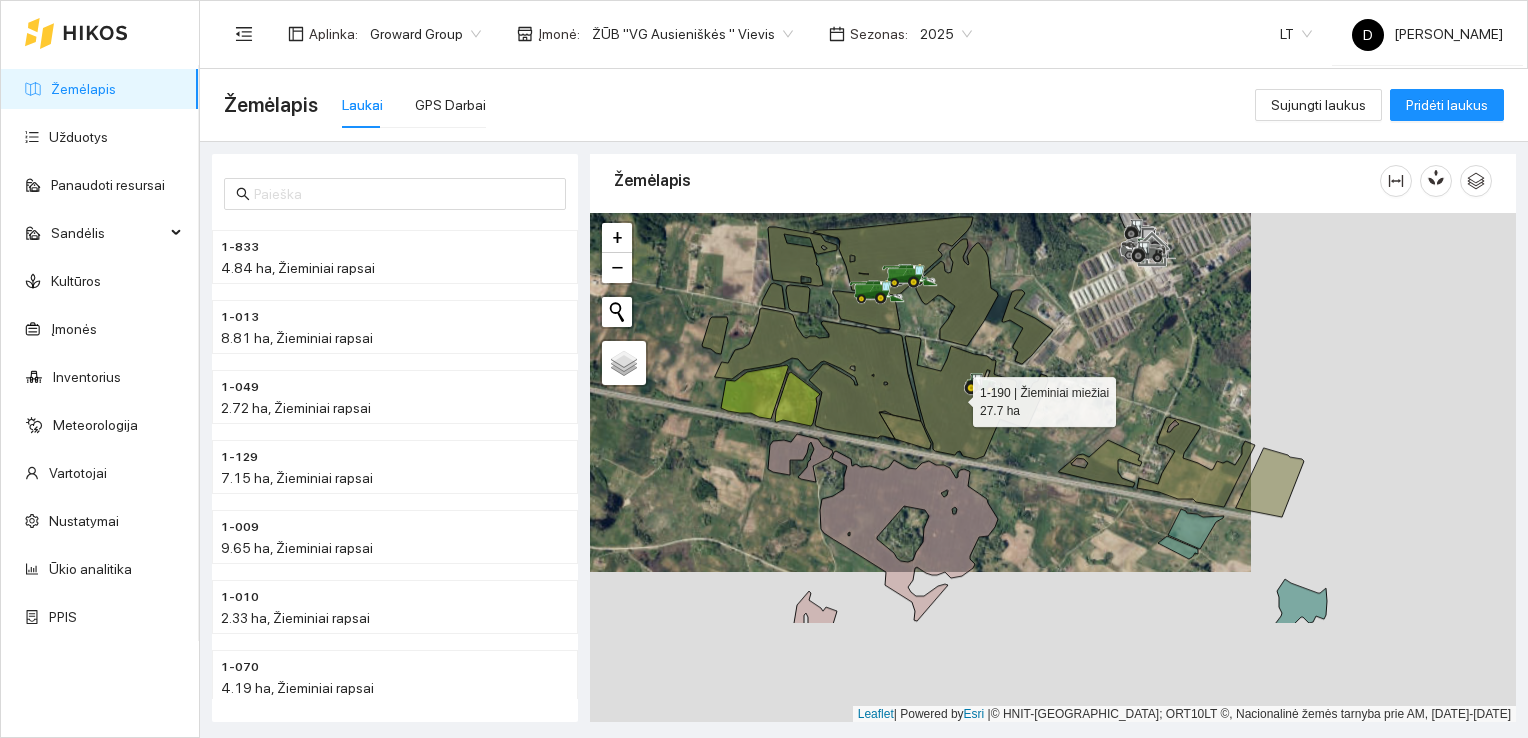 drag, startPoint x: 1221, startPoint y: 550, endPoint x: 956, endPoint y: 399, distance: 305.00165 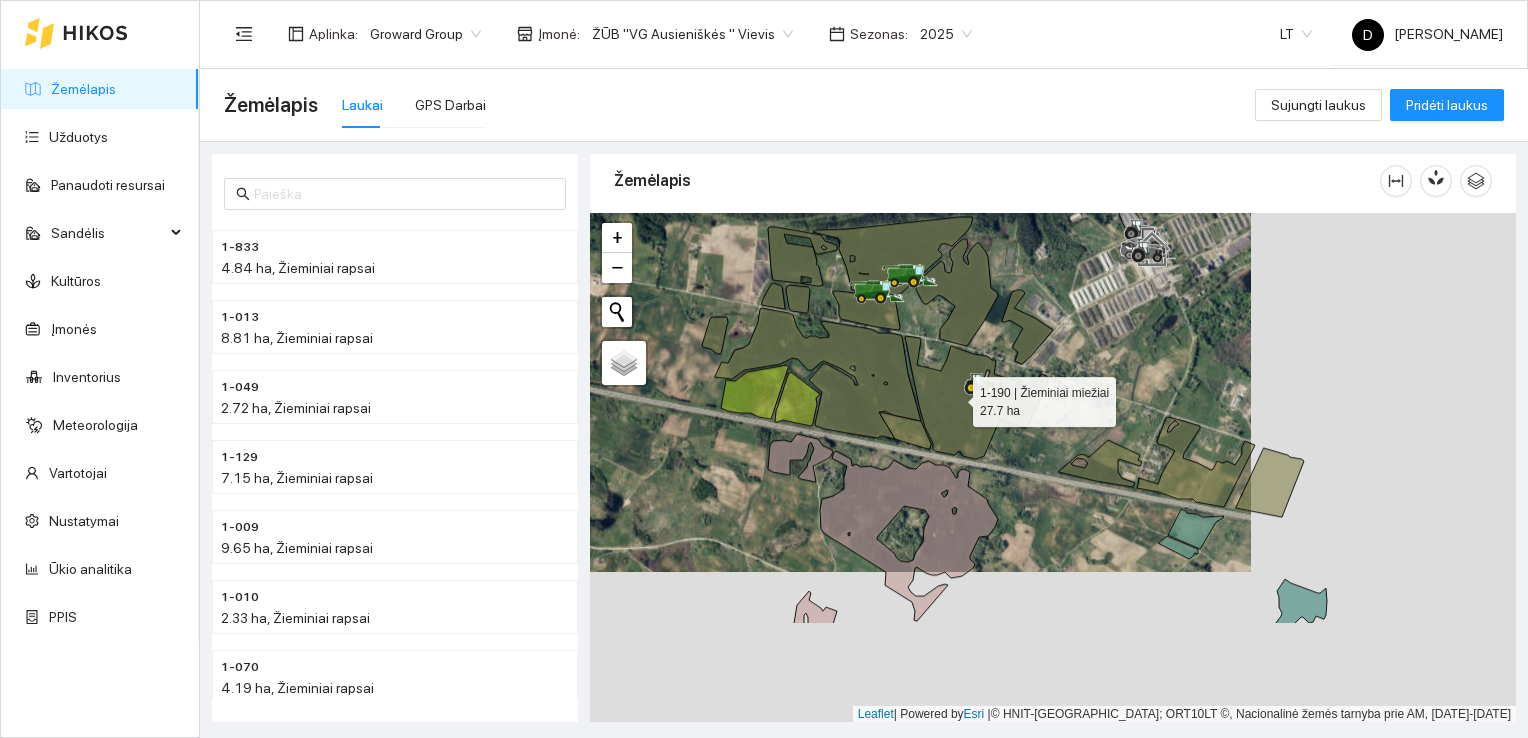 click 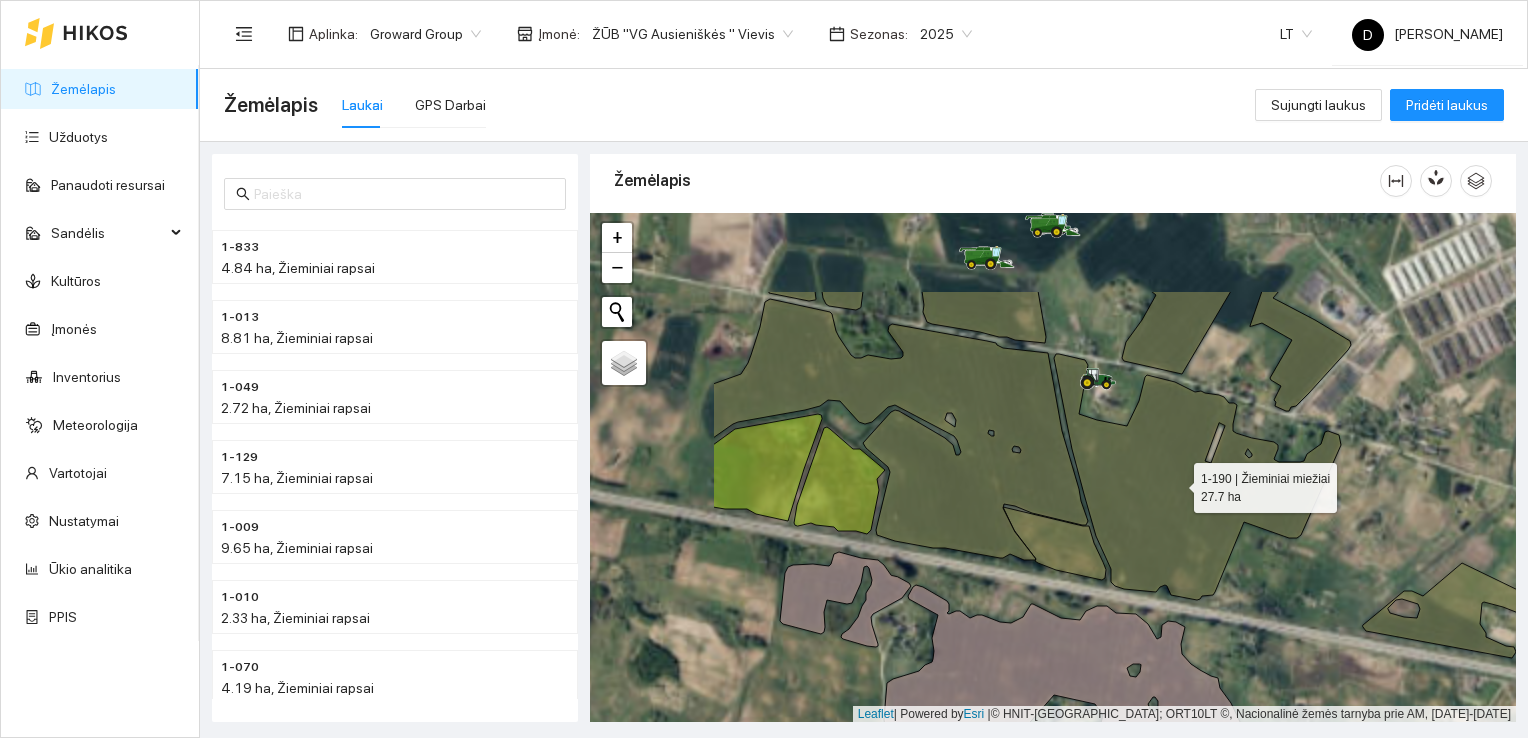 drag, startPoint x: 959, startPoint y: 352, endPoint x: 1176, endPoint y: 482, distance: 252.96046 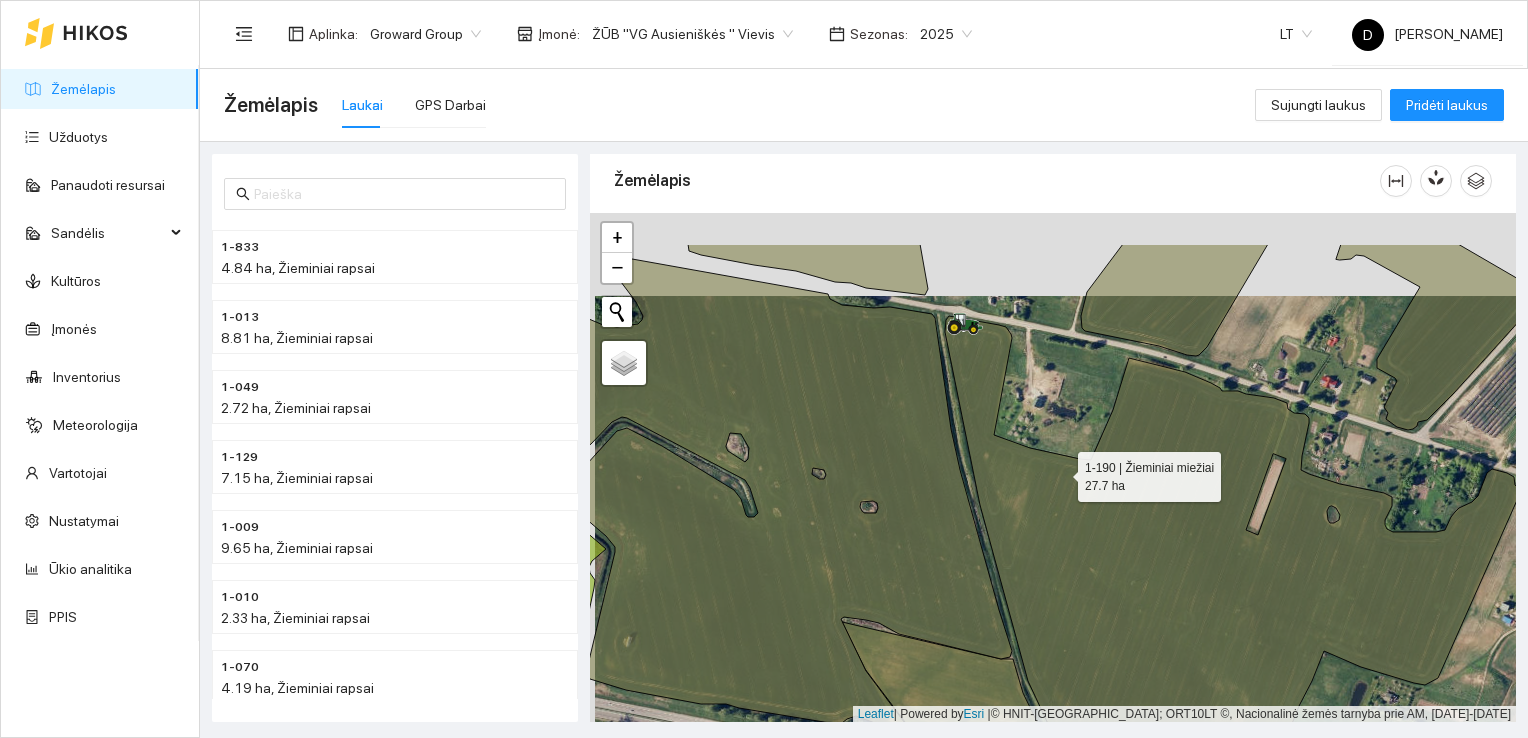 drag, startPoint x: 1057, startPoint y: 389, endPoint x: 1060, endPoint y: 466, distance: 77.05842 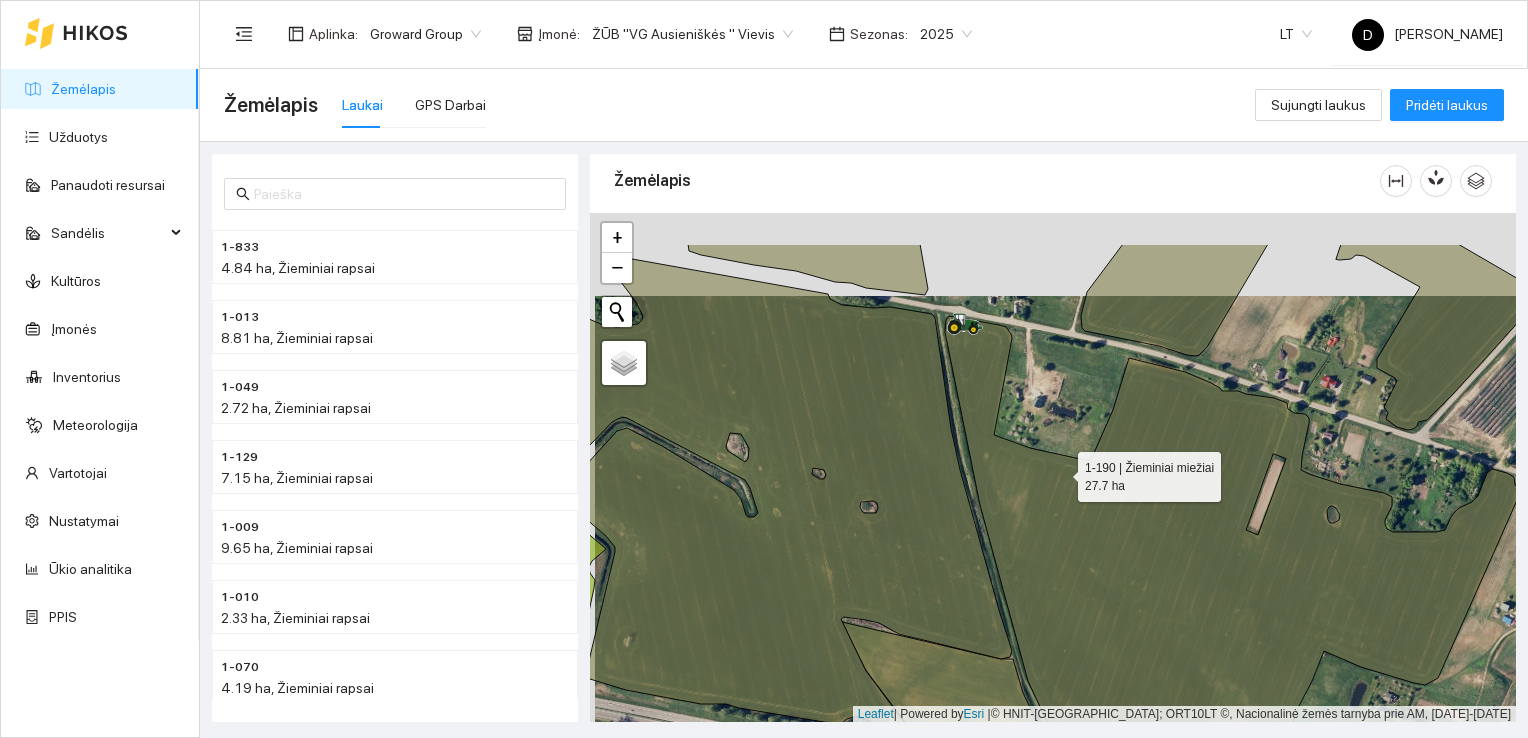 click 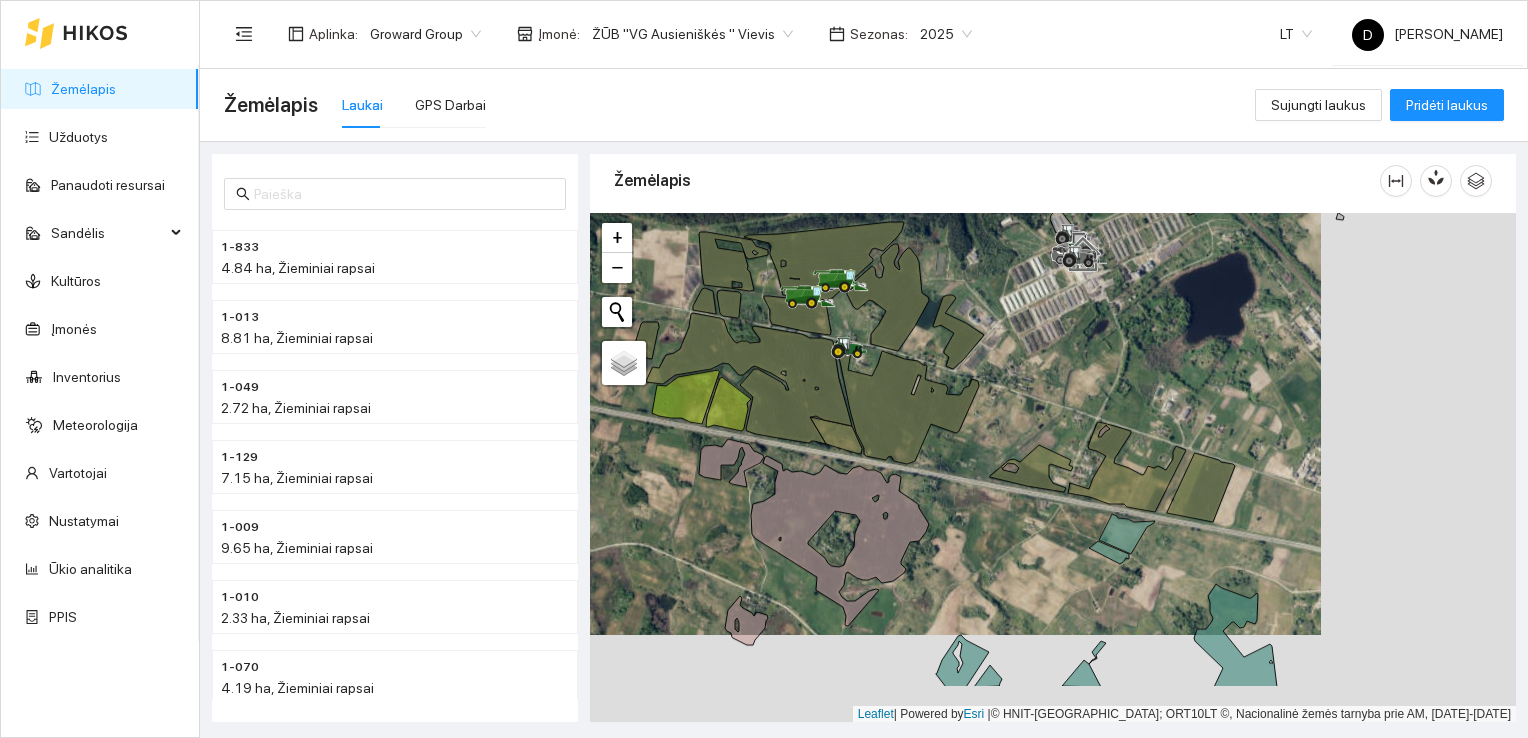 drag, startPoint x: 1158, startPoint y: 599, endPoint x: 1021, endPoint y: 530, distance: 153.39491 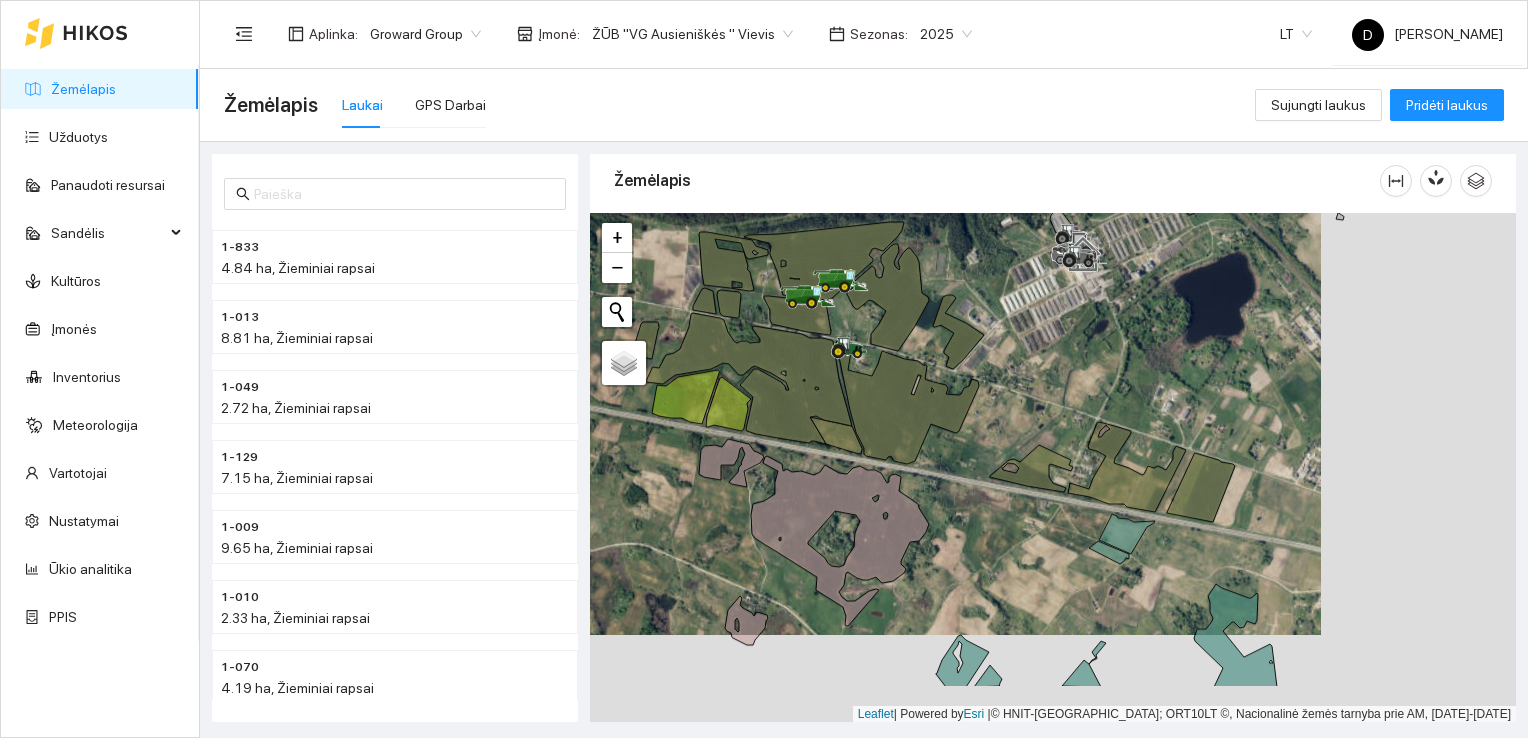 click at bounding box center (1053, 468) 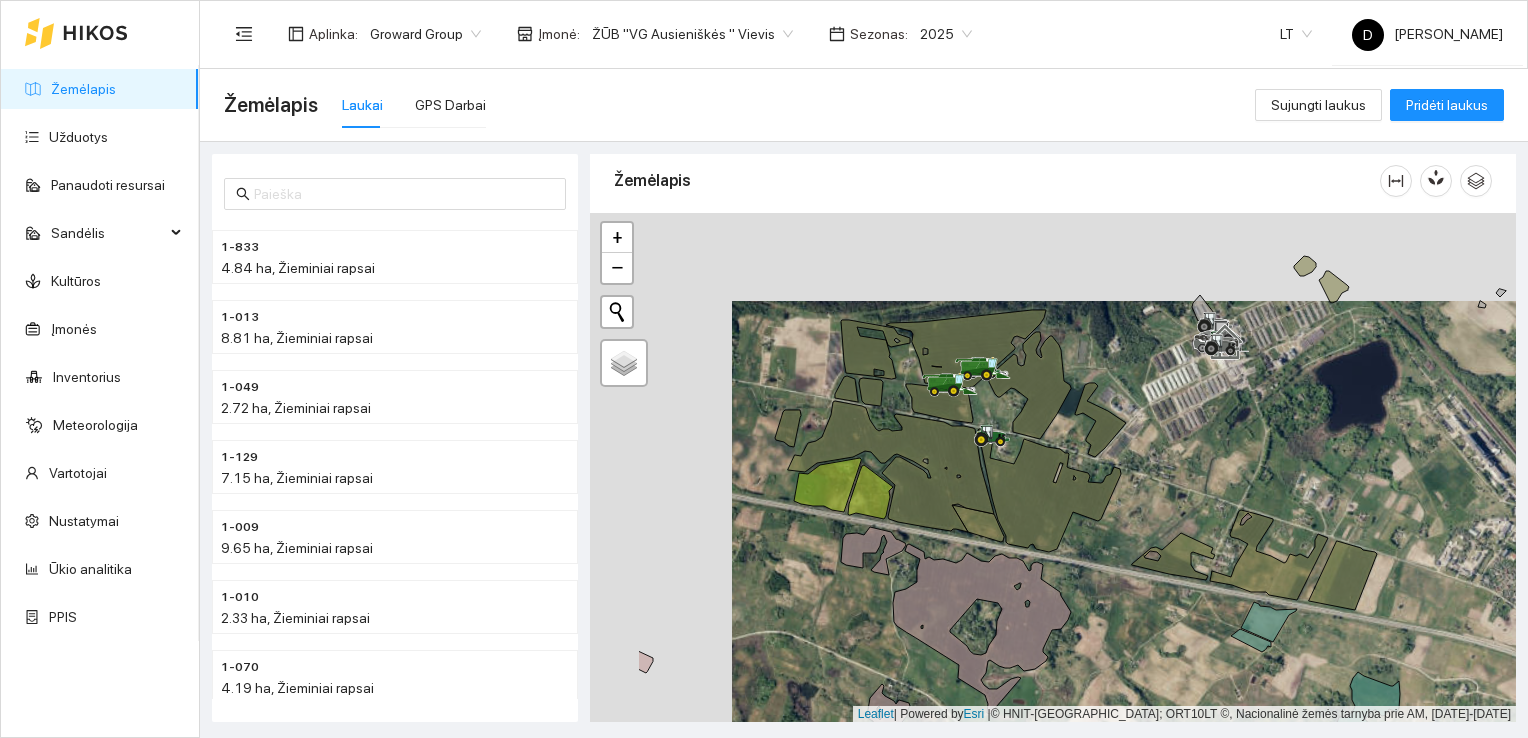 drag, startPoint x: 916, startPoint y: 423, endPoint x: 1058, endPoint y: 511, distance: 167.05687 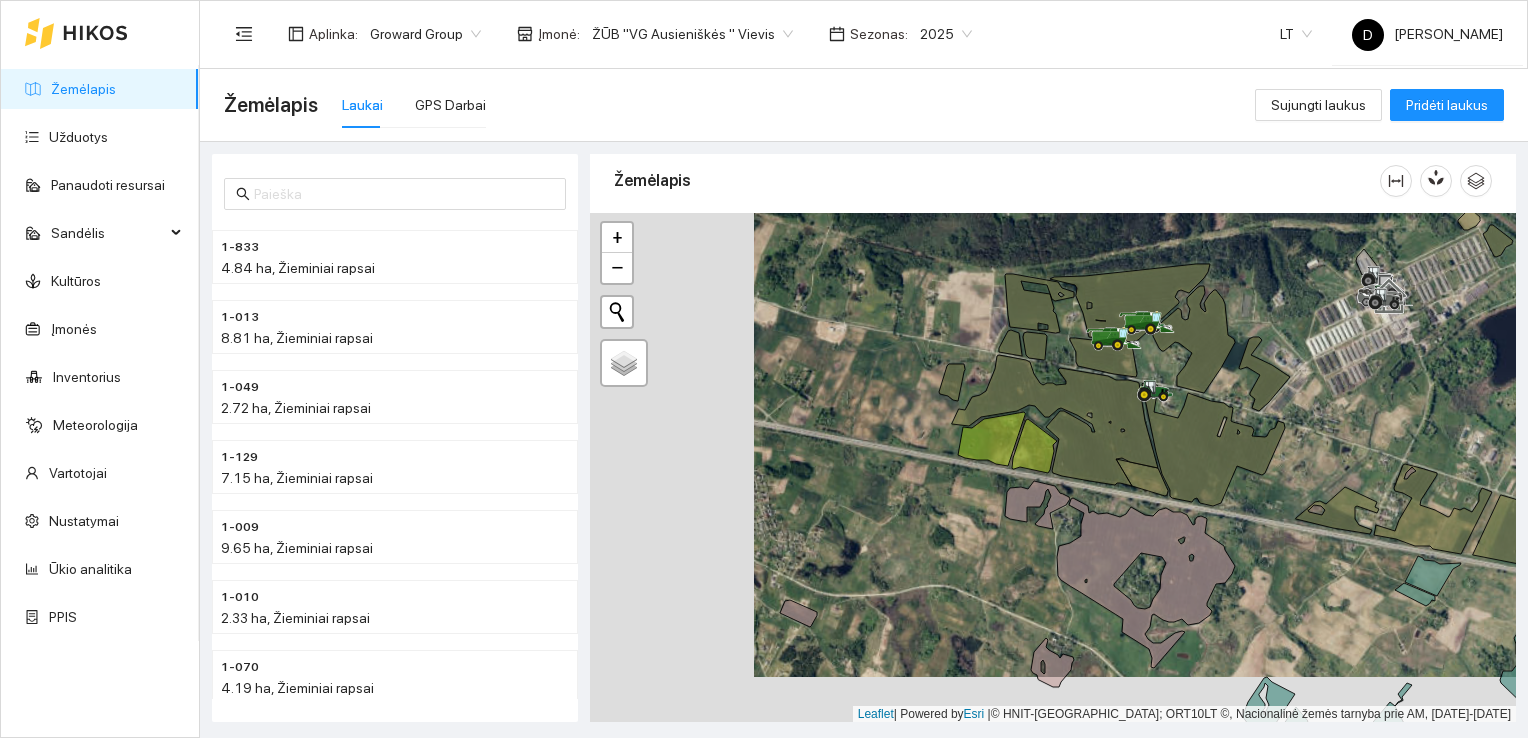 drag, startPoint x: 892, startPoint y: 656, endPoint x: 1056, endPoint y: 610, distance: 170.32909 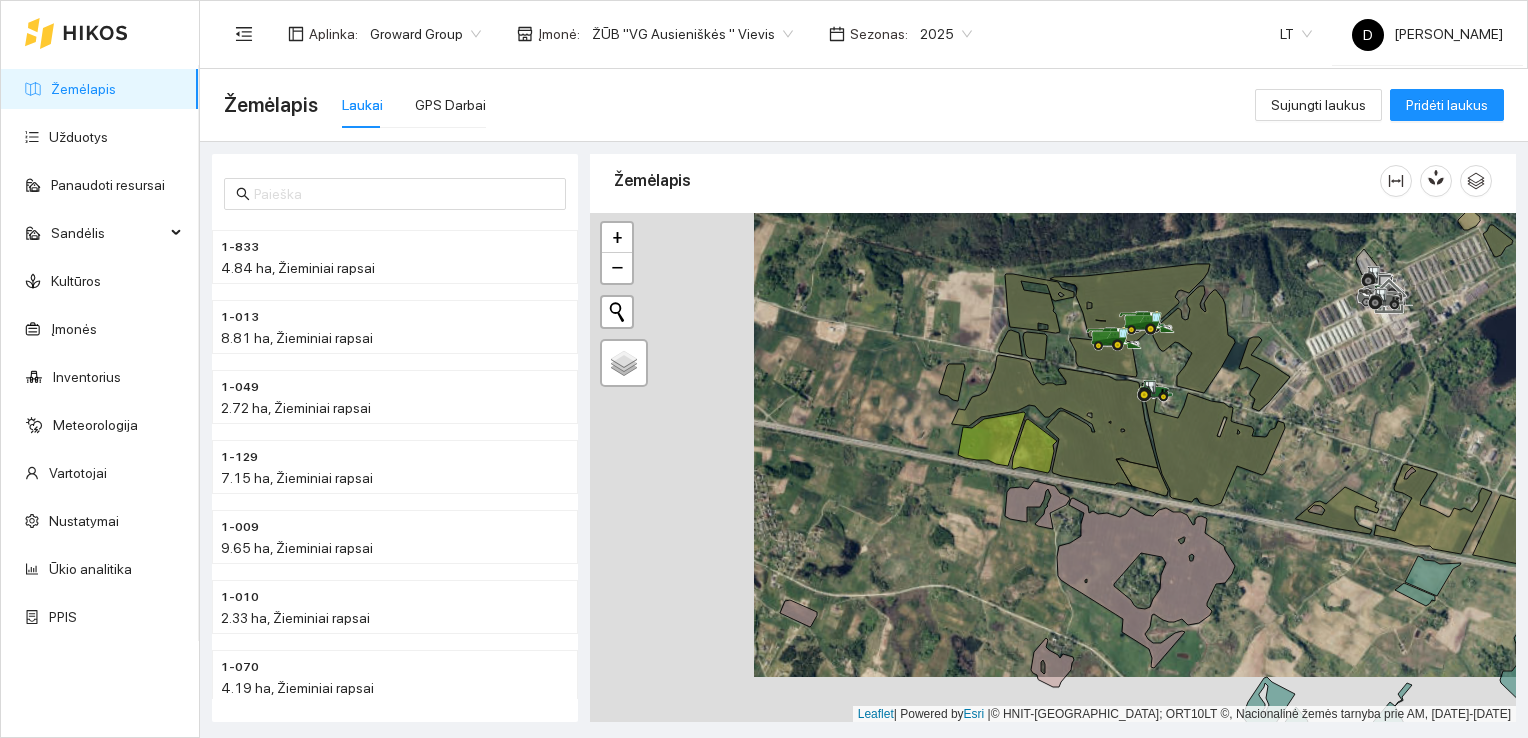 click at bounding box center [1053, 468] 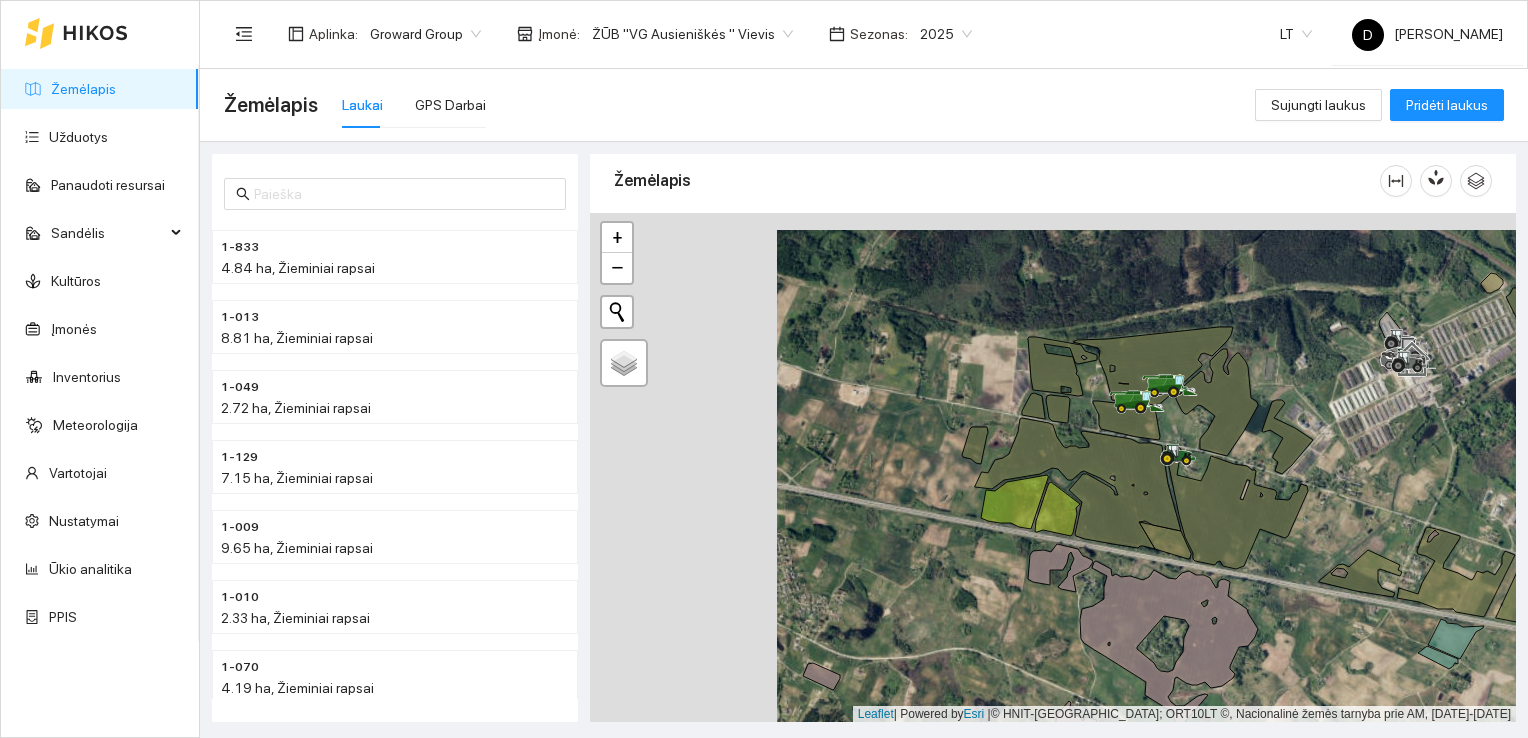 drag, startPoint x: 970, startPoint y: 422, endPoint x: 993, endPoint y: 485, distance: 67.06713 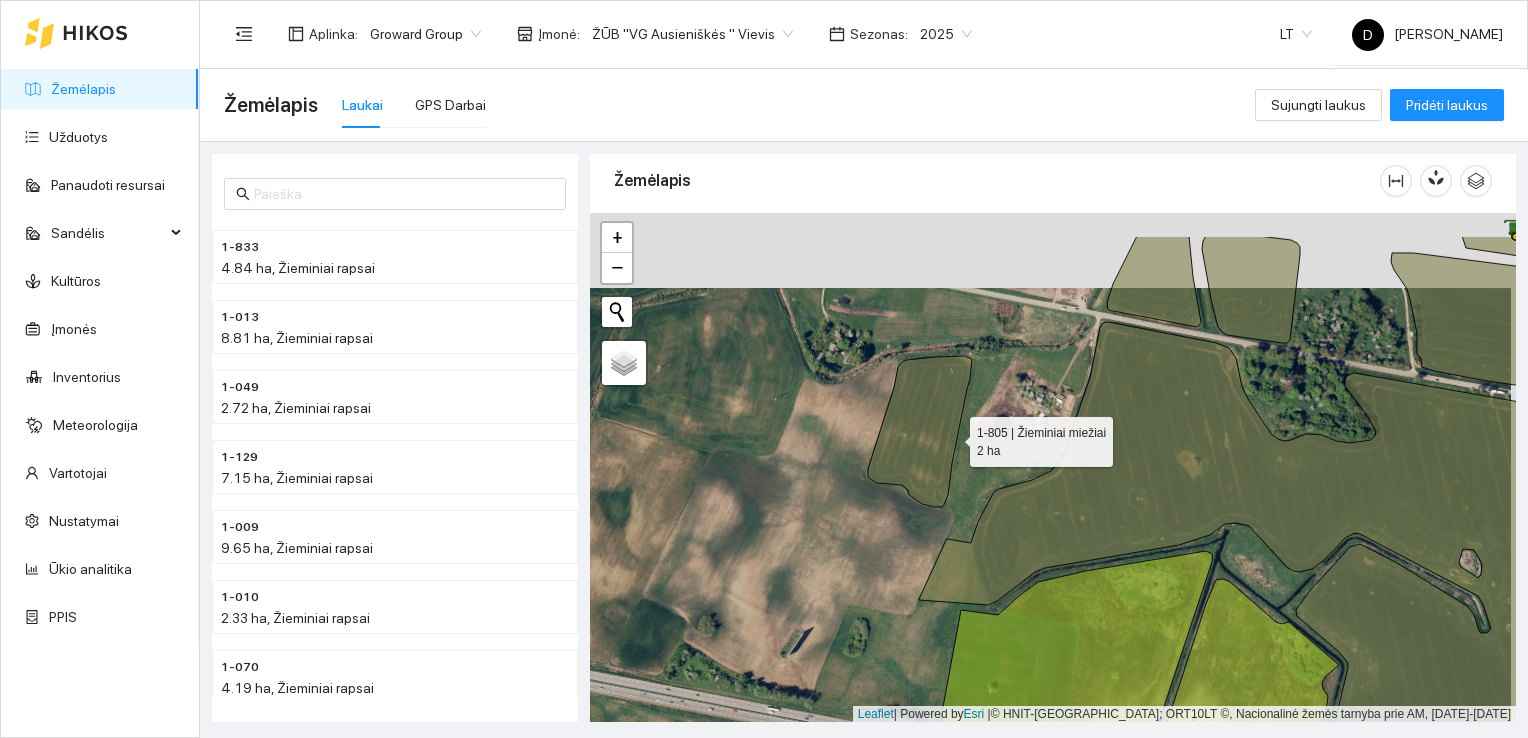 drag, startPoint x: 957, startPoint y: 360, endPoint x: 952, endPoint y: 435, distance: 75.16648 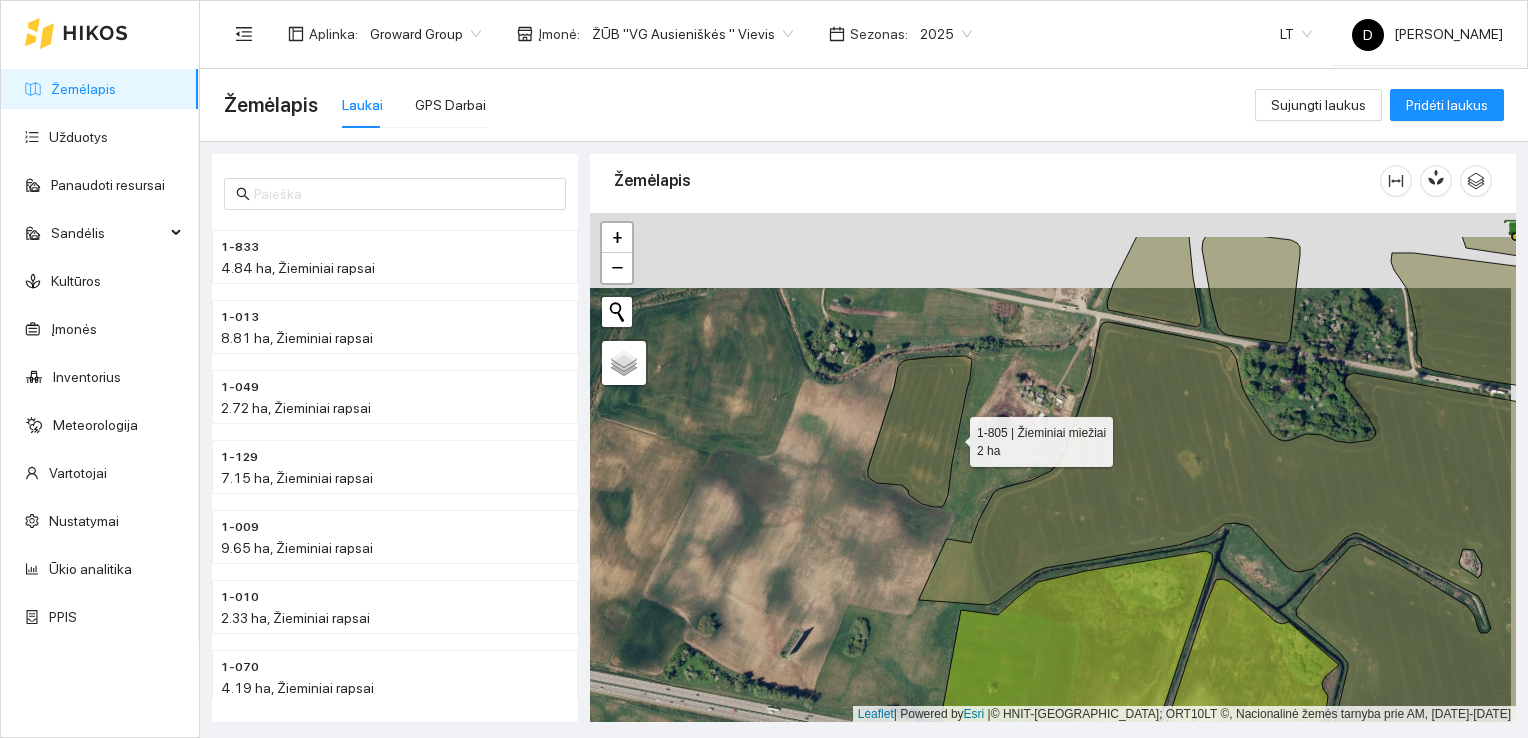 click 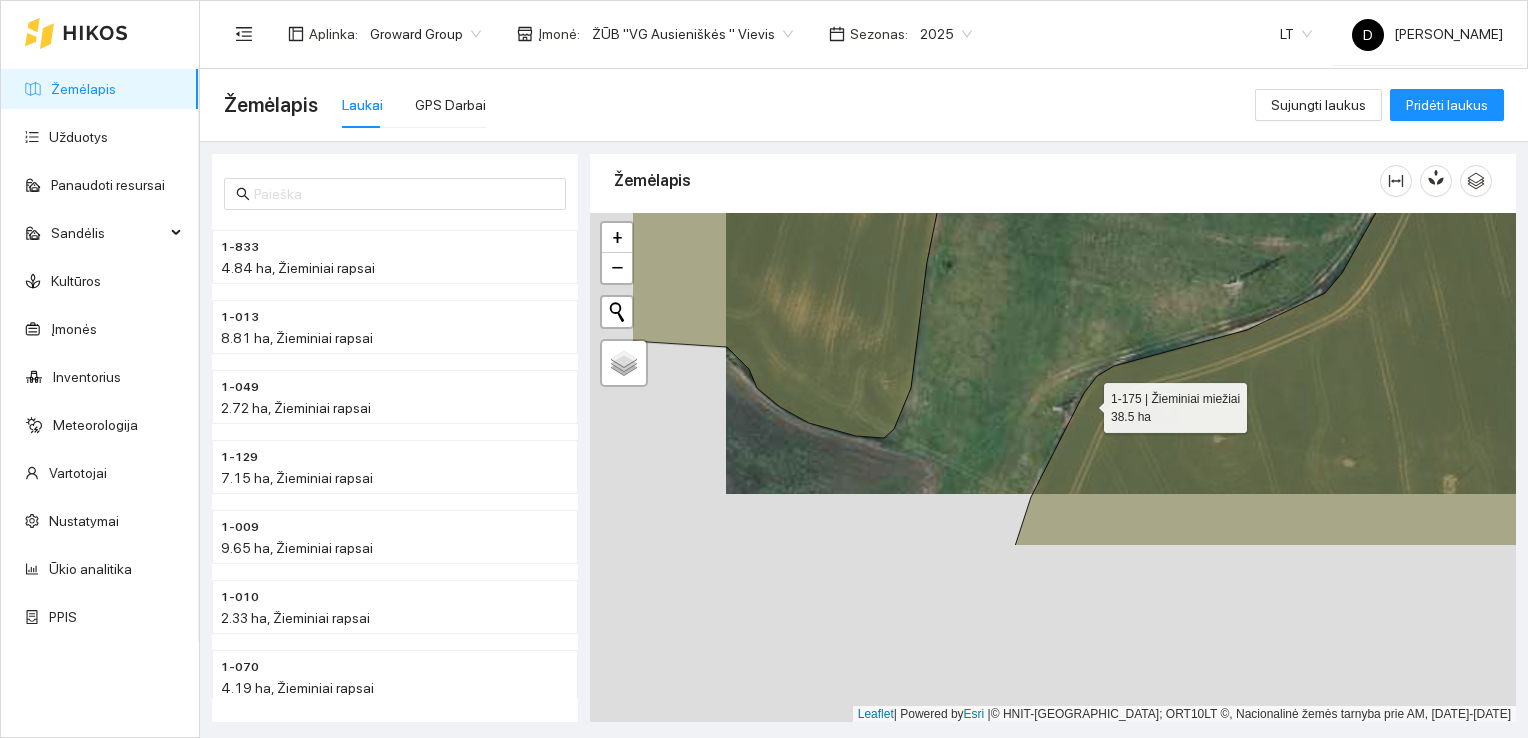 drag, startPoint x: 948, startPoint y: 626, endPoint x: 1084, endPoint y: 405, distance: 259.49374 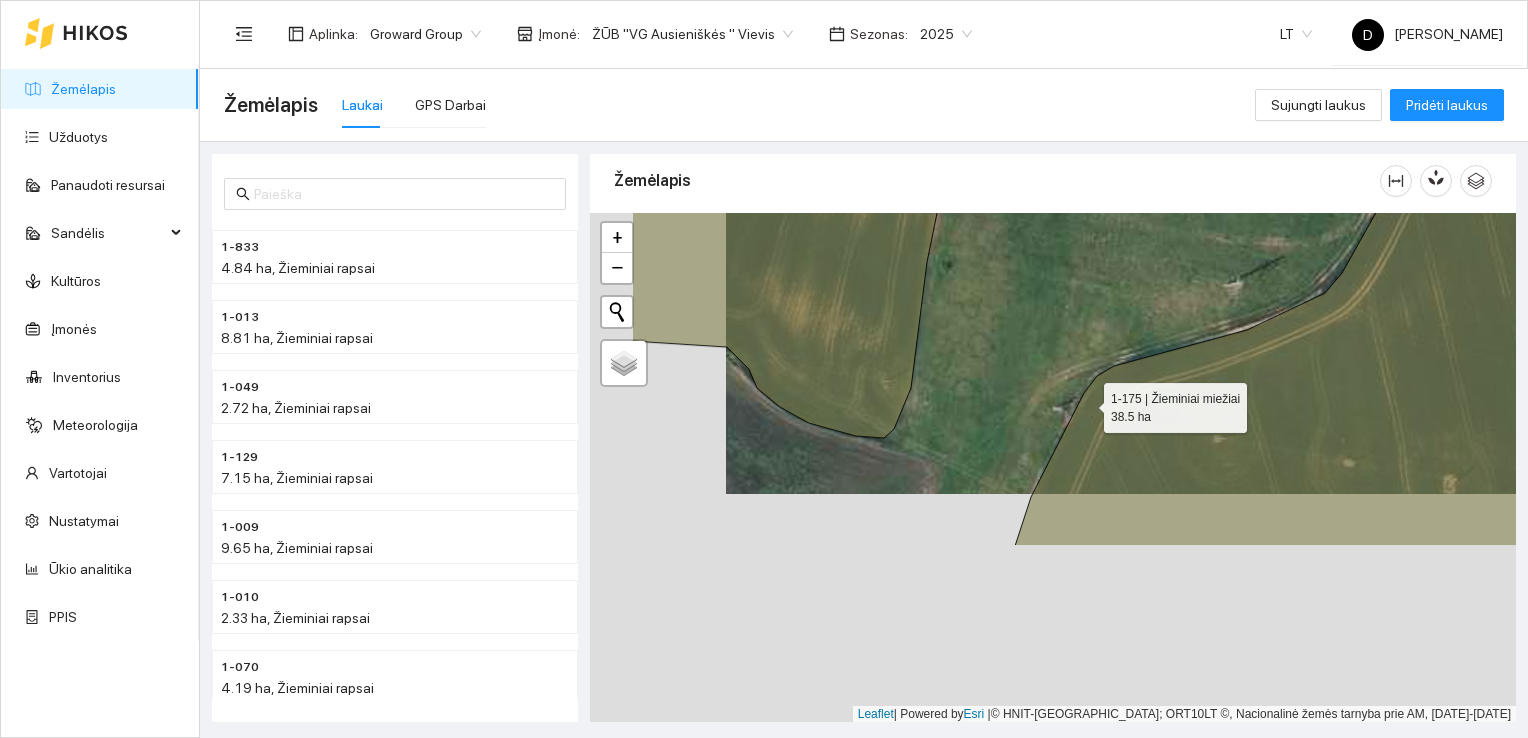 click 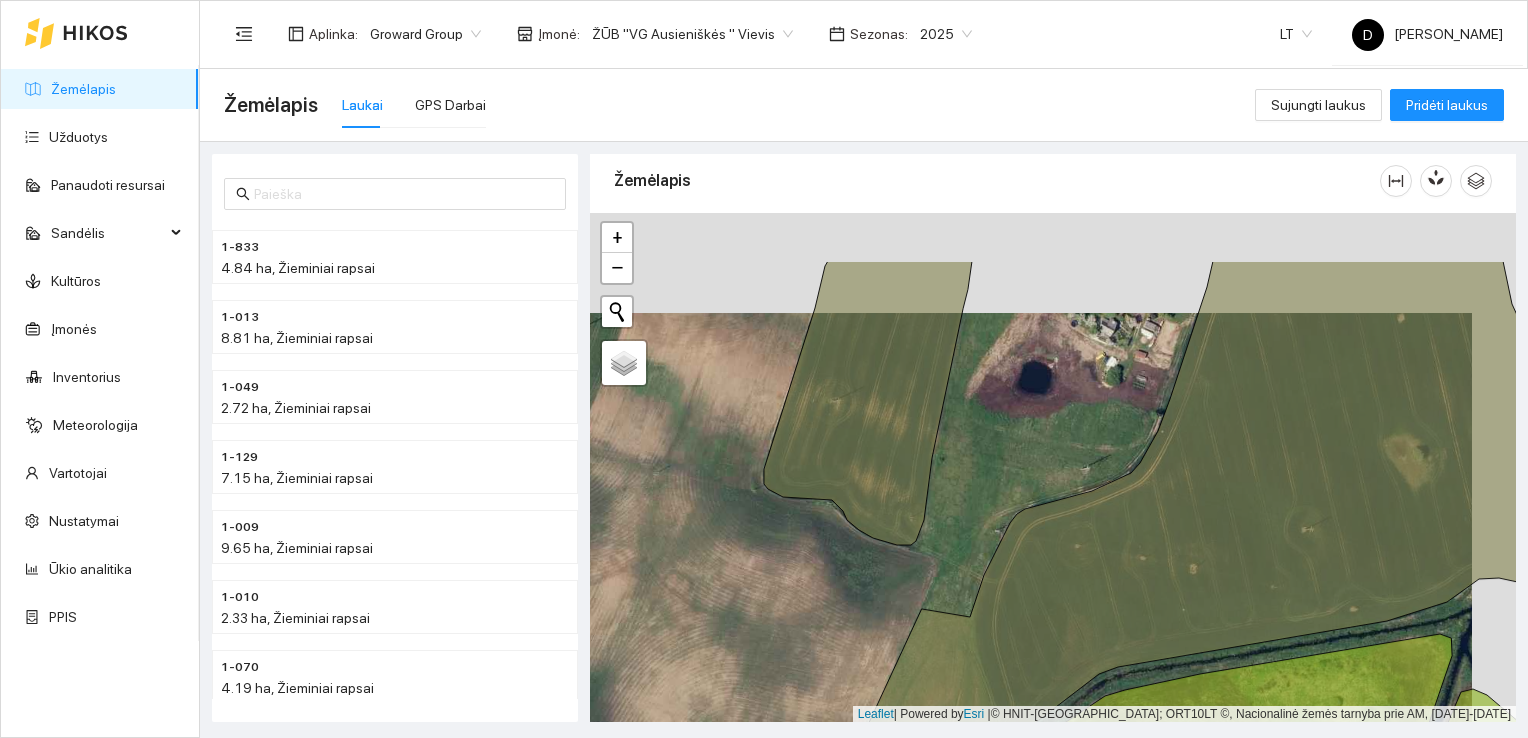 drag, startPoint x: 1088, startPoint y: 378, endPoint x: 1044, endPoint y: 478, distance: 109.252 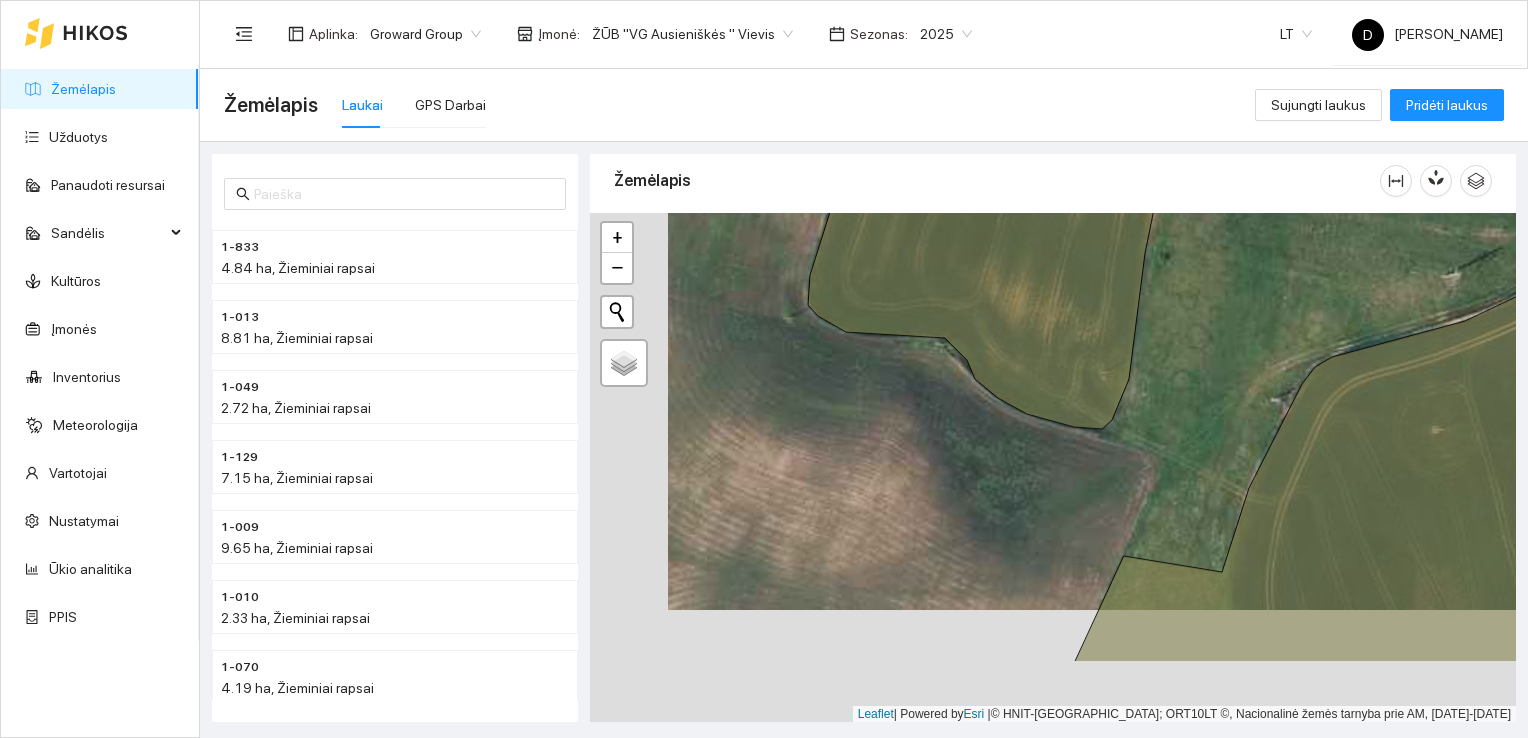 drag, startPoint x: 1133, startPoint y: 583, endPoint x: 1211, endPoint y: 470, distance: 137.30623 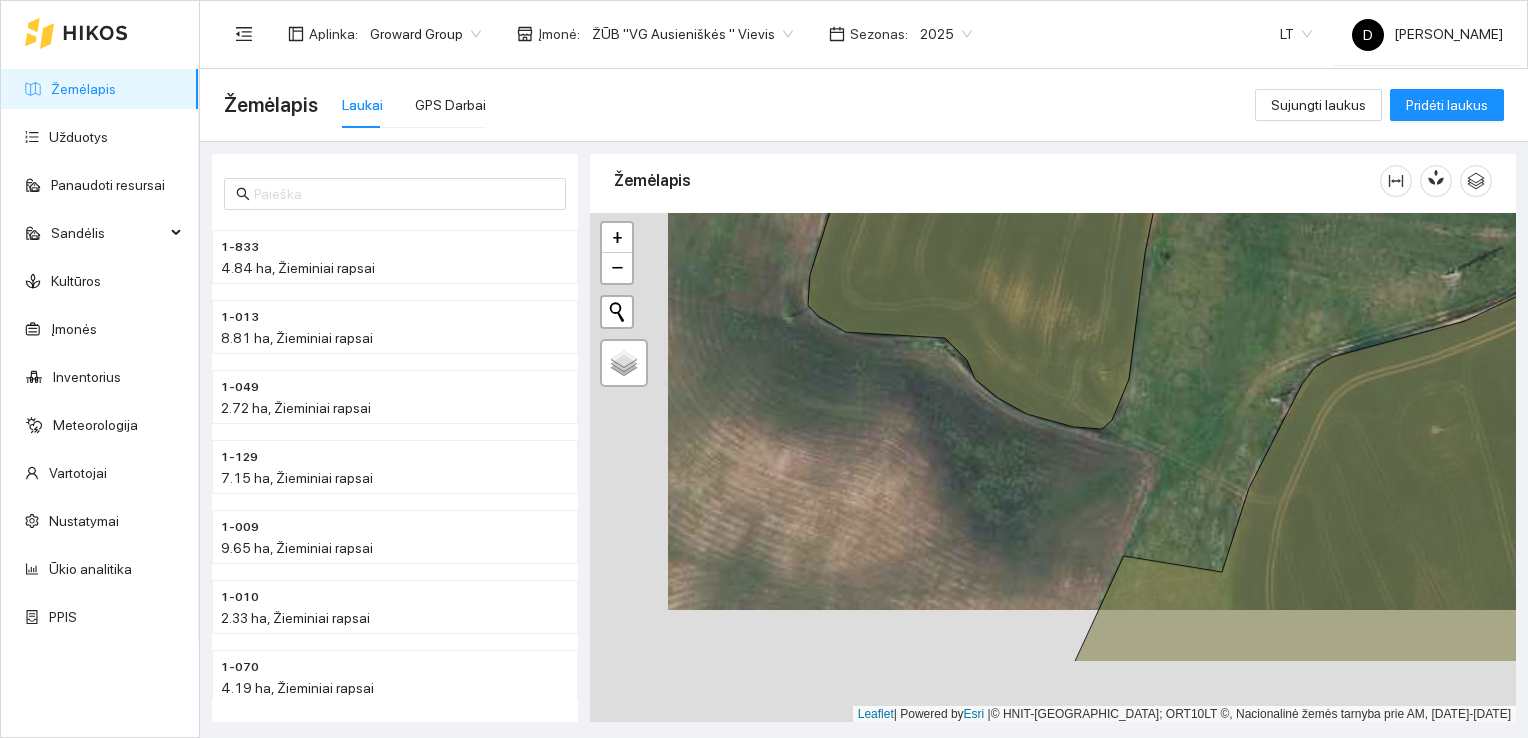 click at bounding box center [1053, 468] 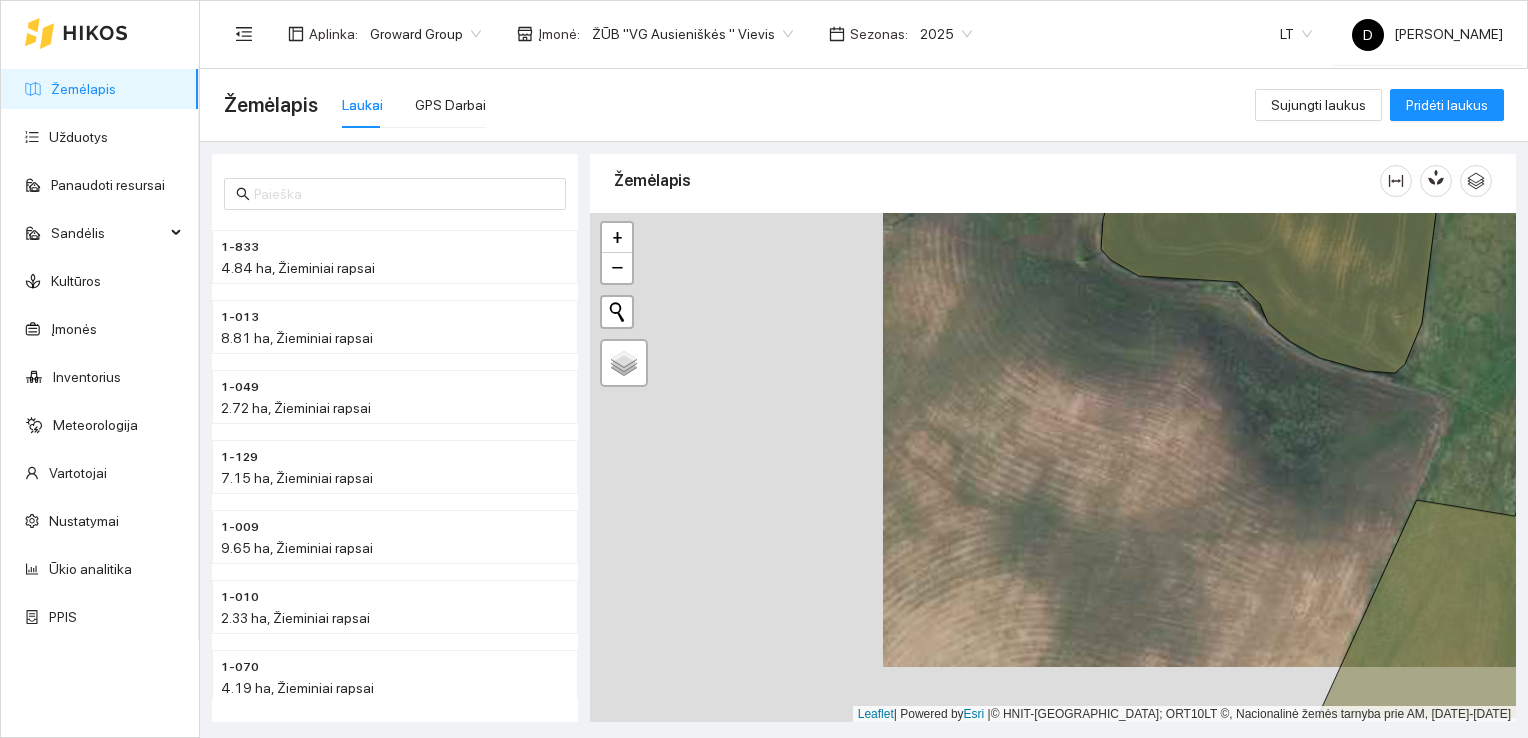 drag, startPoint x: 883, startPoint y: 517, endPoint x: 1212, endPoint y: 427, distance: 341.08795 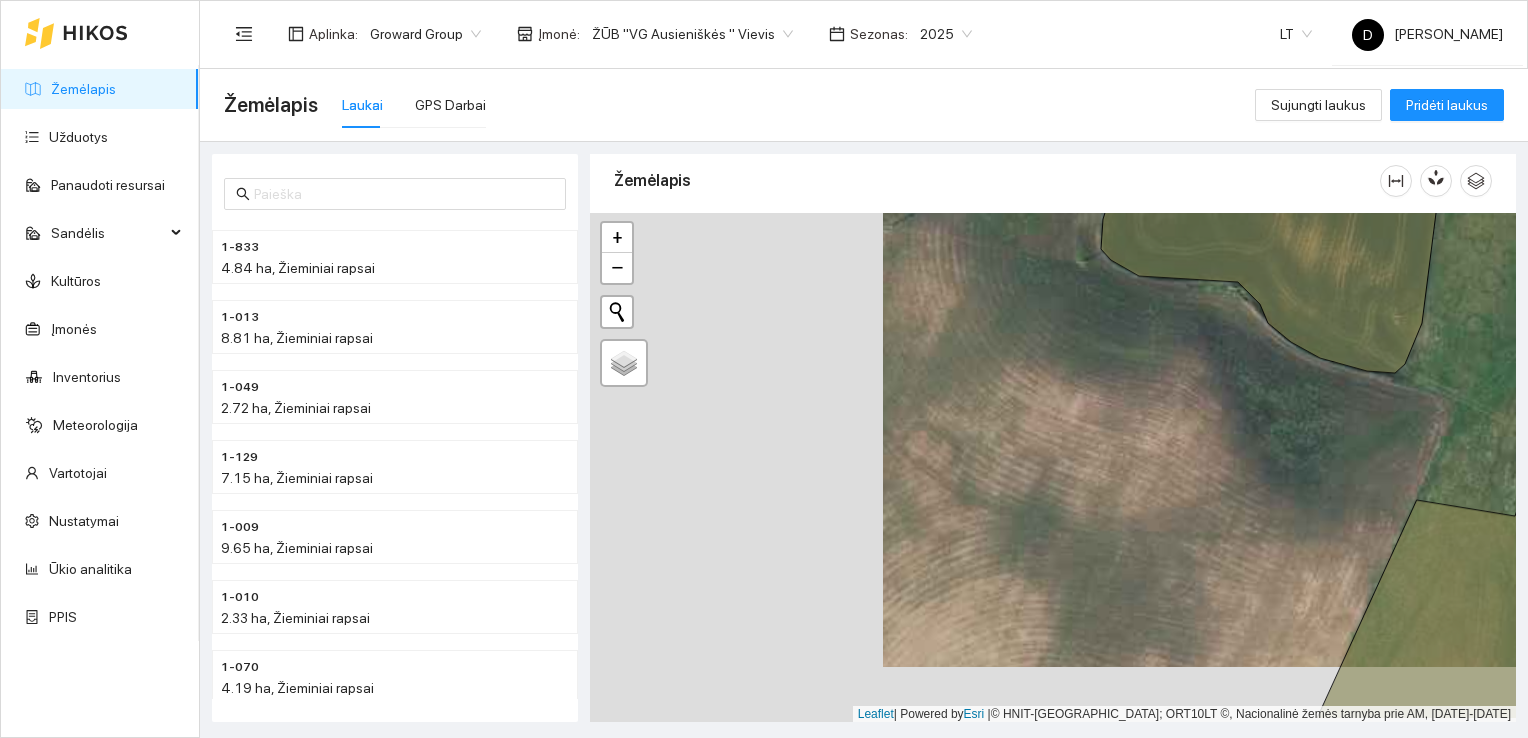click at bounding box center (1053, 468) 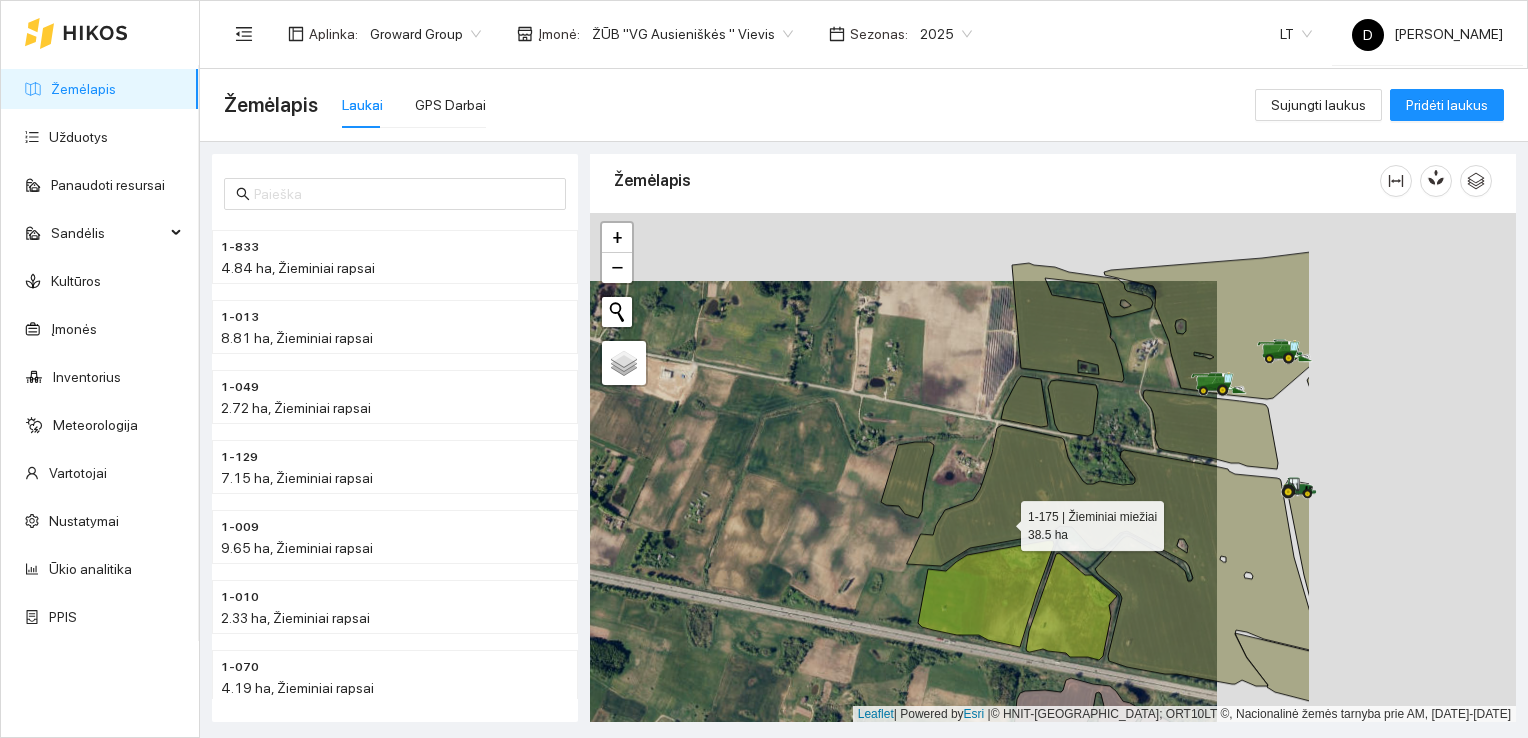 drag, startPoint x: 1304, startPoint y: 452, endPoint x: 1005, endPoint y: 520, distance: 306.63495 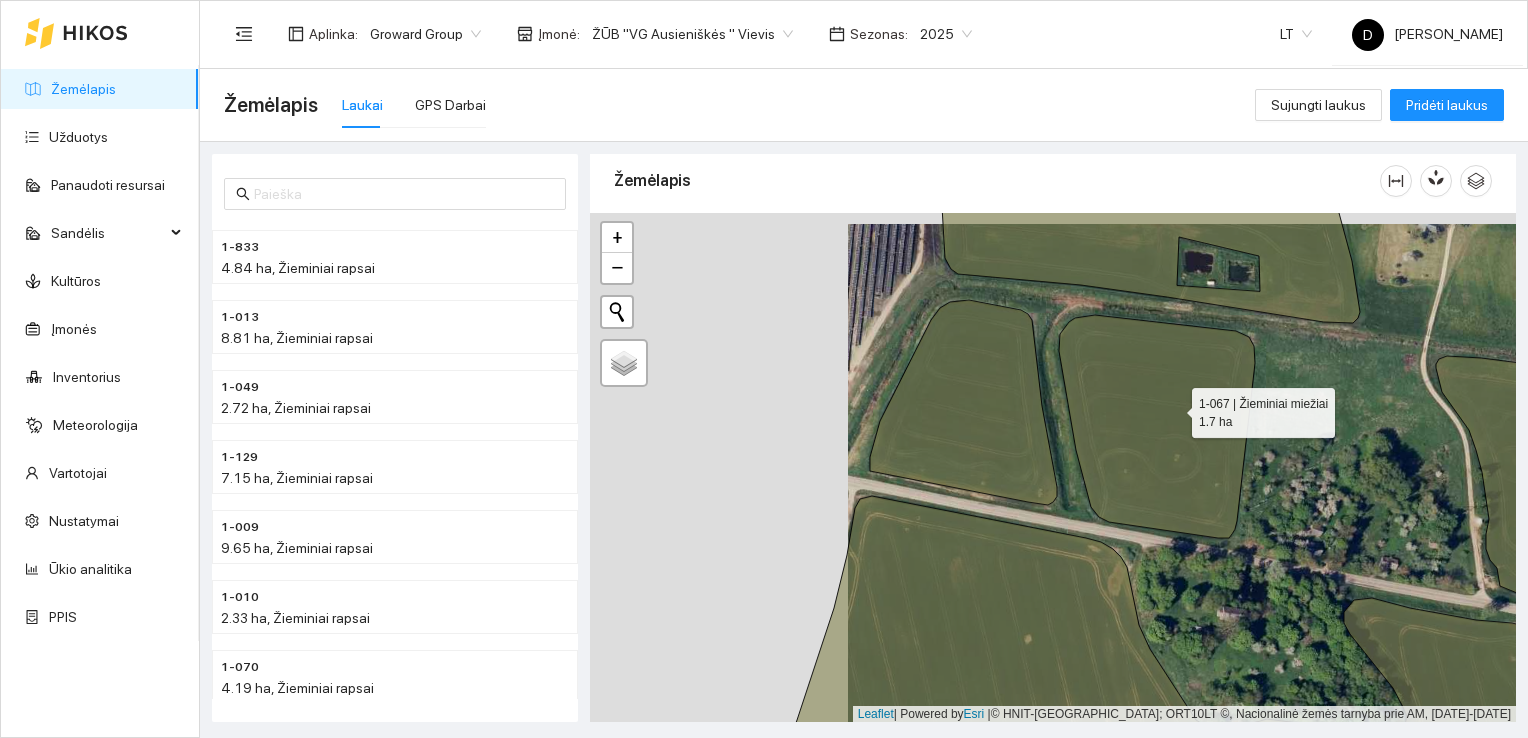 drag, startPoint x: 916, startPoint y: 397, endPoint x: 1174, endPoint y: 408, distance: 258.23438 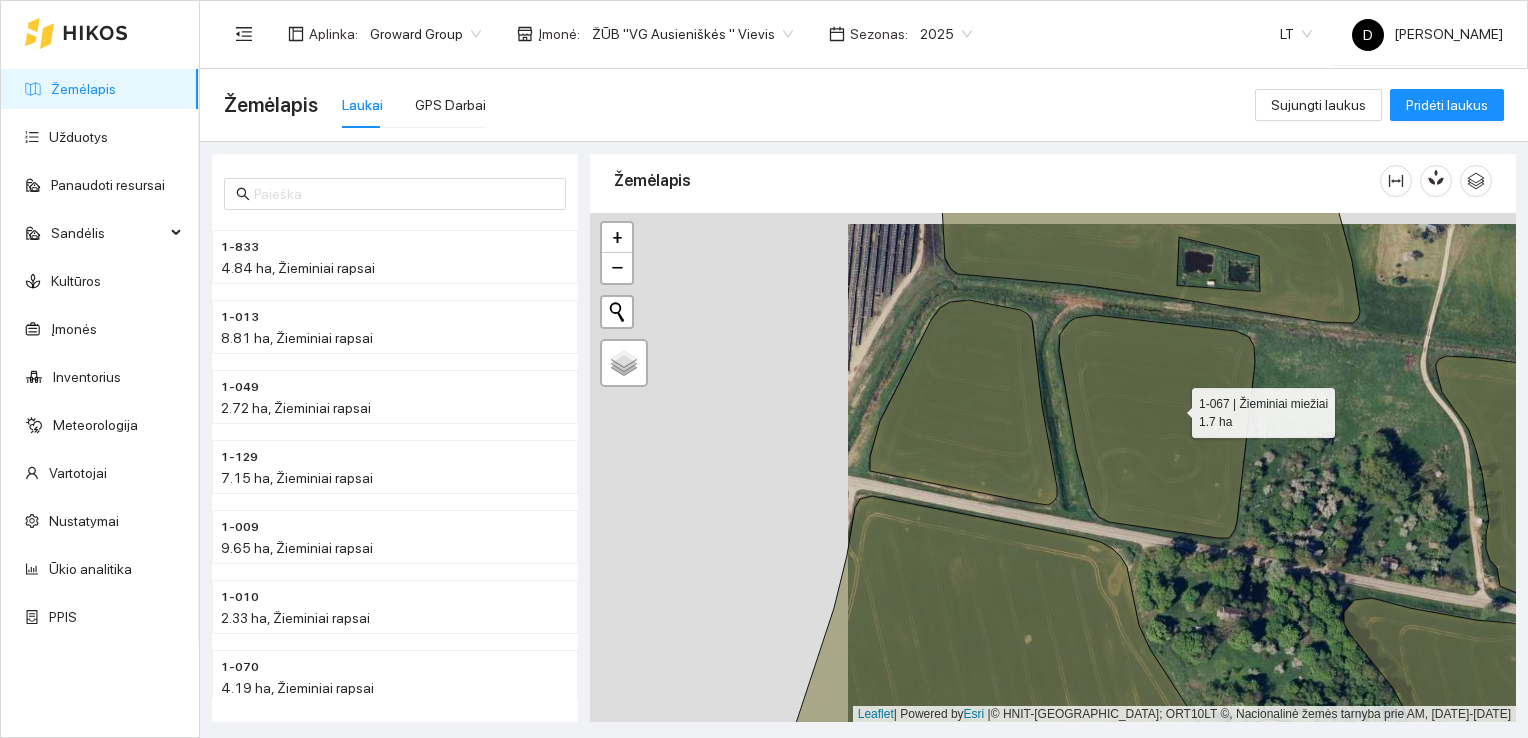 click 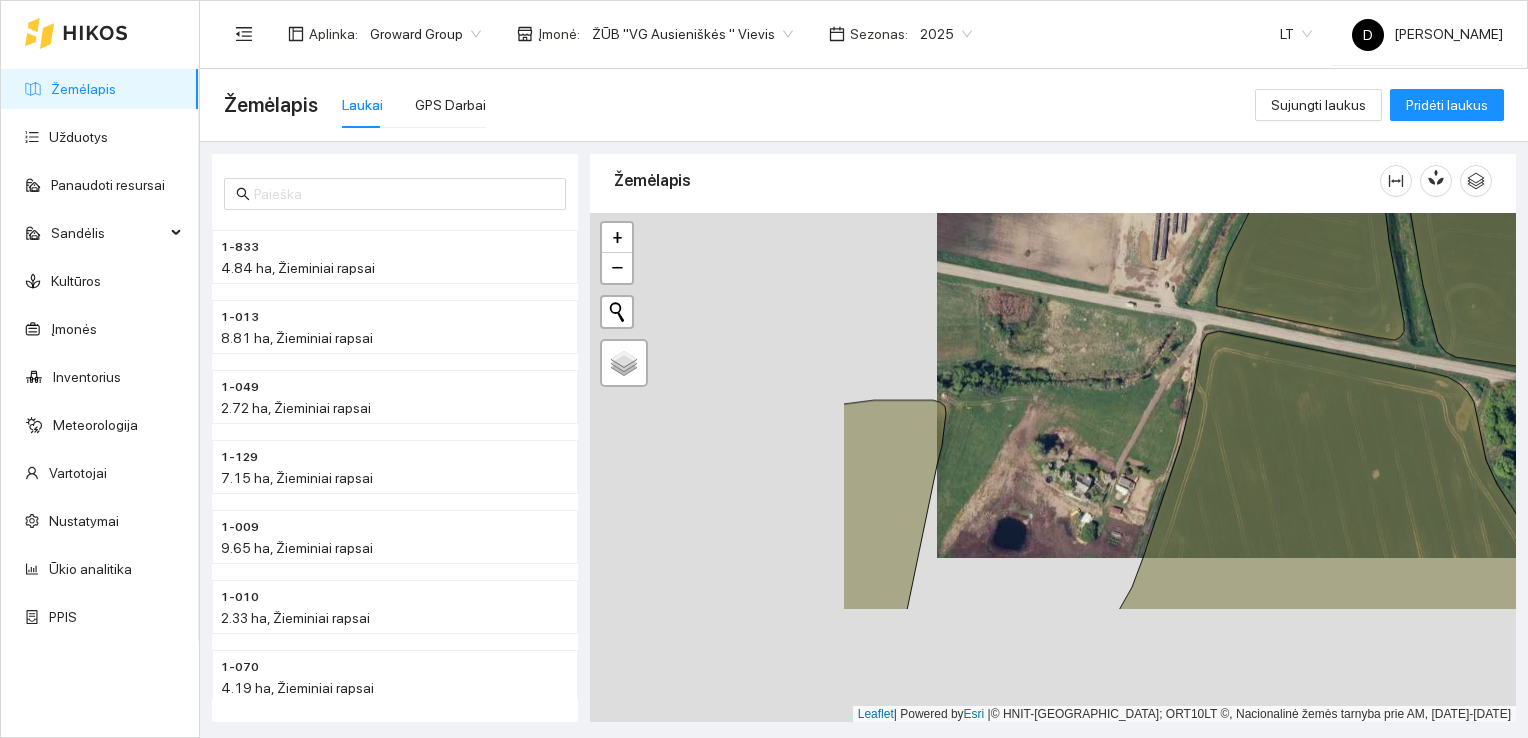 drag, startPoint x: 775, startPoint y: 558, endPoint x: 1125, endPoint y: 386, distance: 389.9795 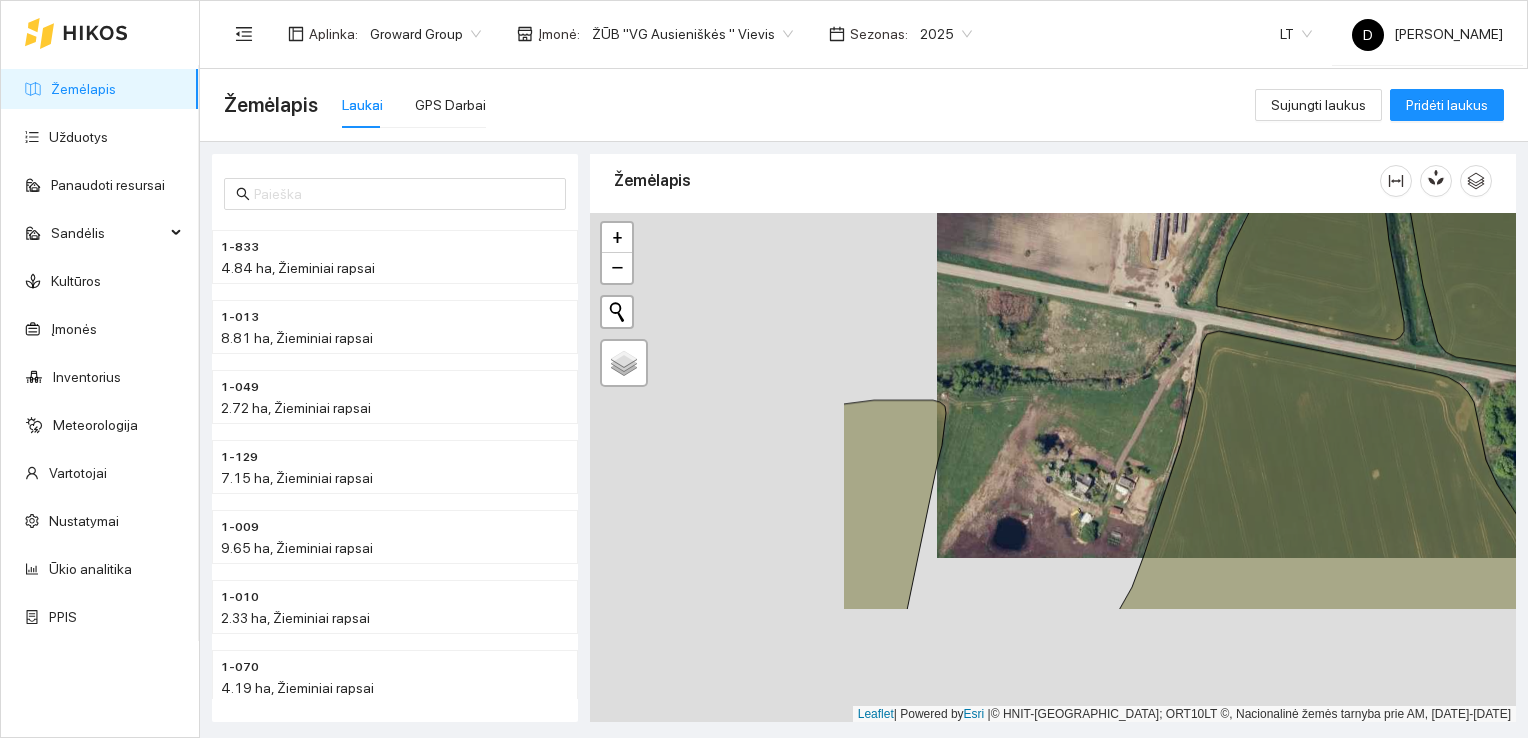 click at bounding box center (1053, 468) 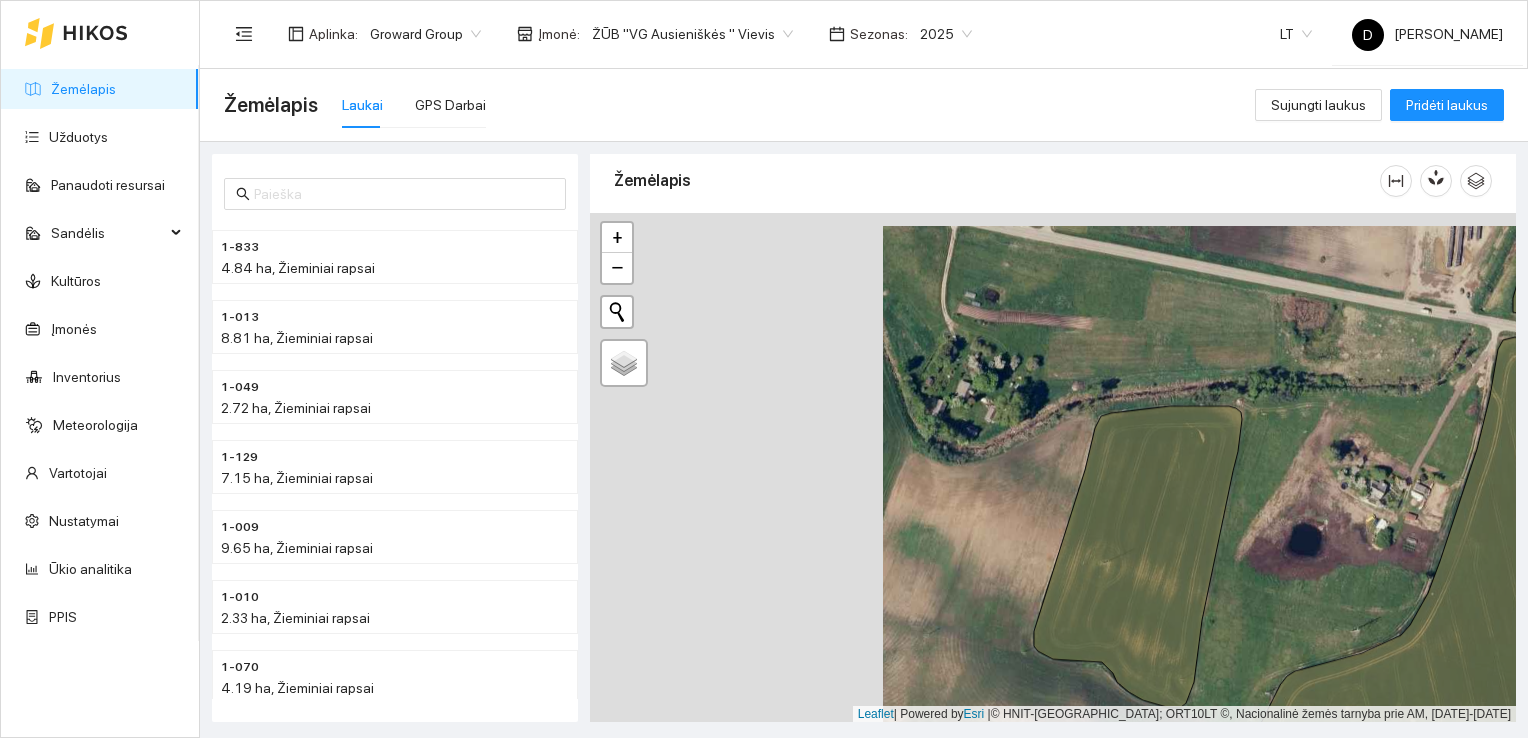 drag, startPoint x: 950, startPoint y: 445, endPoint x: 1261, endPoint y: 444, distance: 311.00162 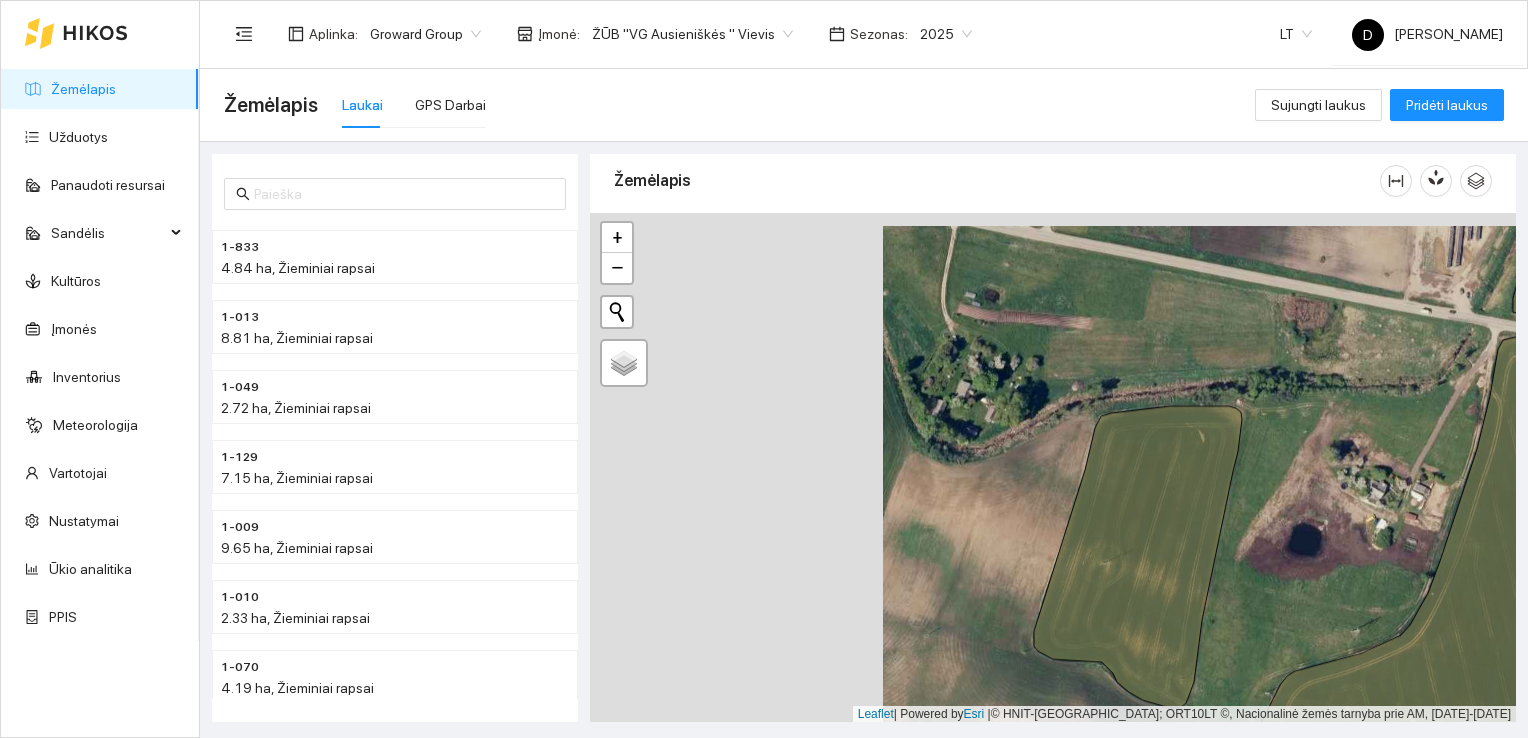 click at bounding box center [1053, 468] 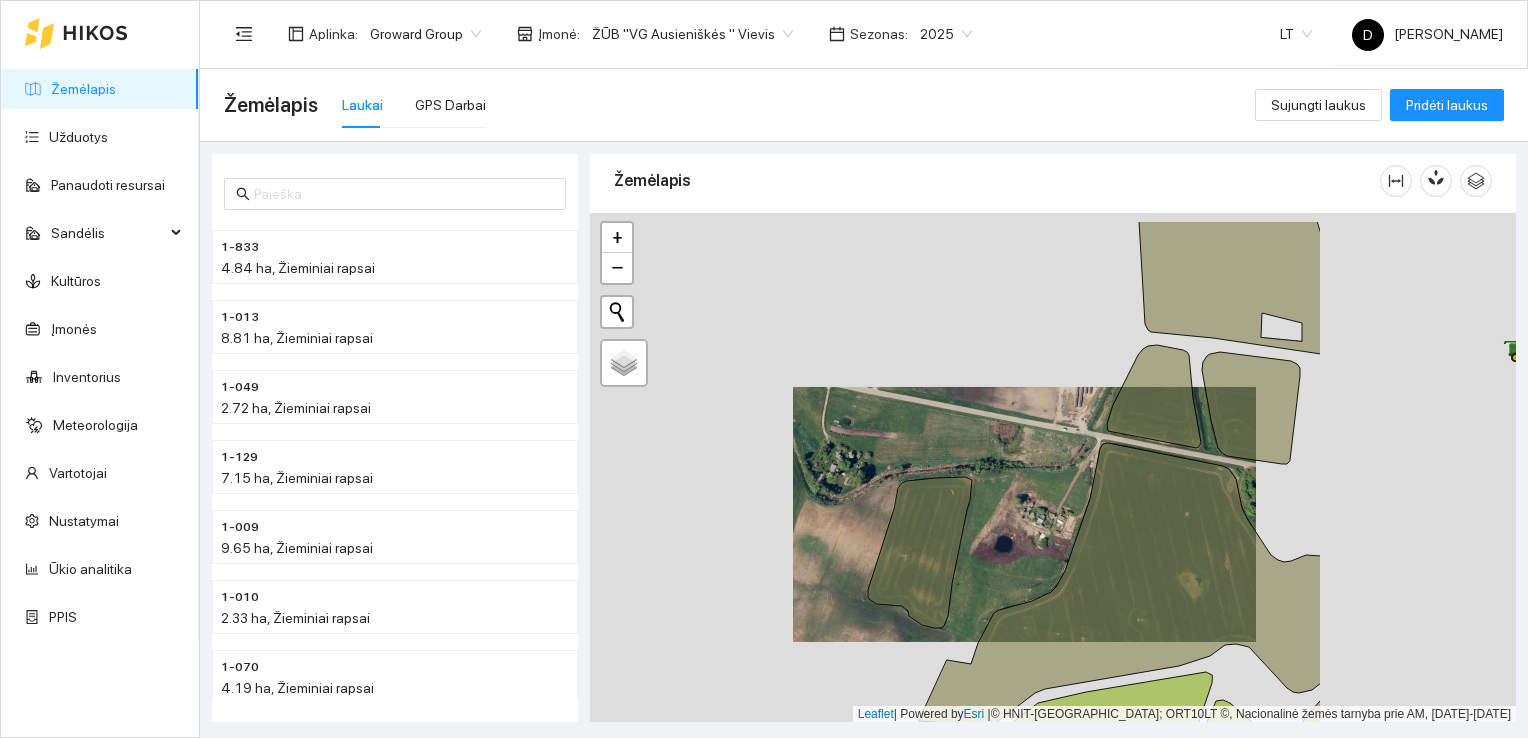 drag, startPoint x: 1248, startPoint y: 373, endPoint x: 960, endPoint y: 433, distance: 294.18362 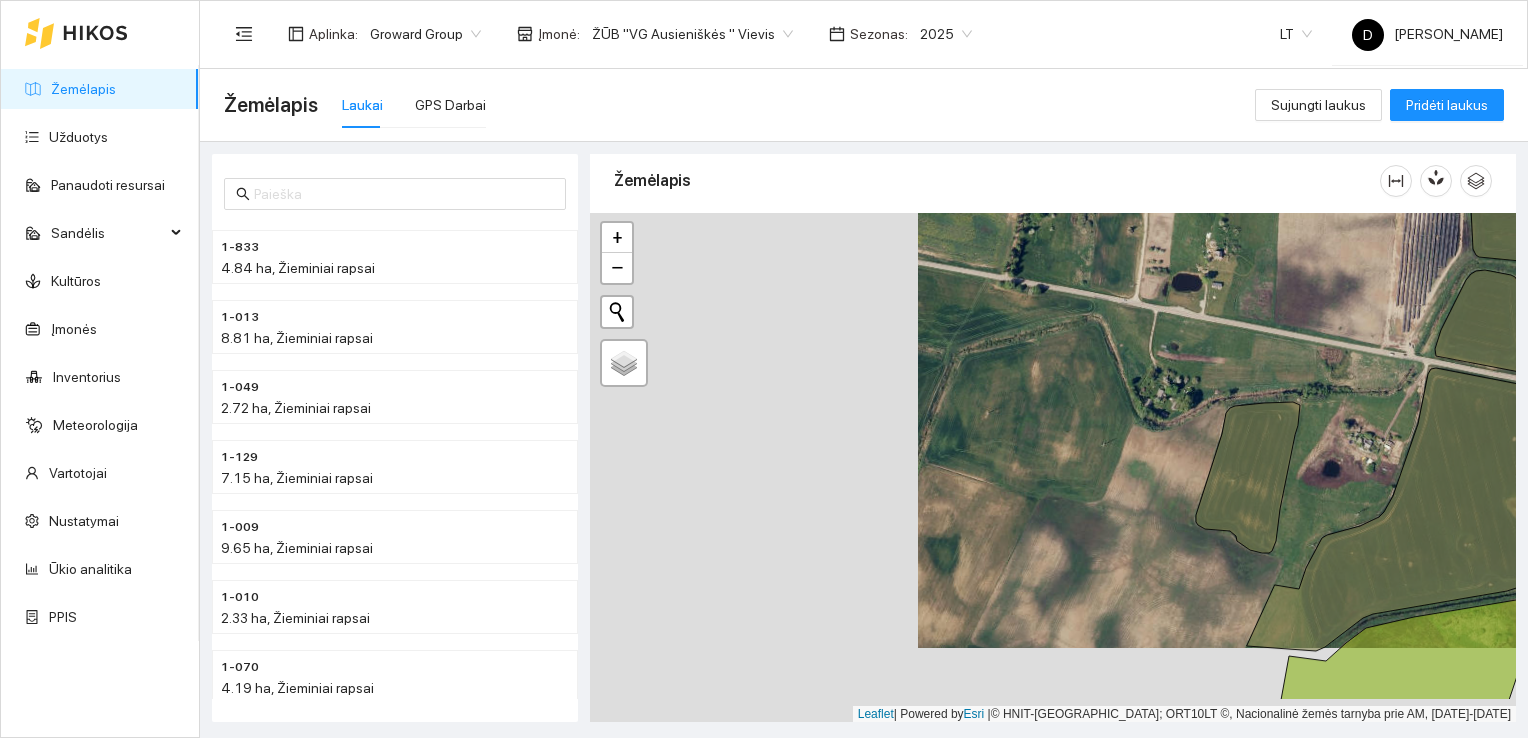 drag, startPoint x: 729, startPoint y: 537, endPoint x: 1058, endPoint y: 462, distance: 337.44037 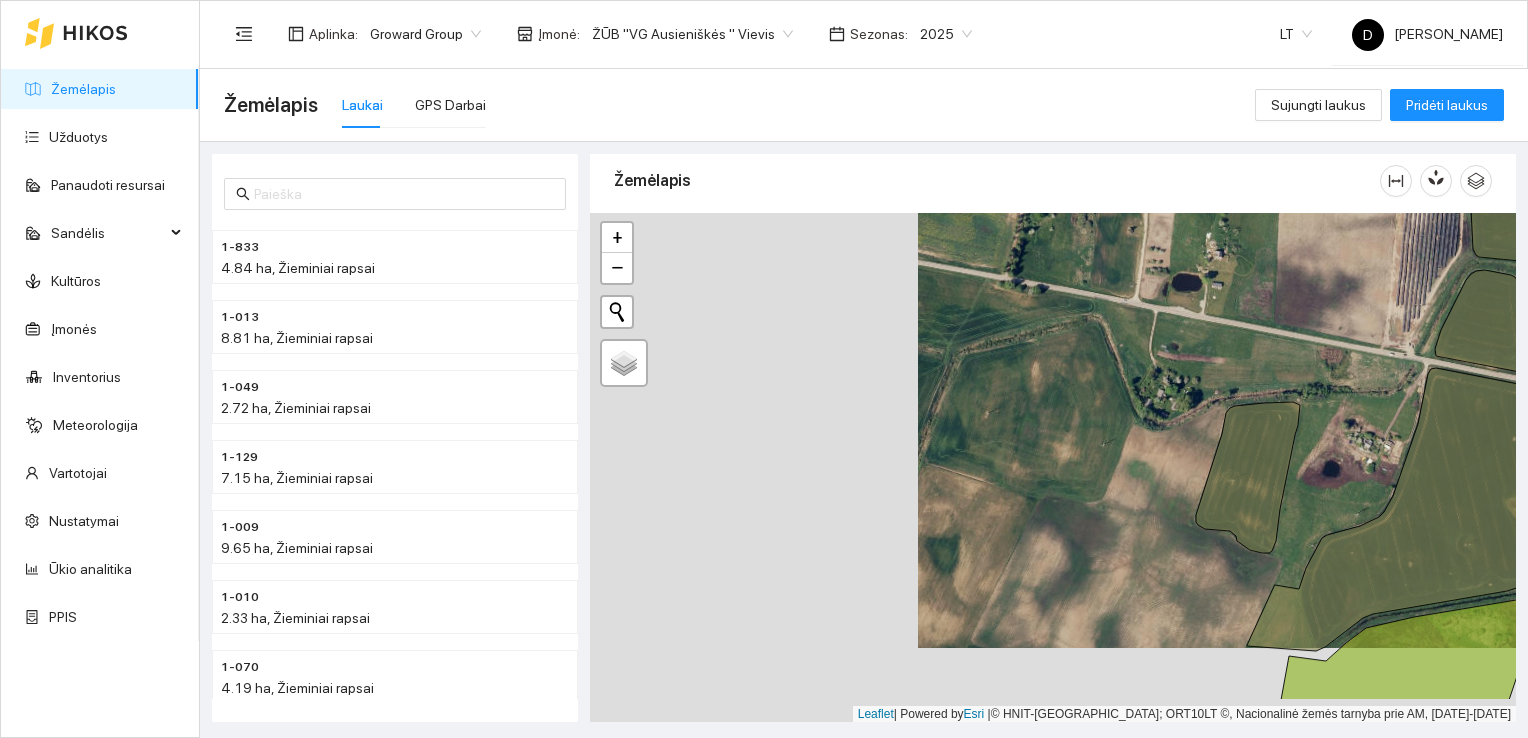 click at bounding box center [1053, 468] 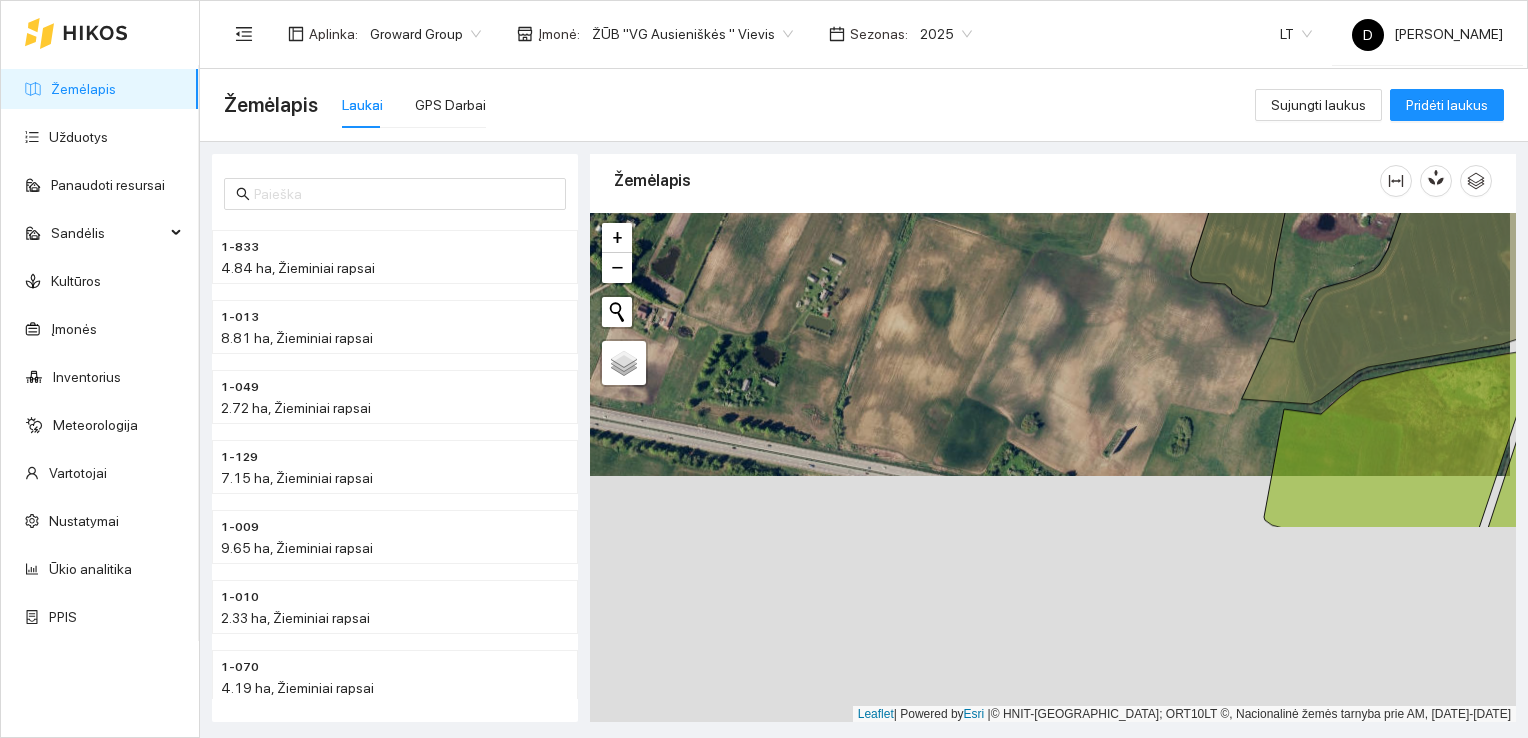 drag, startPoint x: 892, startPoint y: 678, endPoint x: 886, endPoint y: 417, distance: 261.06897 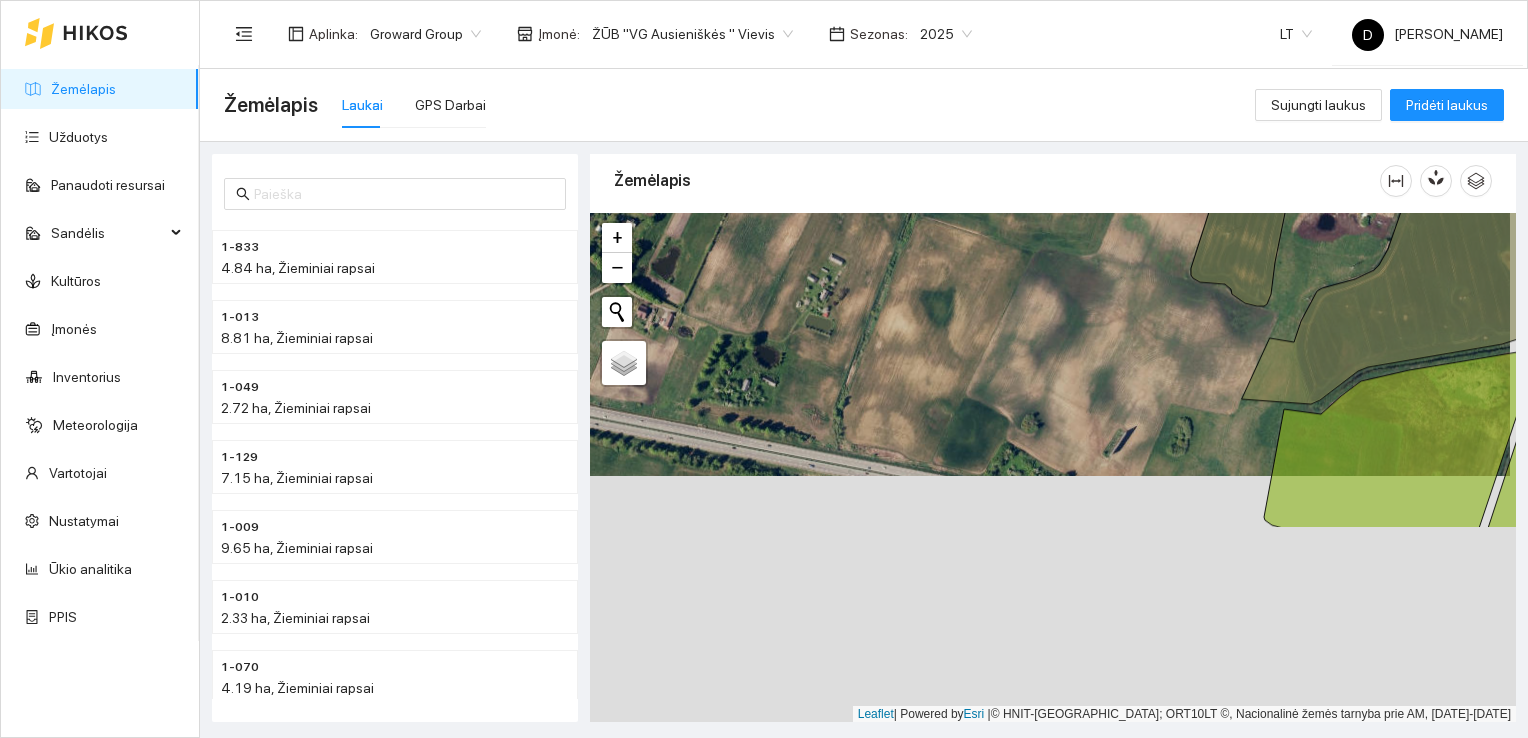 click at bounding box center [1053, 468] 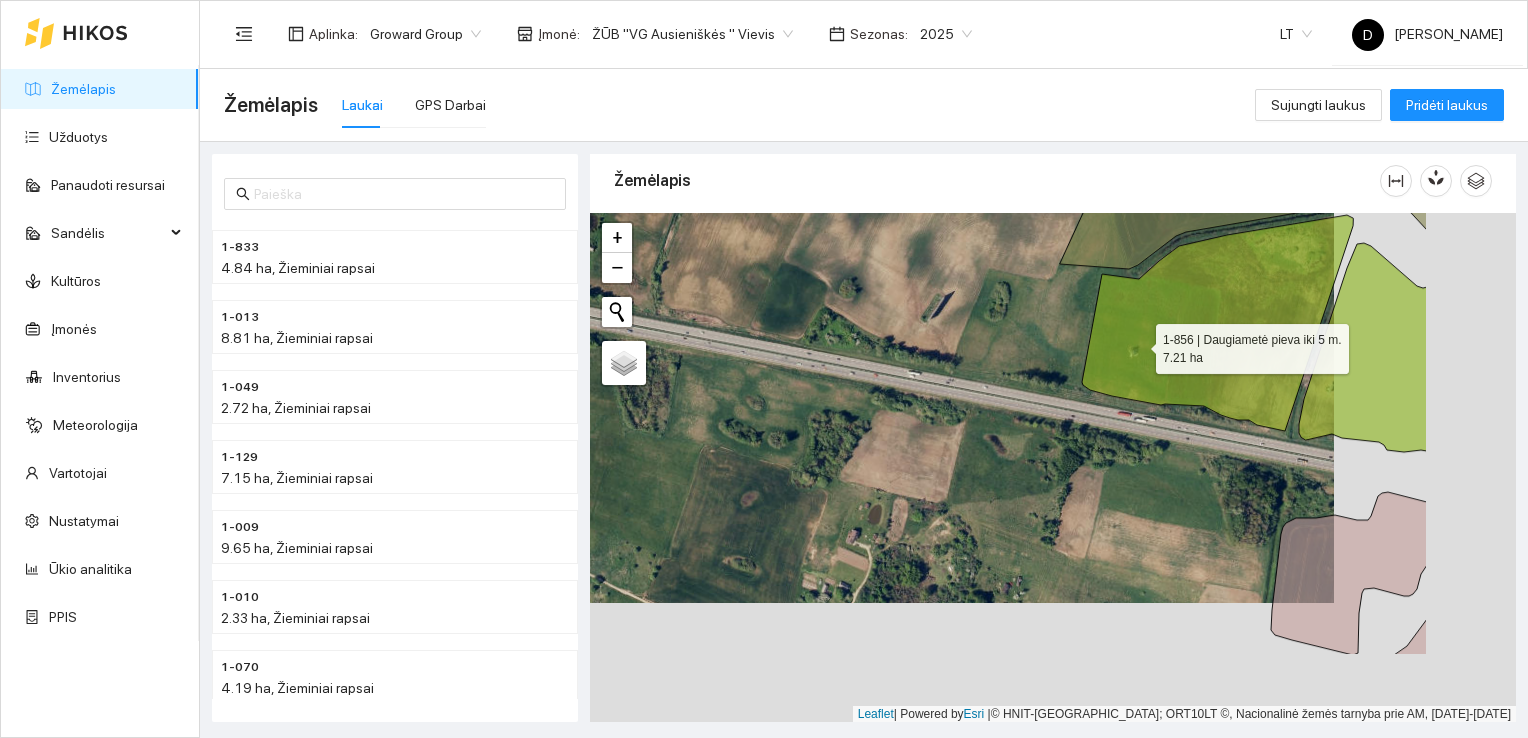 drag, startPoint x: 1336, startPoint y: 478, endPoint x: 1030, endPoint y: 228, distance: 395.14047 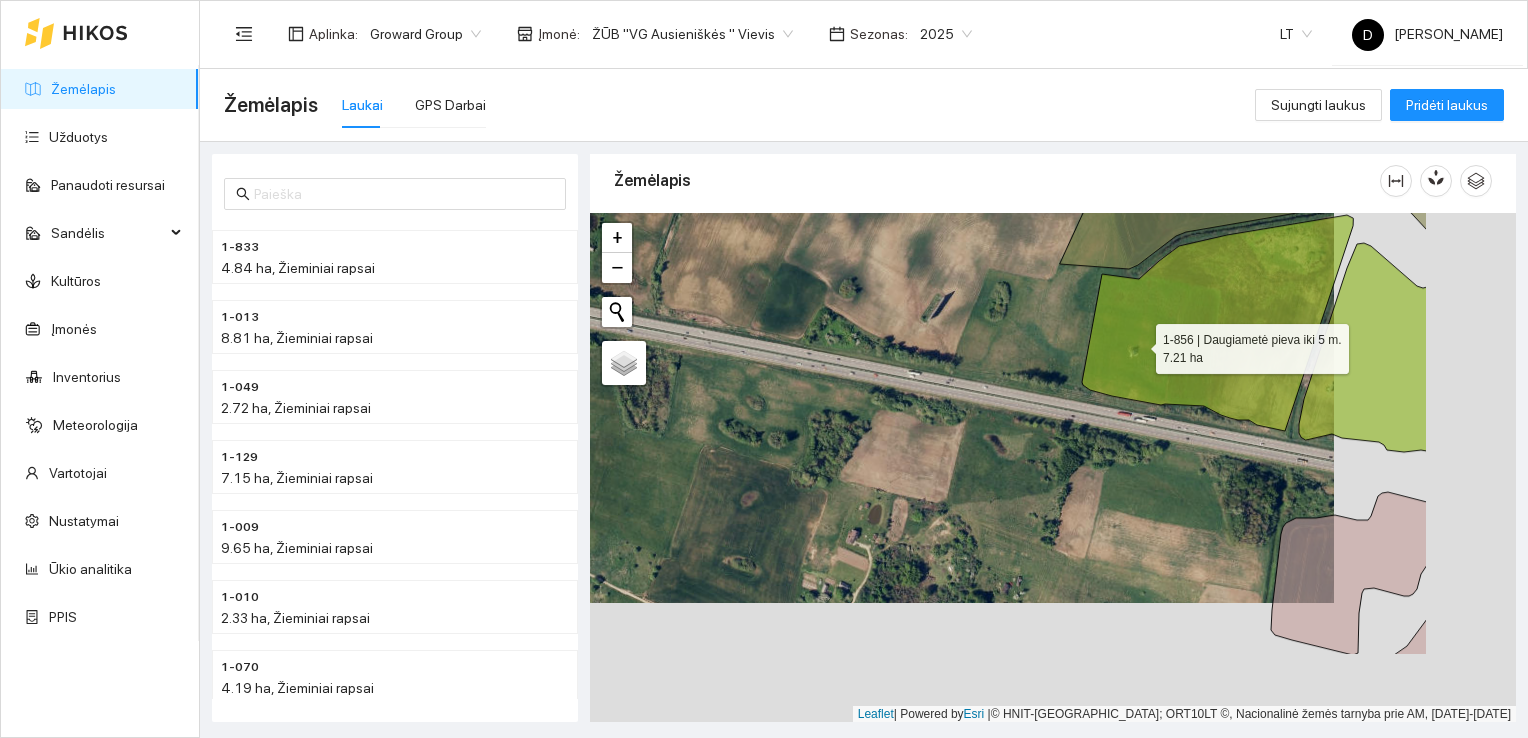 click 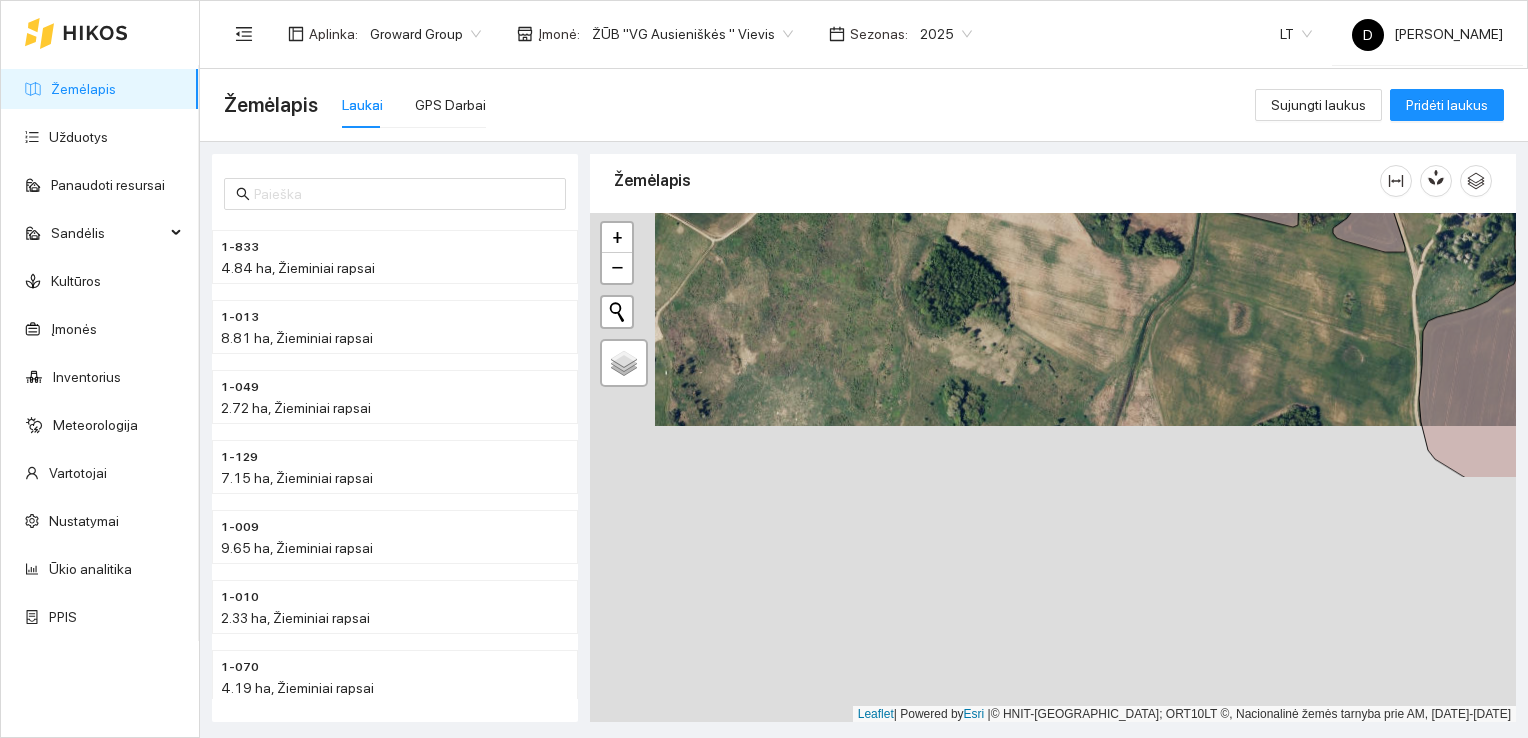 drag, startPoint x: 1135, startPoint y: 629, endPoint x: 1212, endPoint y: 286, distance: 351.53662 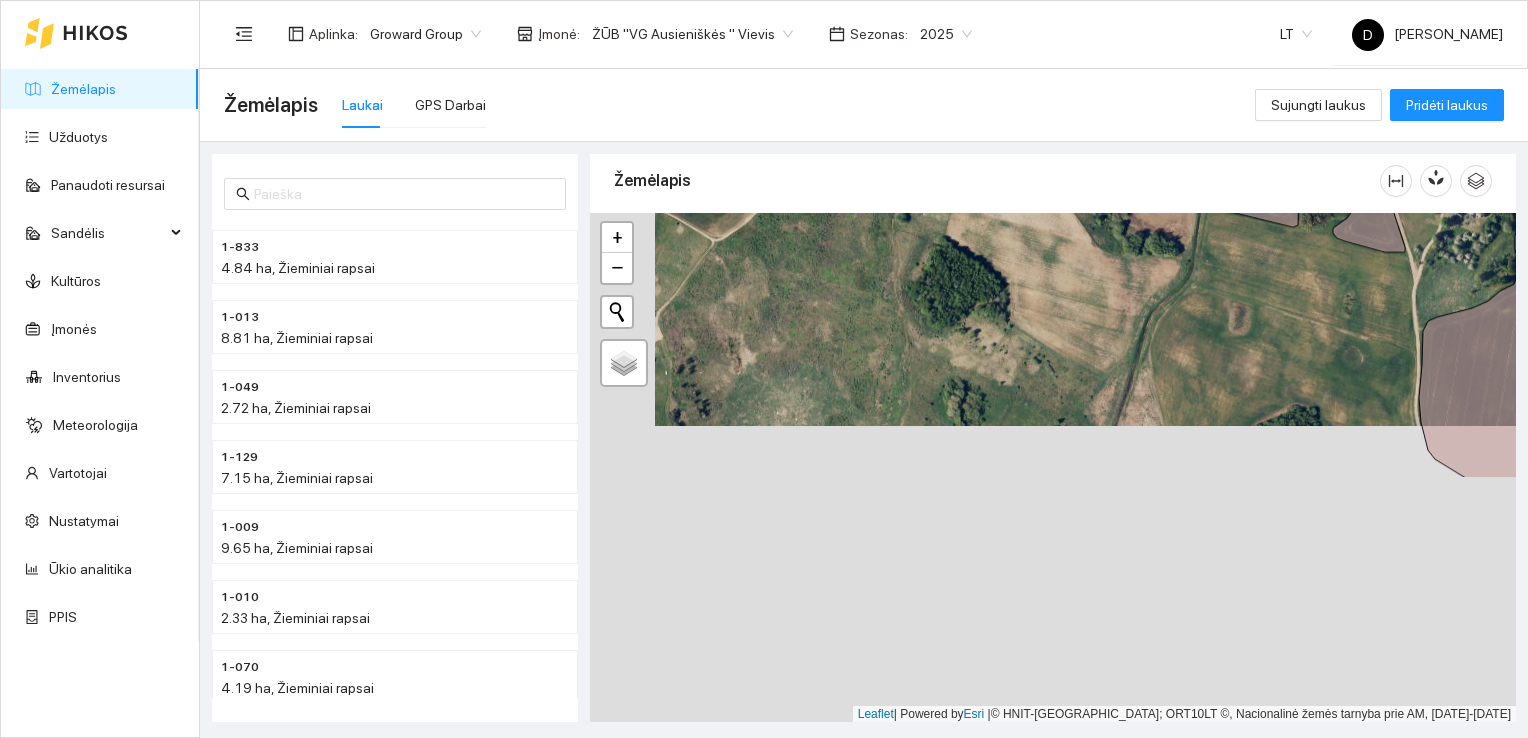 click at bounding box center [1053, 468] 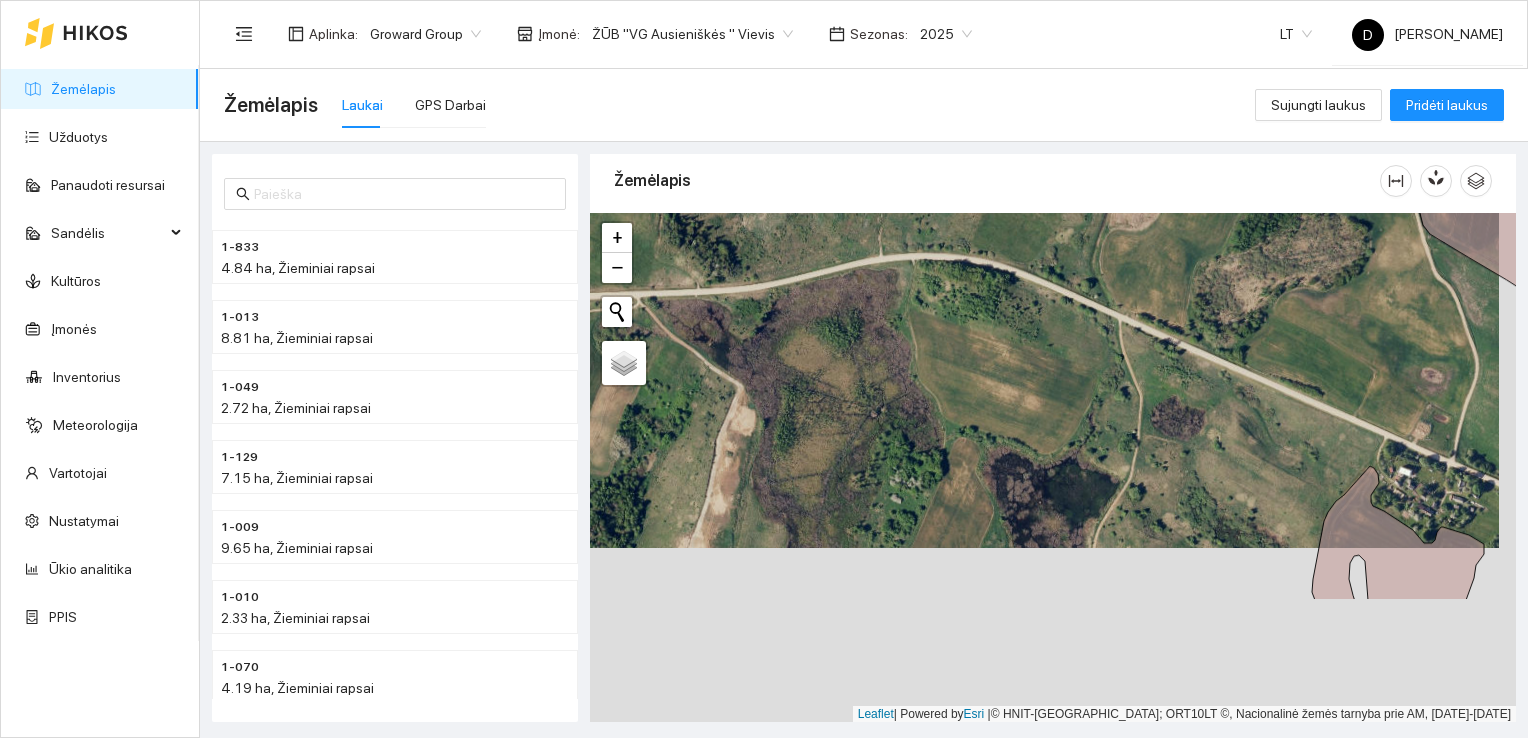 drag, startPoint x: 1178, startPoint y: 523, endPoint x: 1168, endPoint y: 258, distance: 265.1886 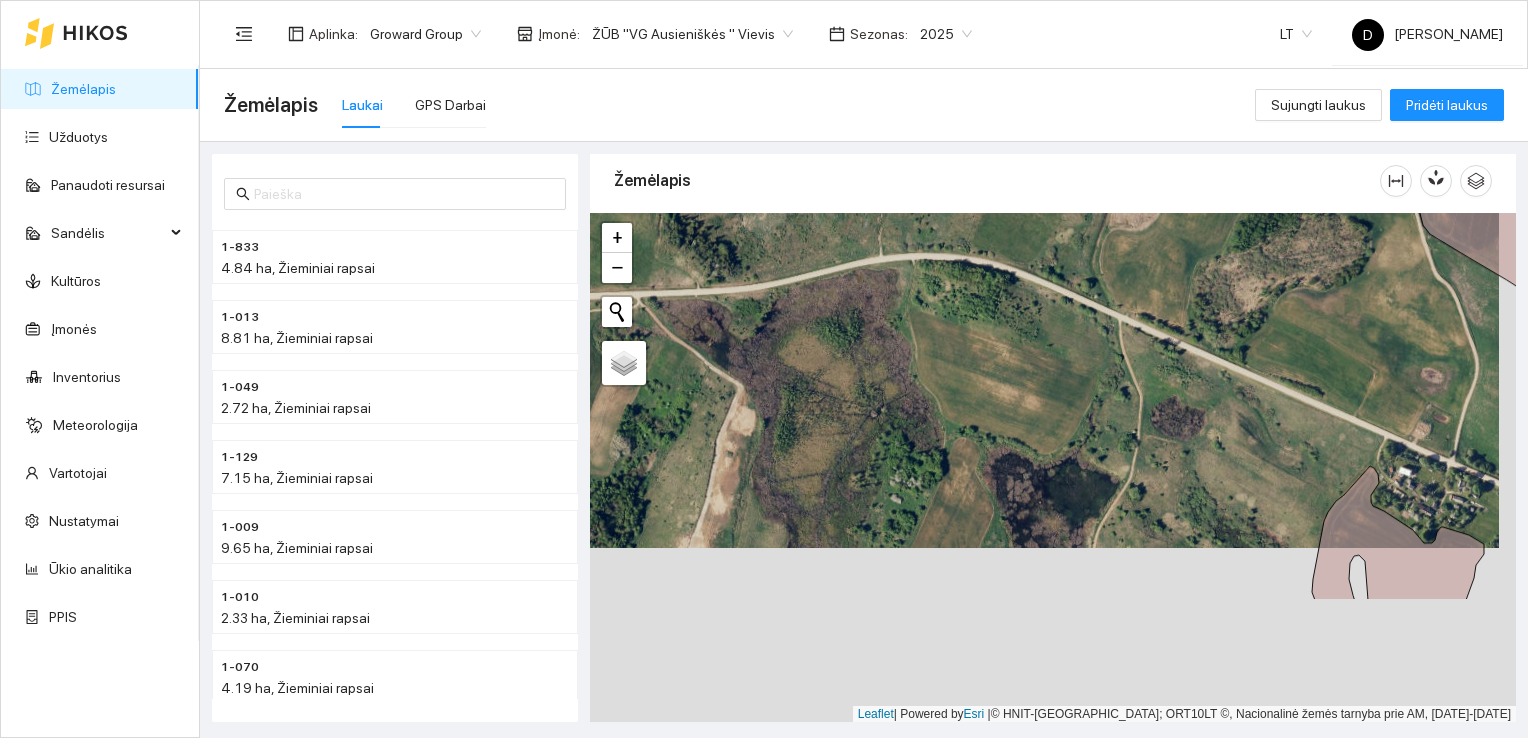 click at bounding box center [1053, 468] 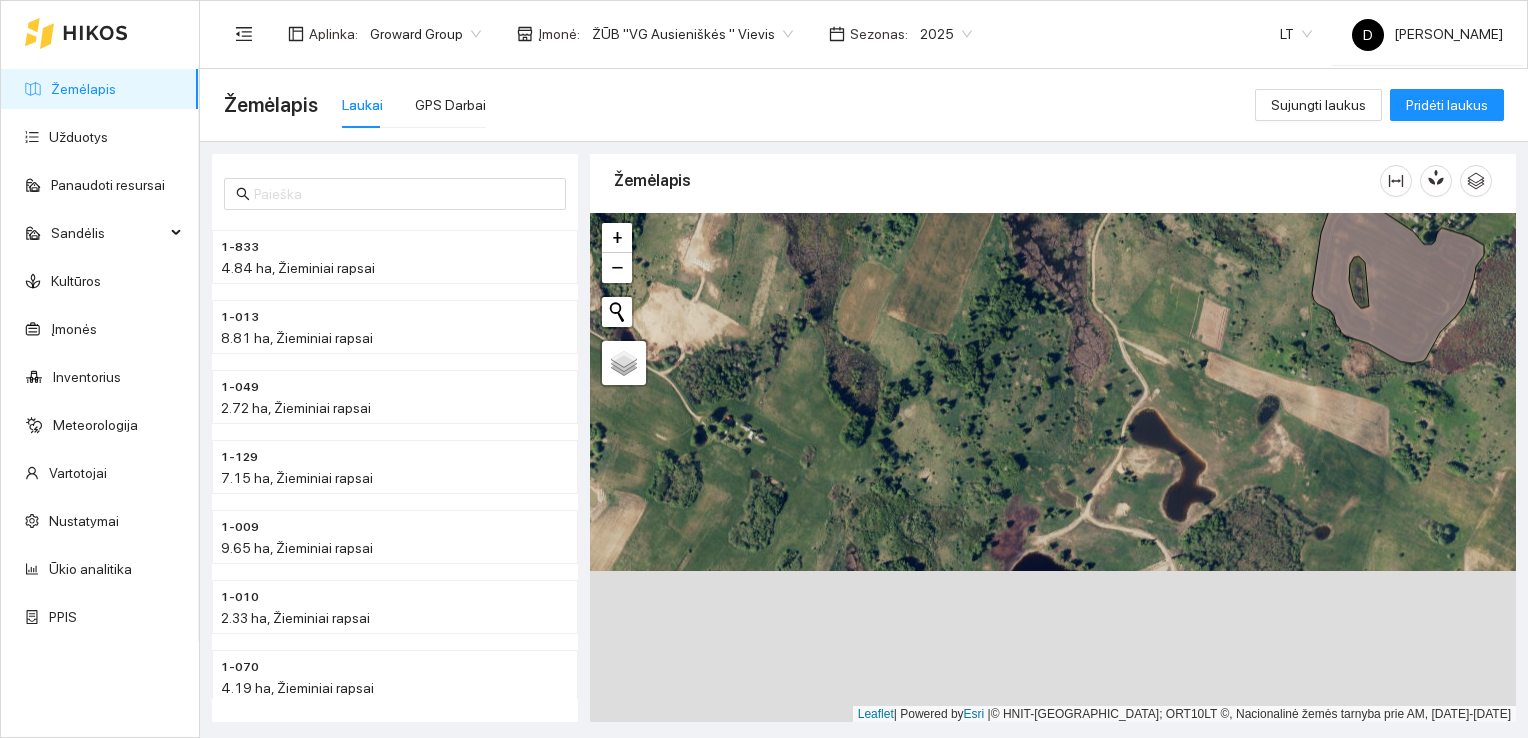 drag, startPoint x: 1050, startPoint y: 537, endPoint x: 1050, endPoint y: 385, distance: 152 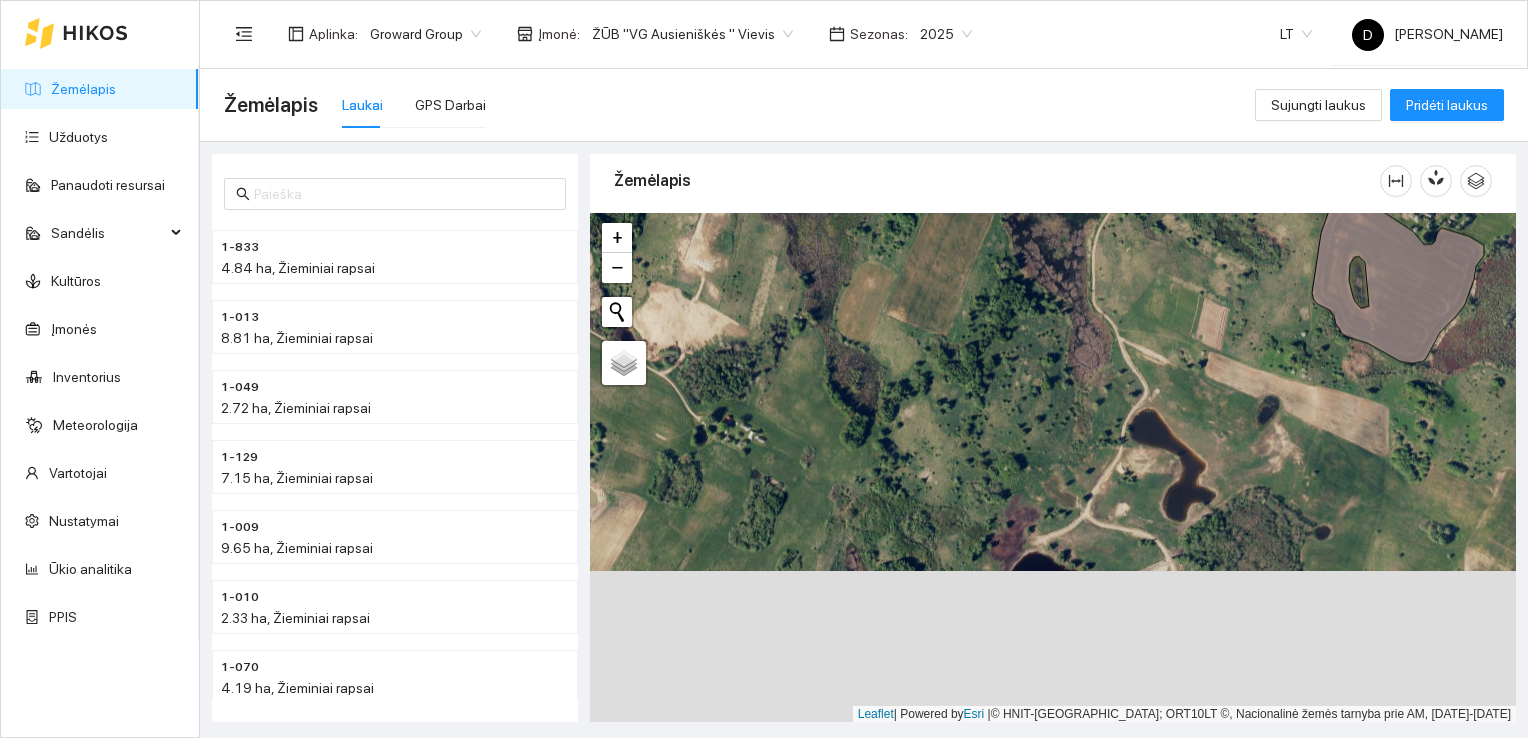 click at bounding box center [1053, 468] 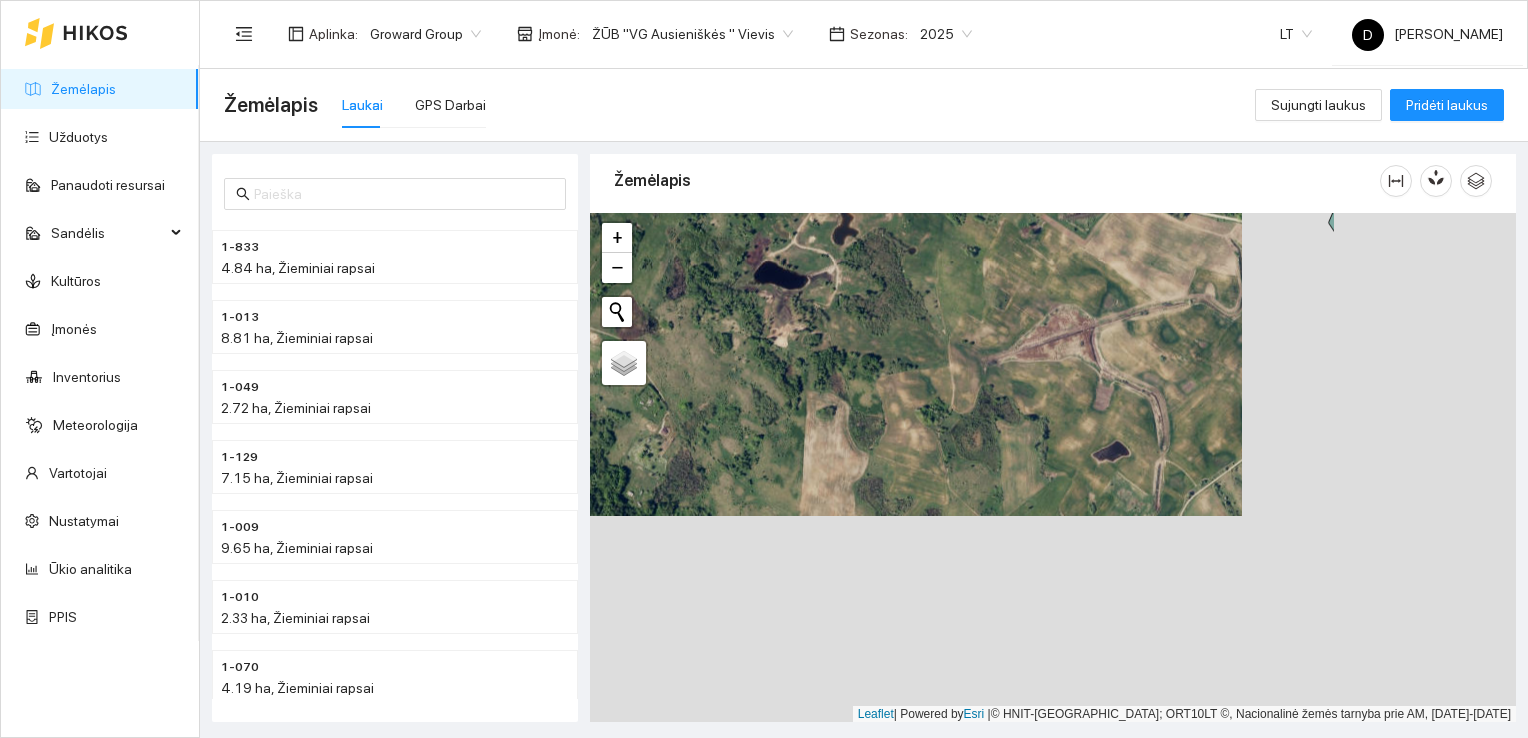 drag, startPoint x: 1173, startPoint y: 575, endPoint x: 830, endPoint y: 354, distance: 408.03186 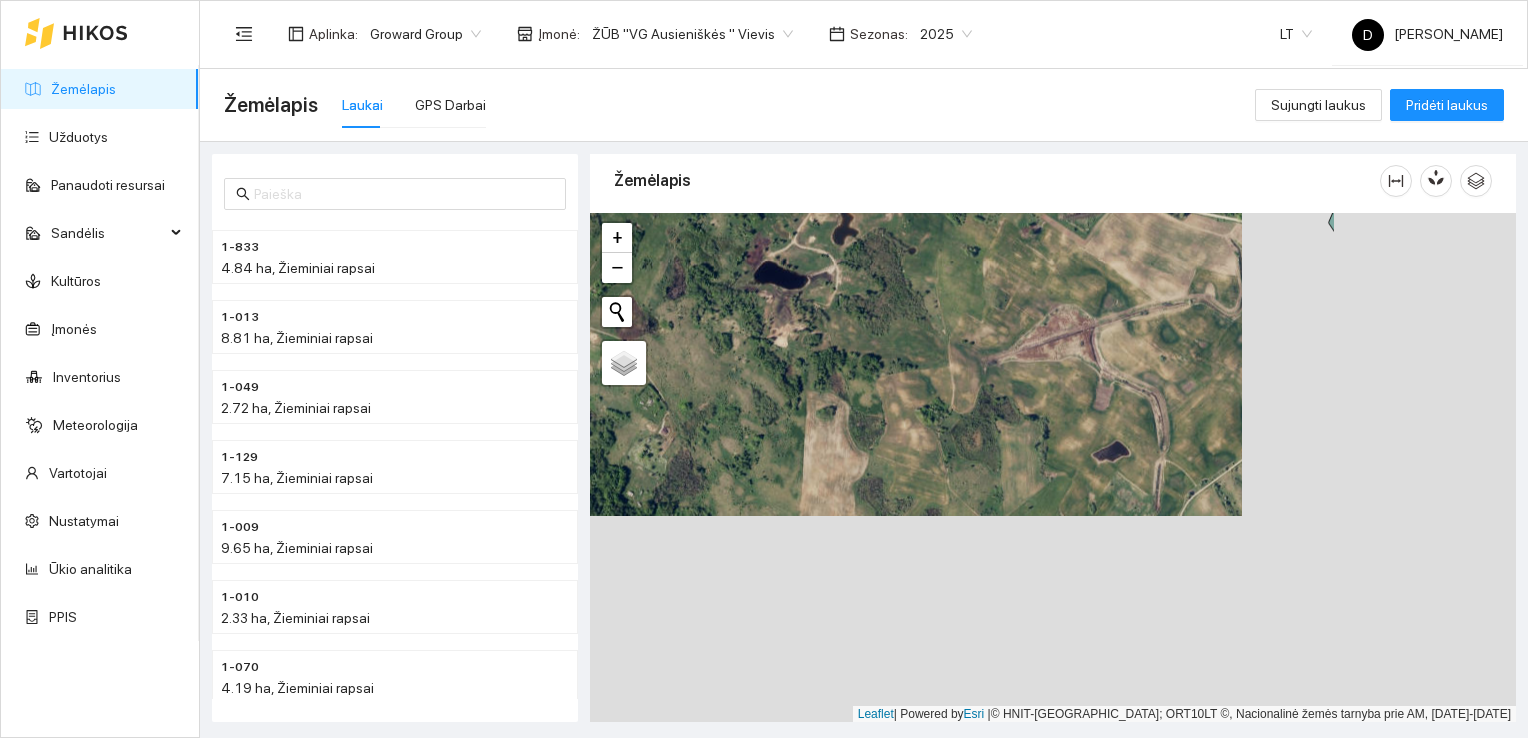 click at bounding box center [1053, 468] 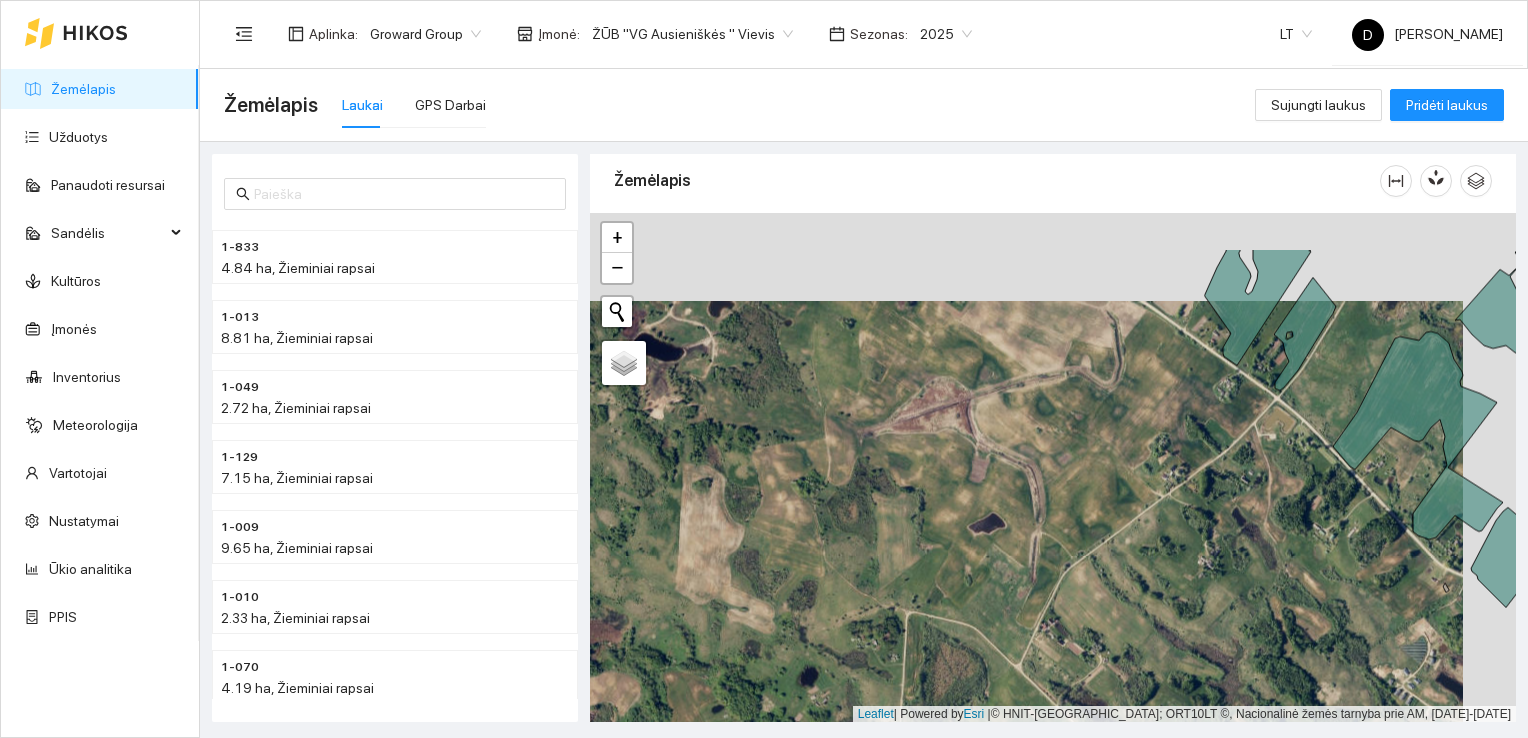 drag, startPoint x: 935, startPoint y: 414, endPoint x: 899, endPoint y: 487, distance: 81.394104 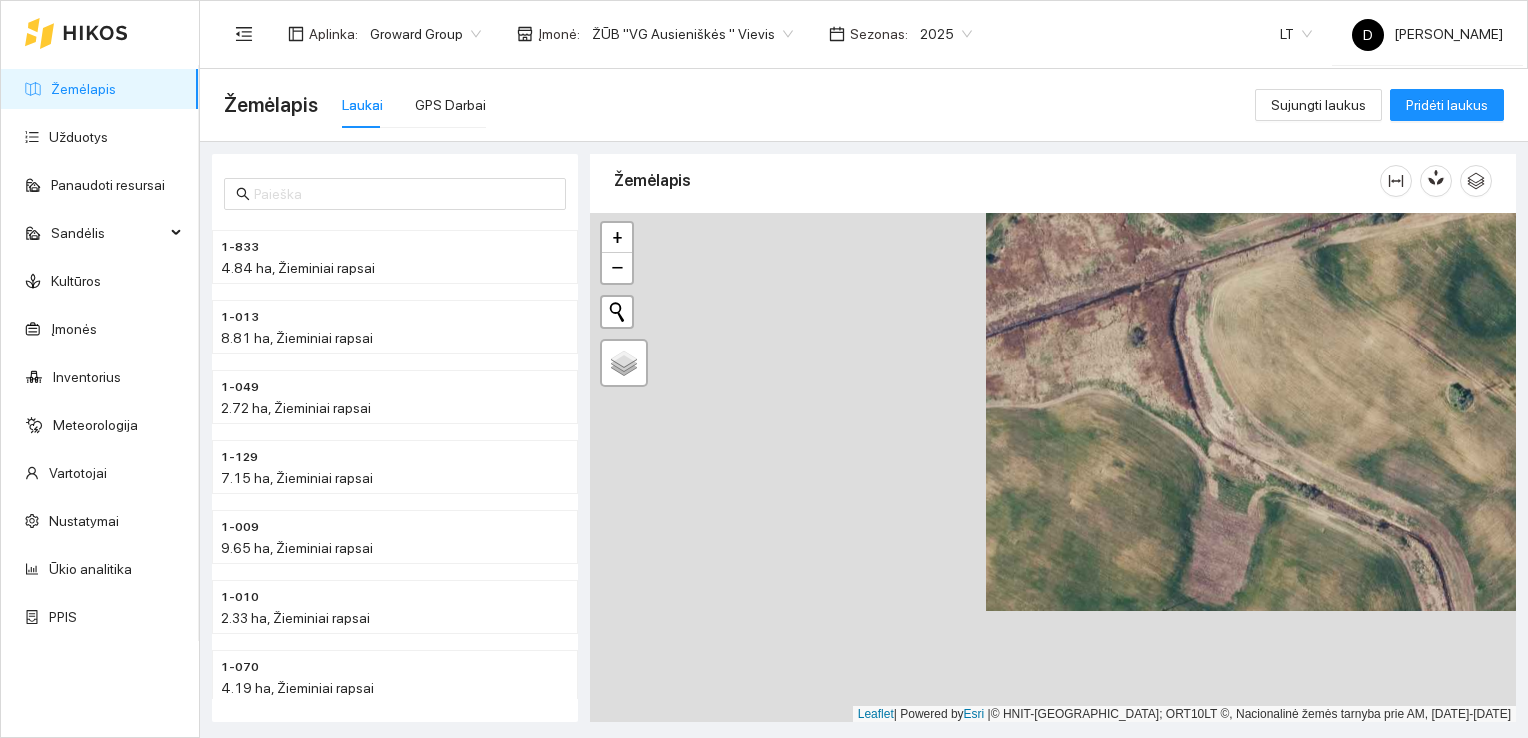 drag, startPoint x: 704, startPoint y: 494, endPoint x: 1100, endPoint y: 381, distance: 411.807 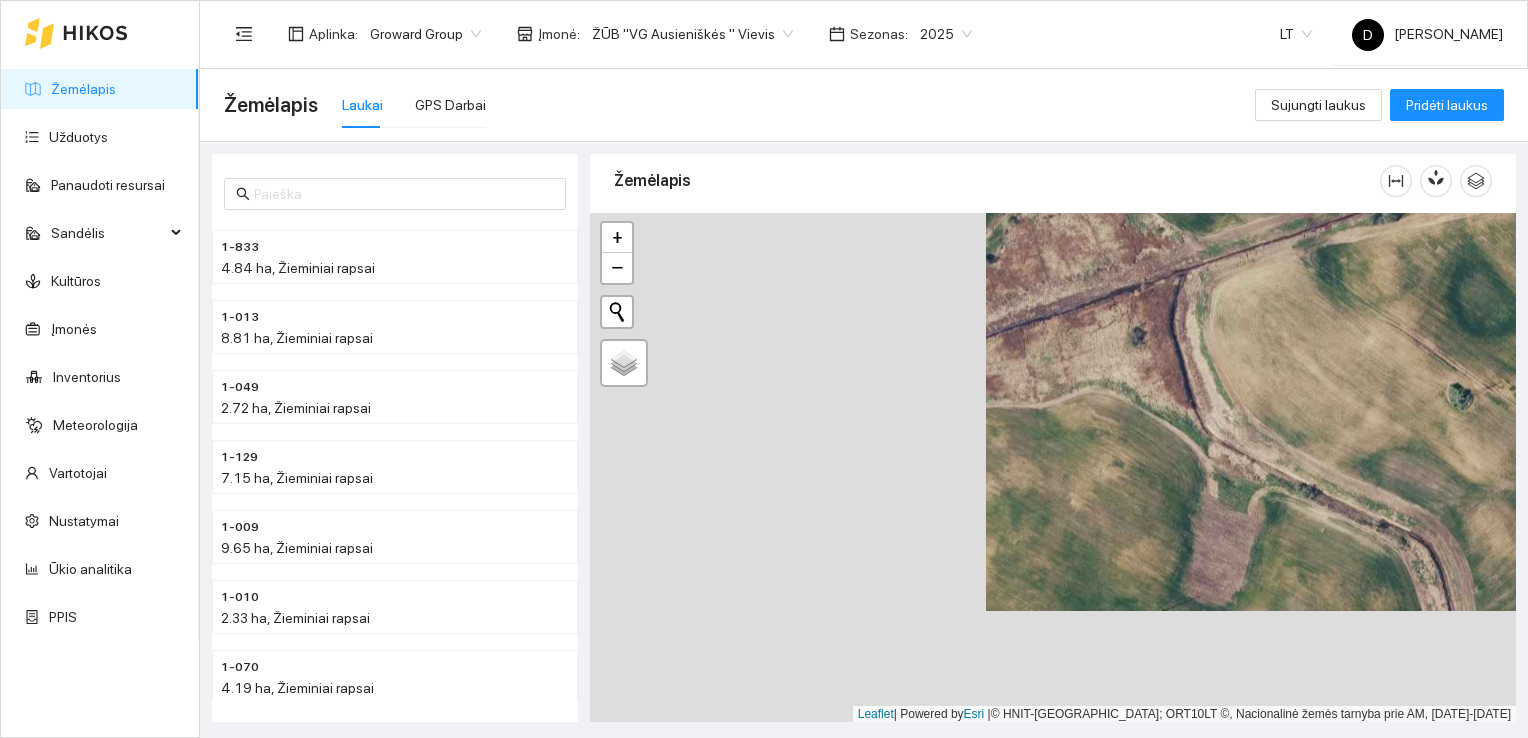 click at bounding box center [1053, 468] 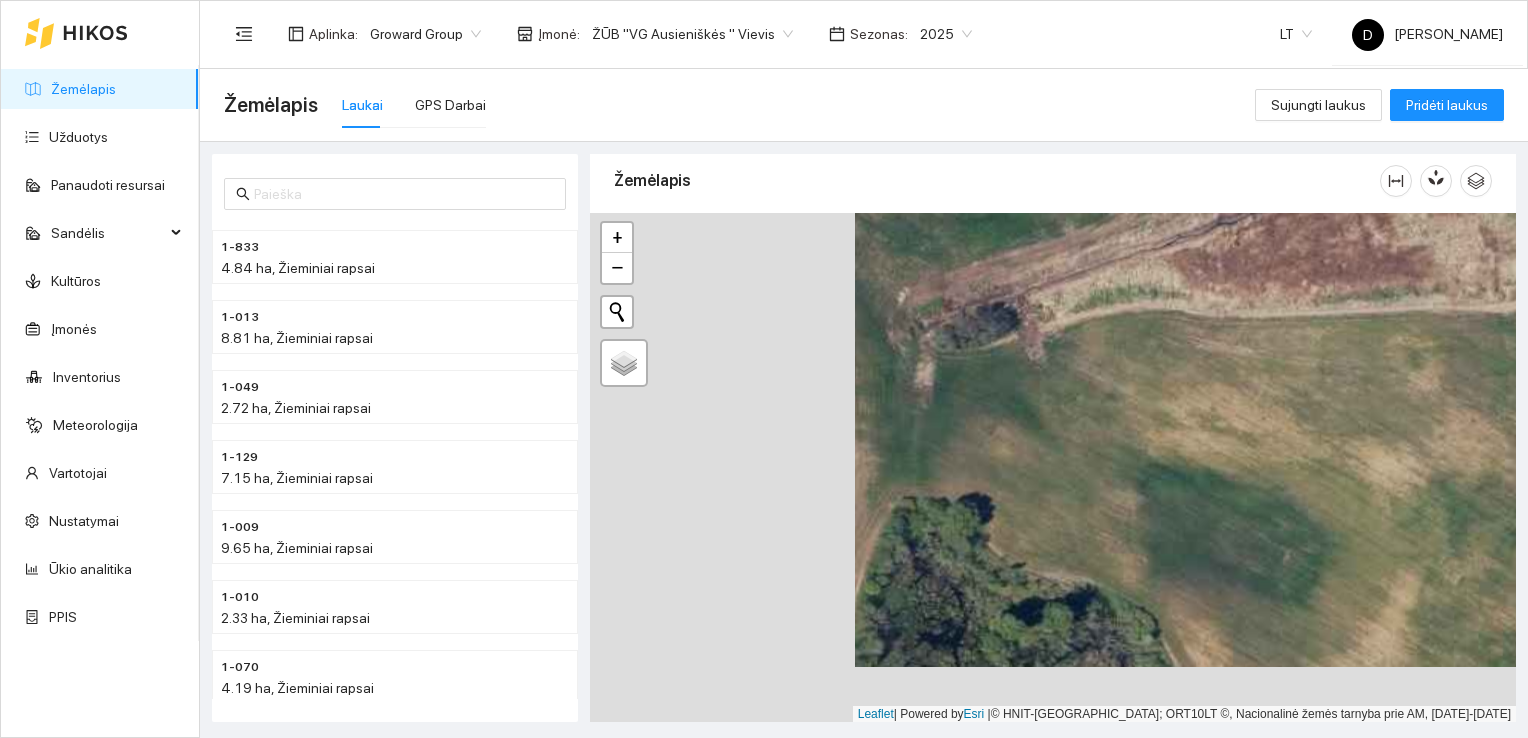 drag, startPoint x: 705, startPoint y: 439, endPoint x: 991, endPoint y: 375, distance: 293.07336 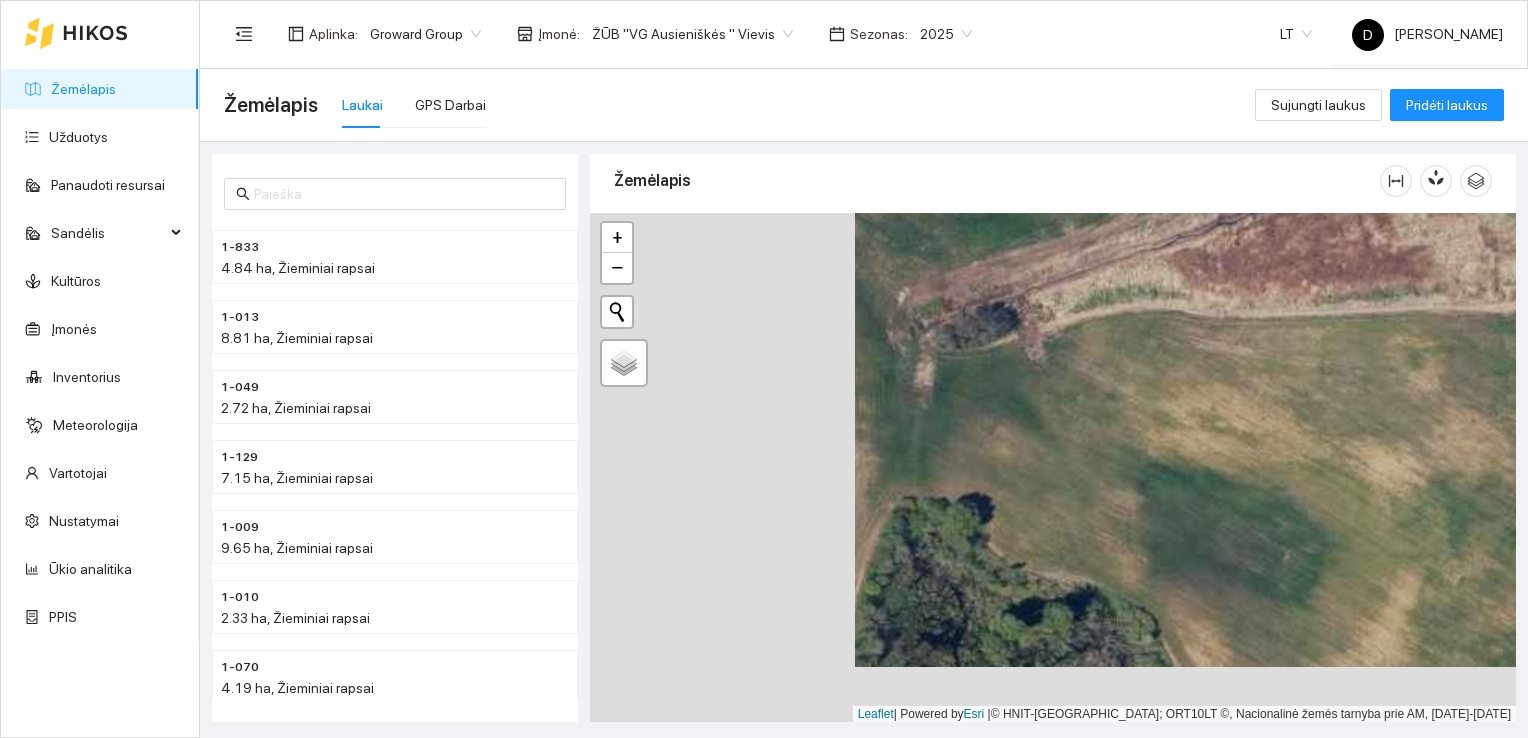 click at bounding box center (1053, 468) 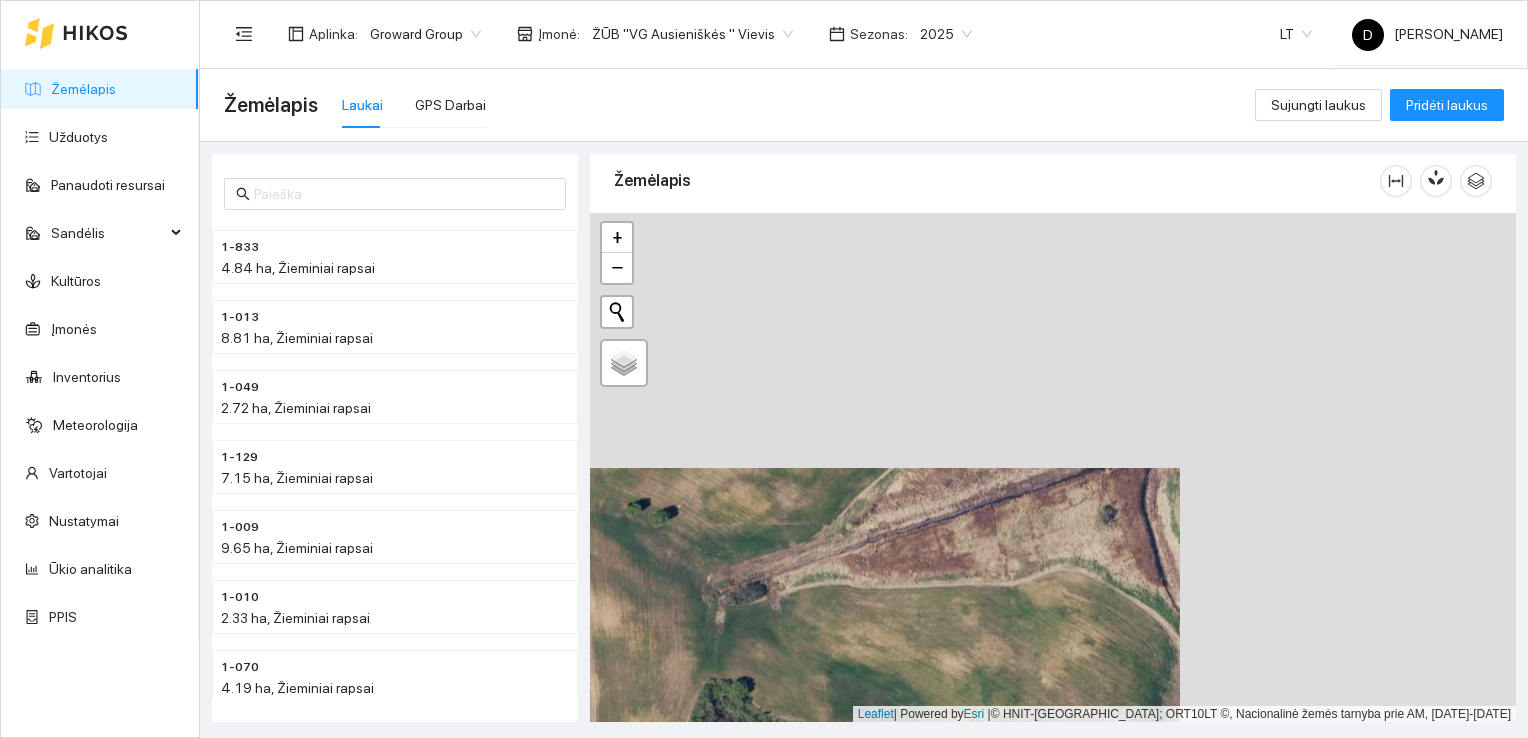 drag, startPoint x: 1220, startPoint y: 318, endPoint x: 884, endPoint y: 574, distance: 422.4121 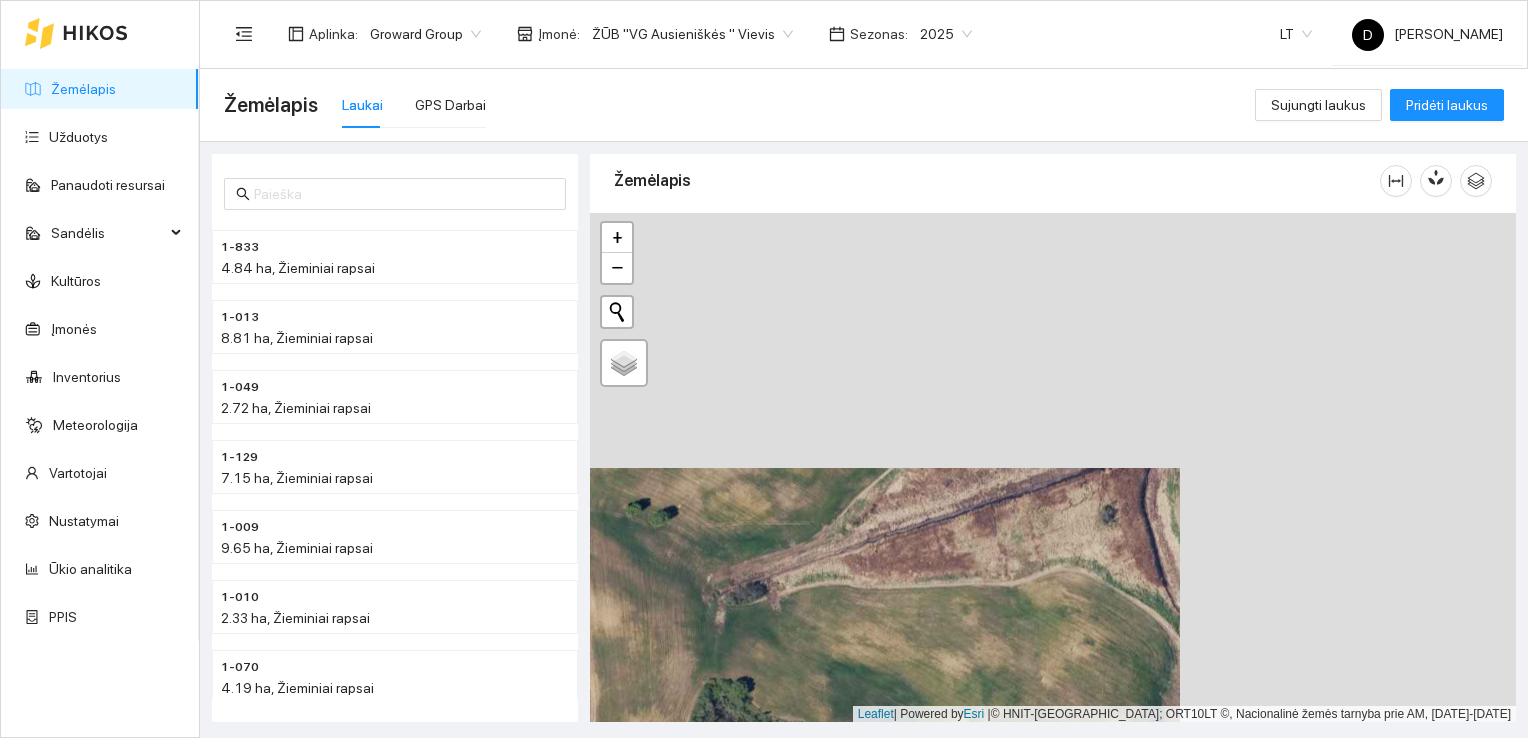 click at bounding box center (1053, 468) 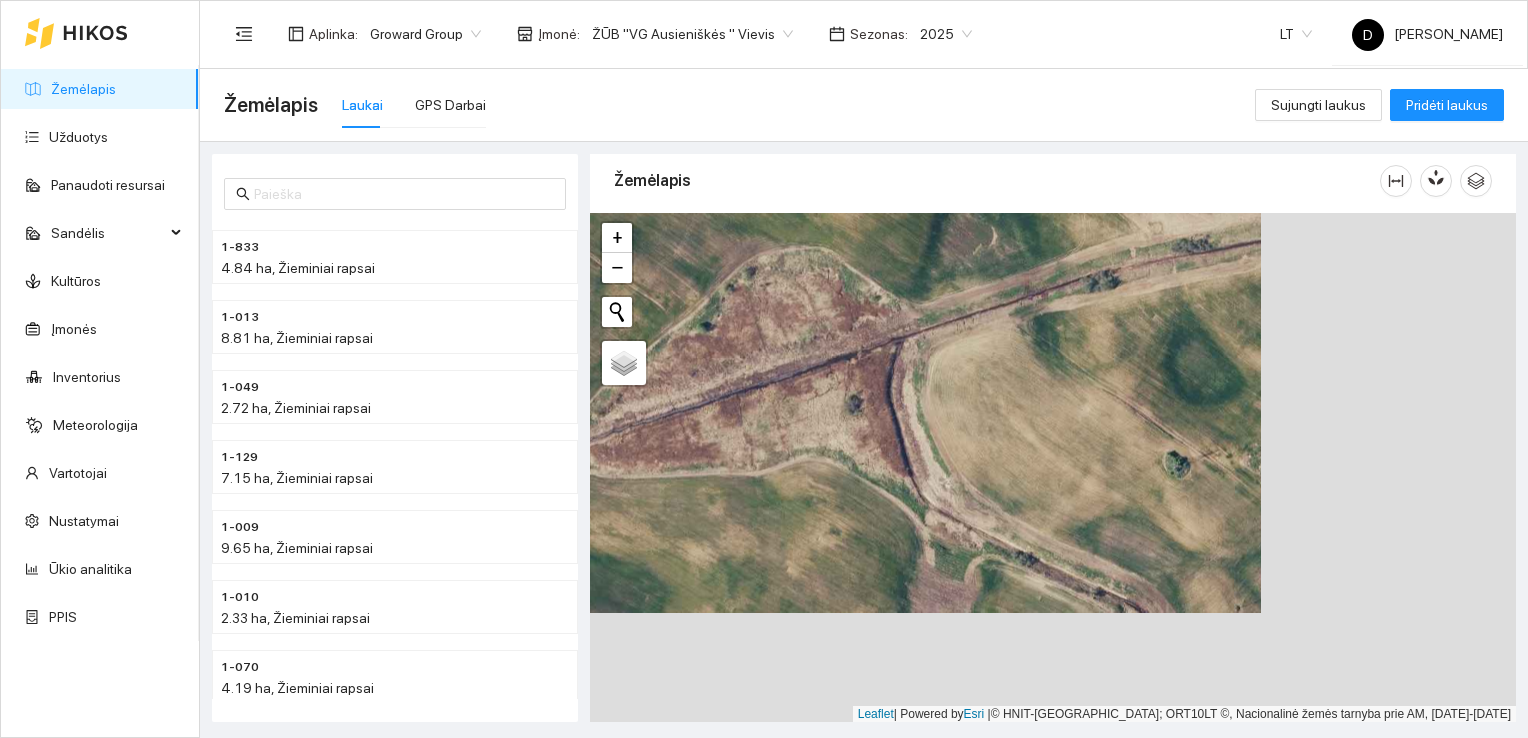 drag, startPoint x: 1112, startPoint y: 517, endPoint x: 849, endPoint y: 394, distance: 290.3412 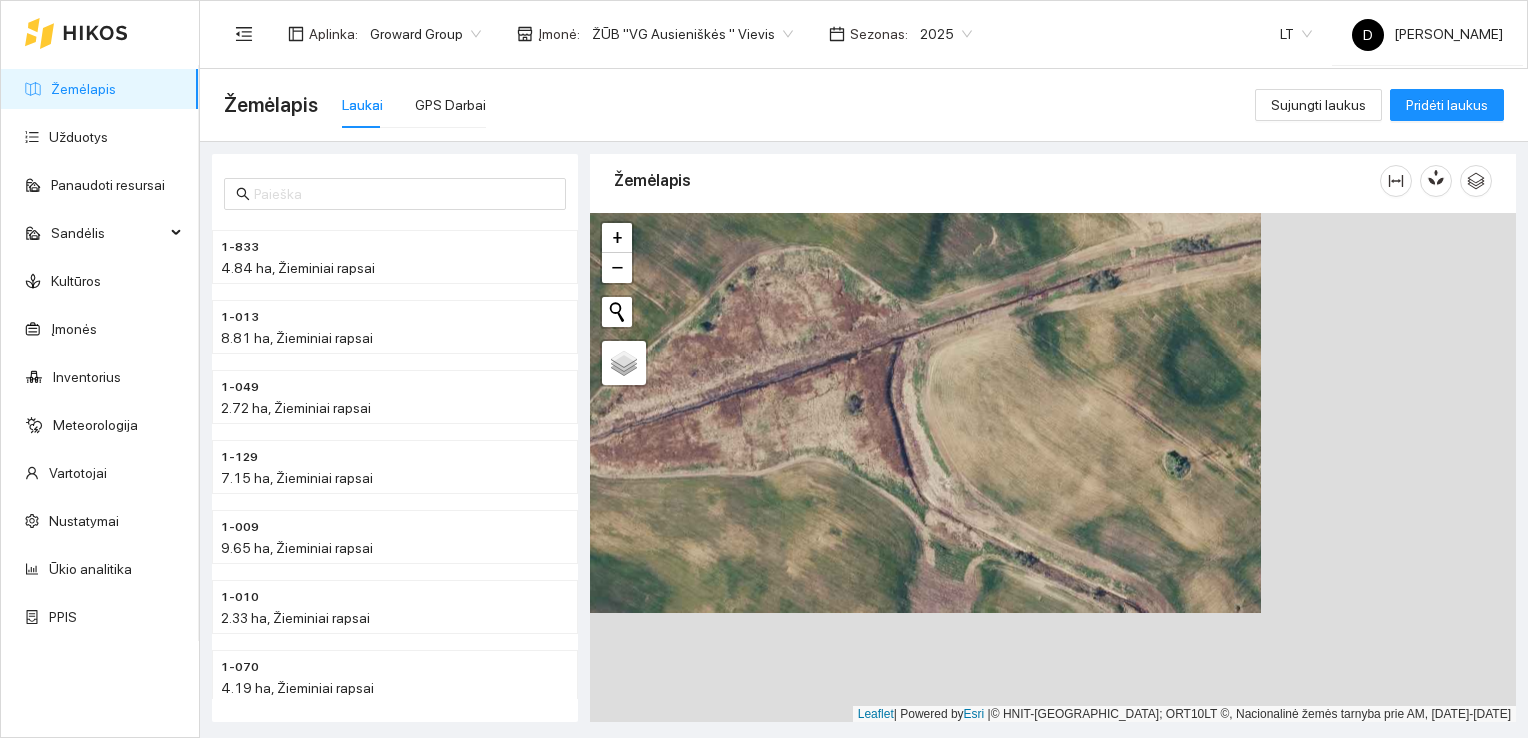 click at bounding box center [1053, 468] 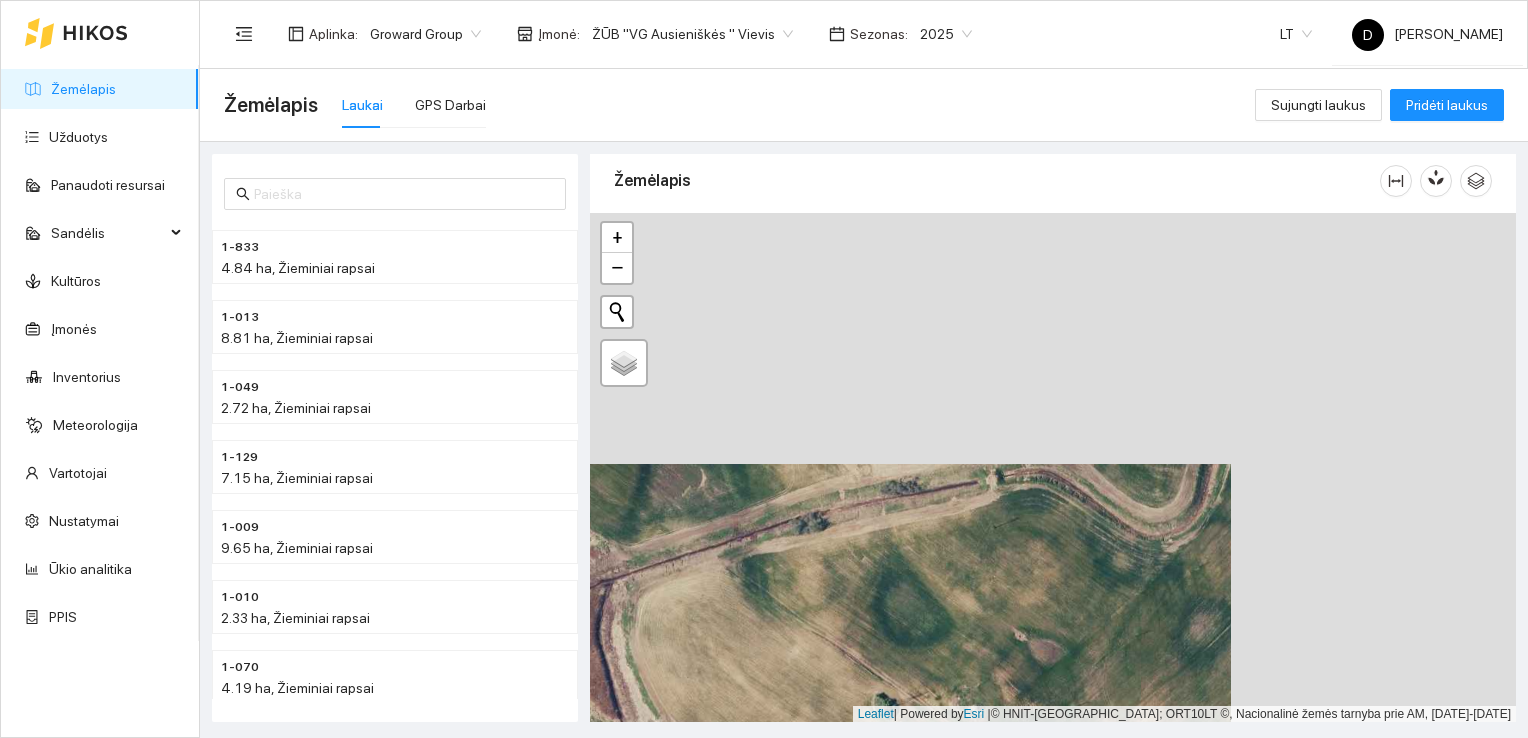 drag, startPoint x: 1242, startPoint y: 383, endPoint x: 944, endPoint y: 648, distance: 398.7844 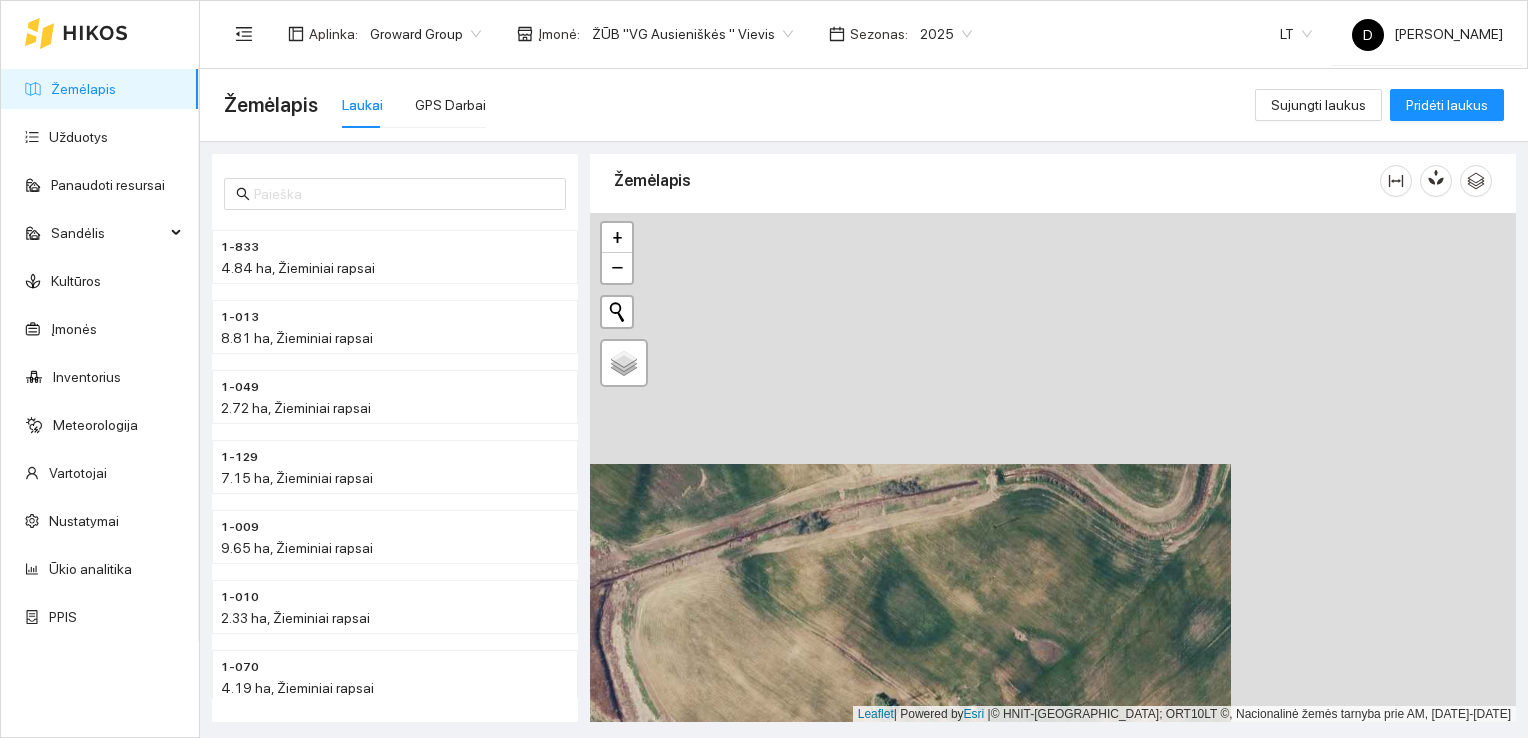 click at bounding box center [1053, 468] 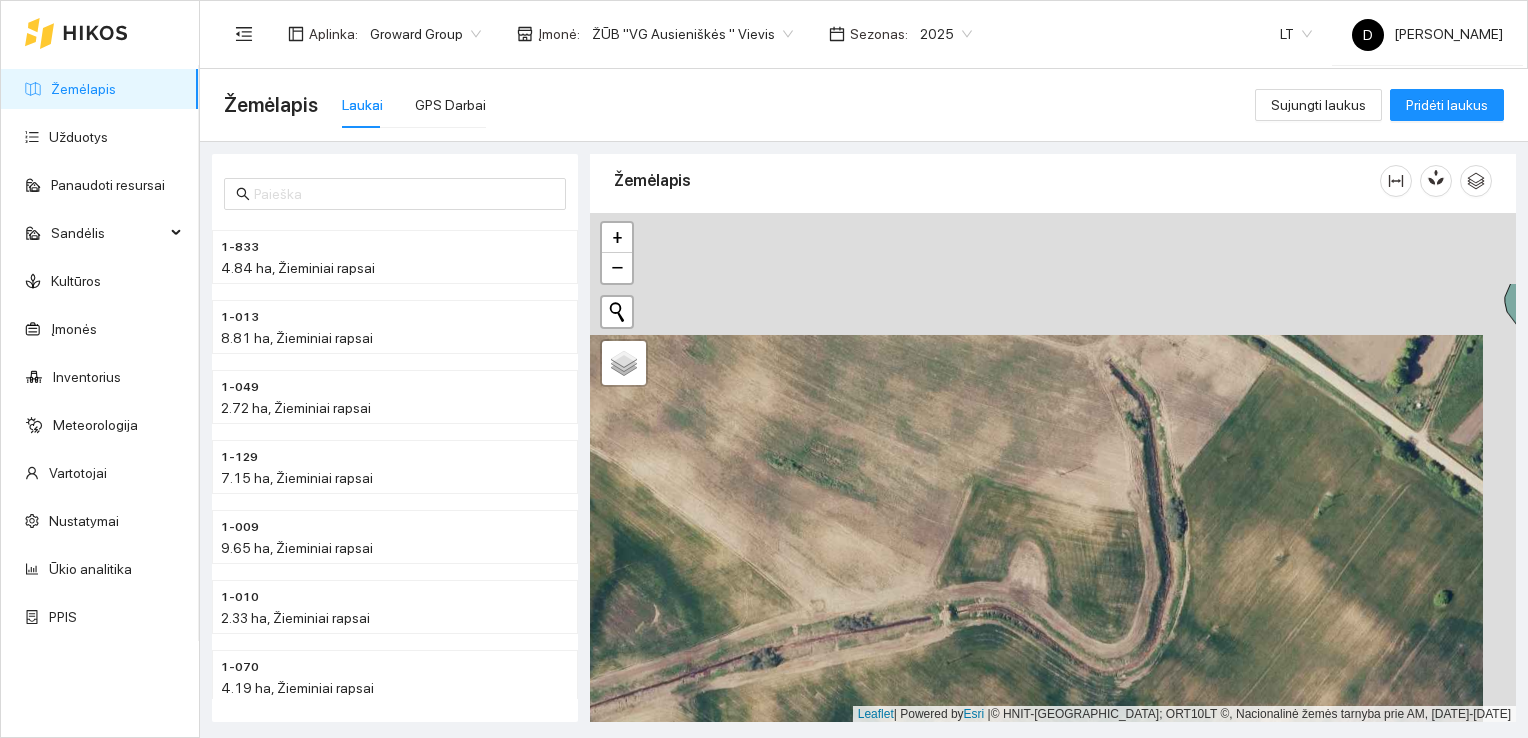 drag, startPoint x: 1100, startPoint y: 443, endPoint x: 1040, endPoint y: 677, distance: 241.56987 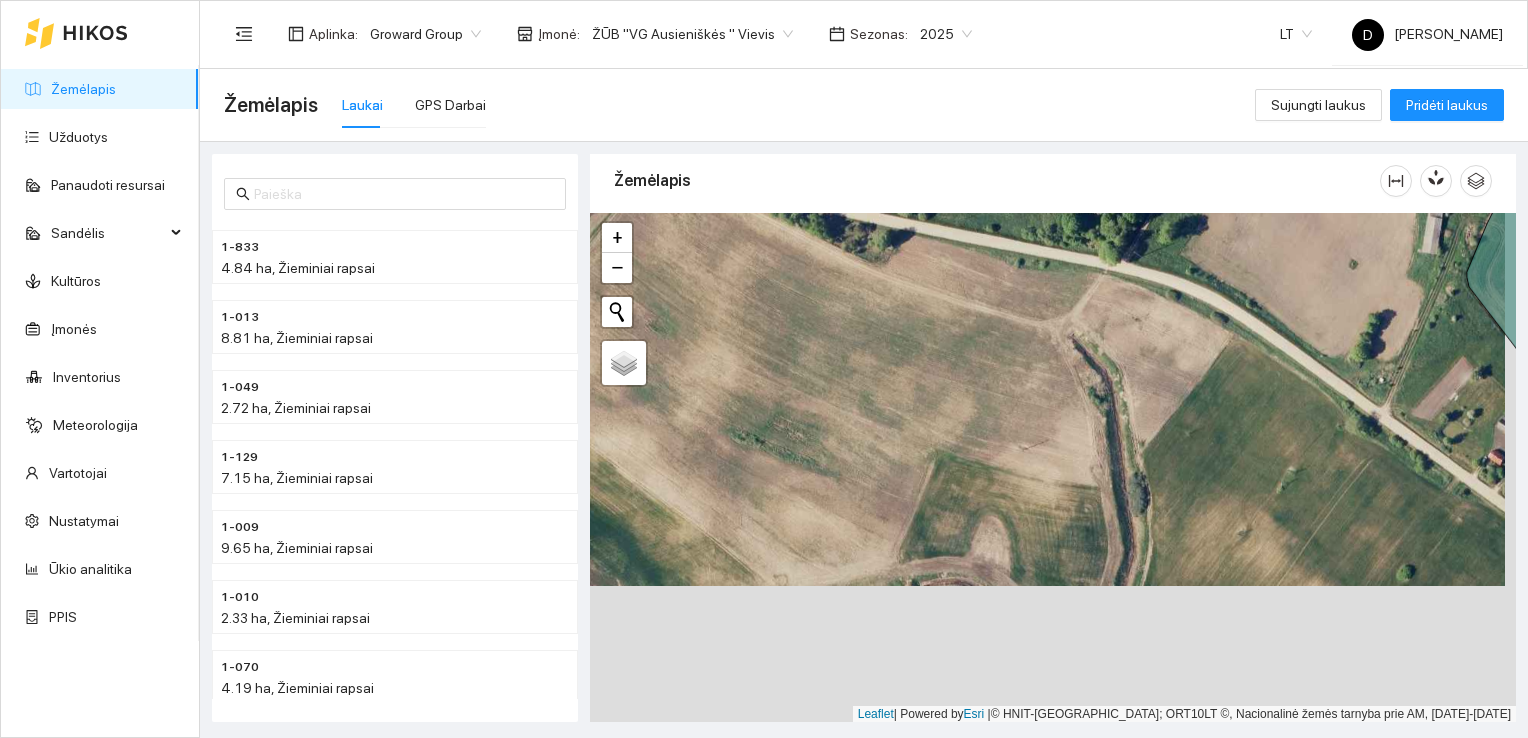 drag, startPoint x: 1054, startPoint y: 643, endPoint x: 1048, endPoint y: 479, distance: 164.10973 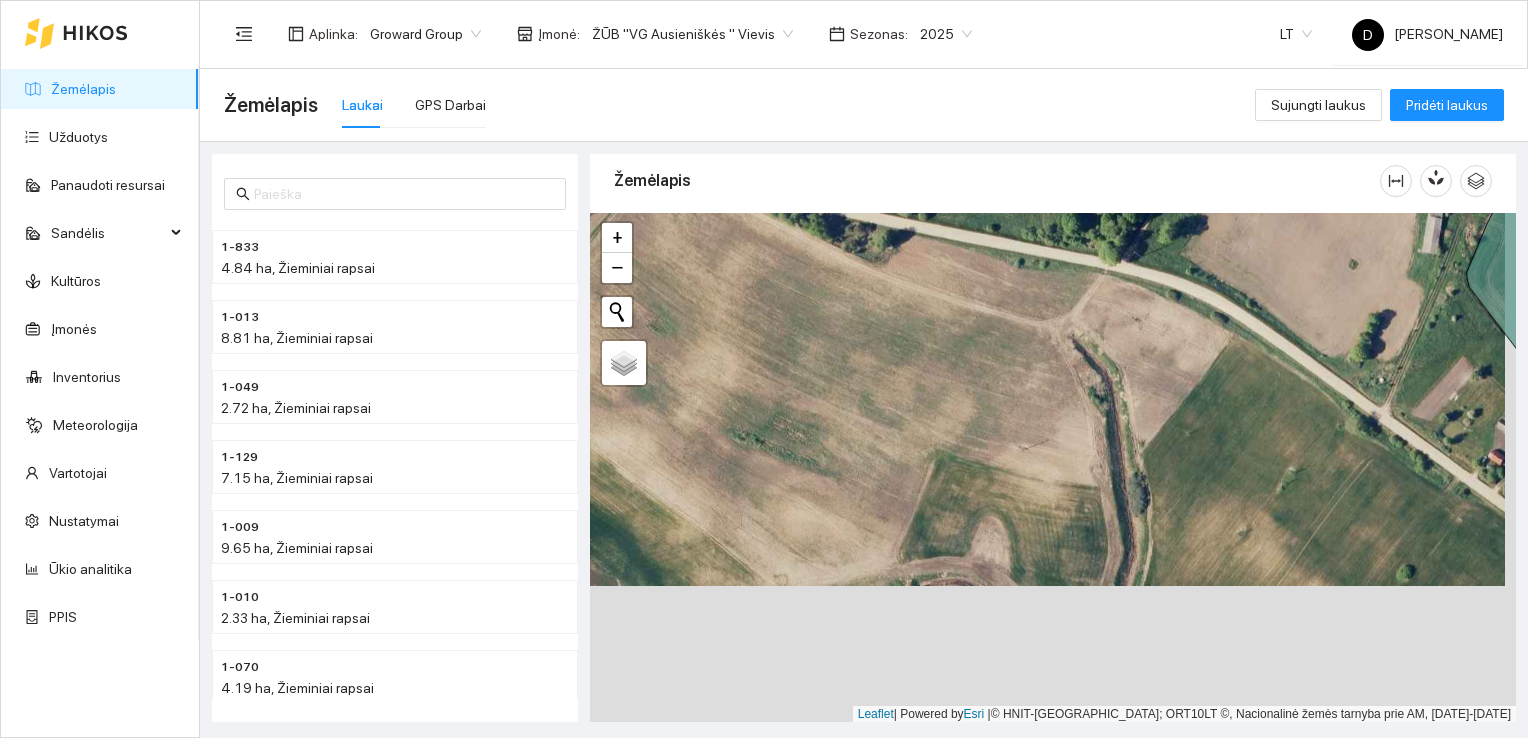 click at bounding box center (1053, 468) 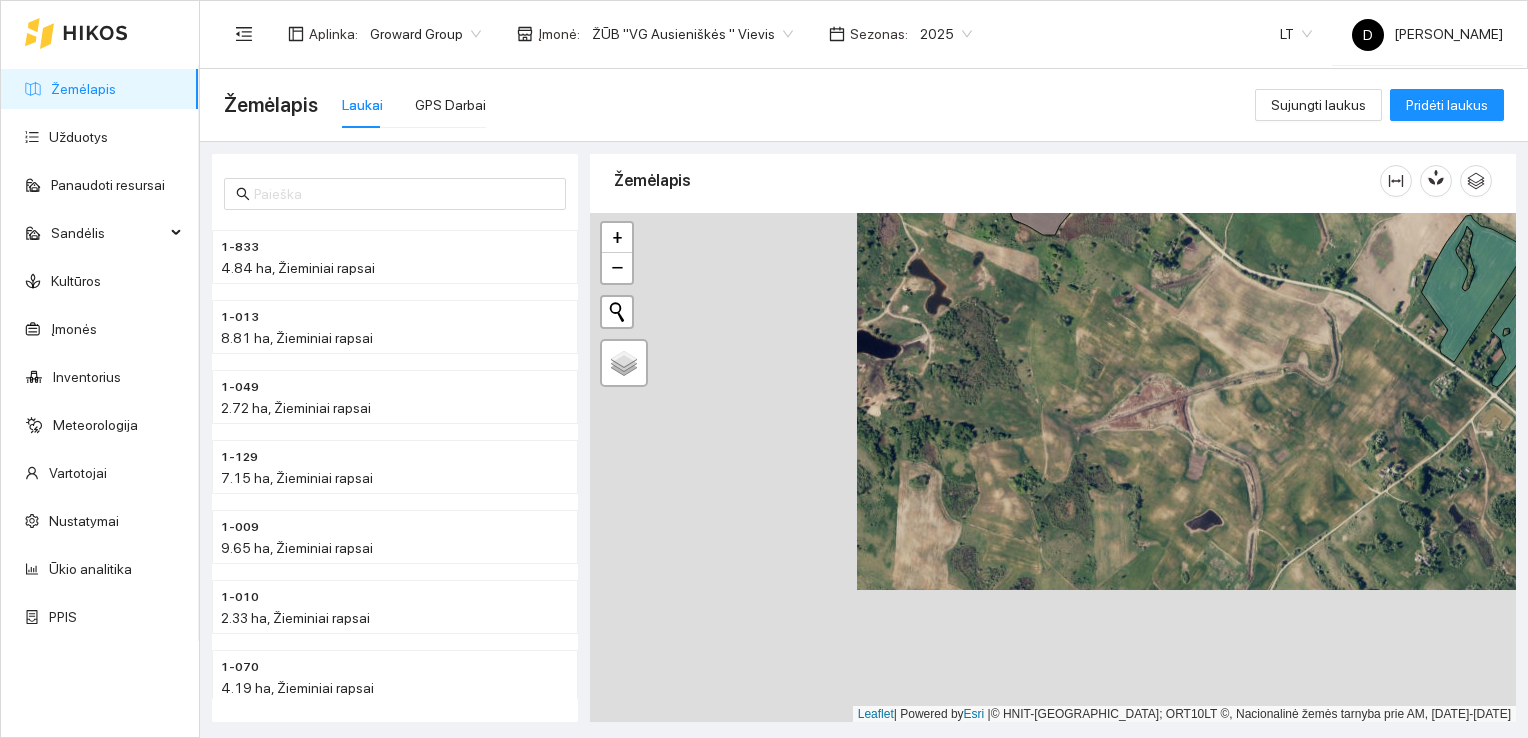 drag, startPoint x: 814, startPoint y: 622, endPoint x: 1096, endPoint y: 470, distance: 320.35605 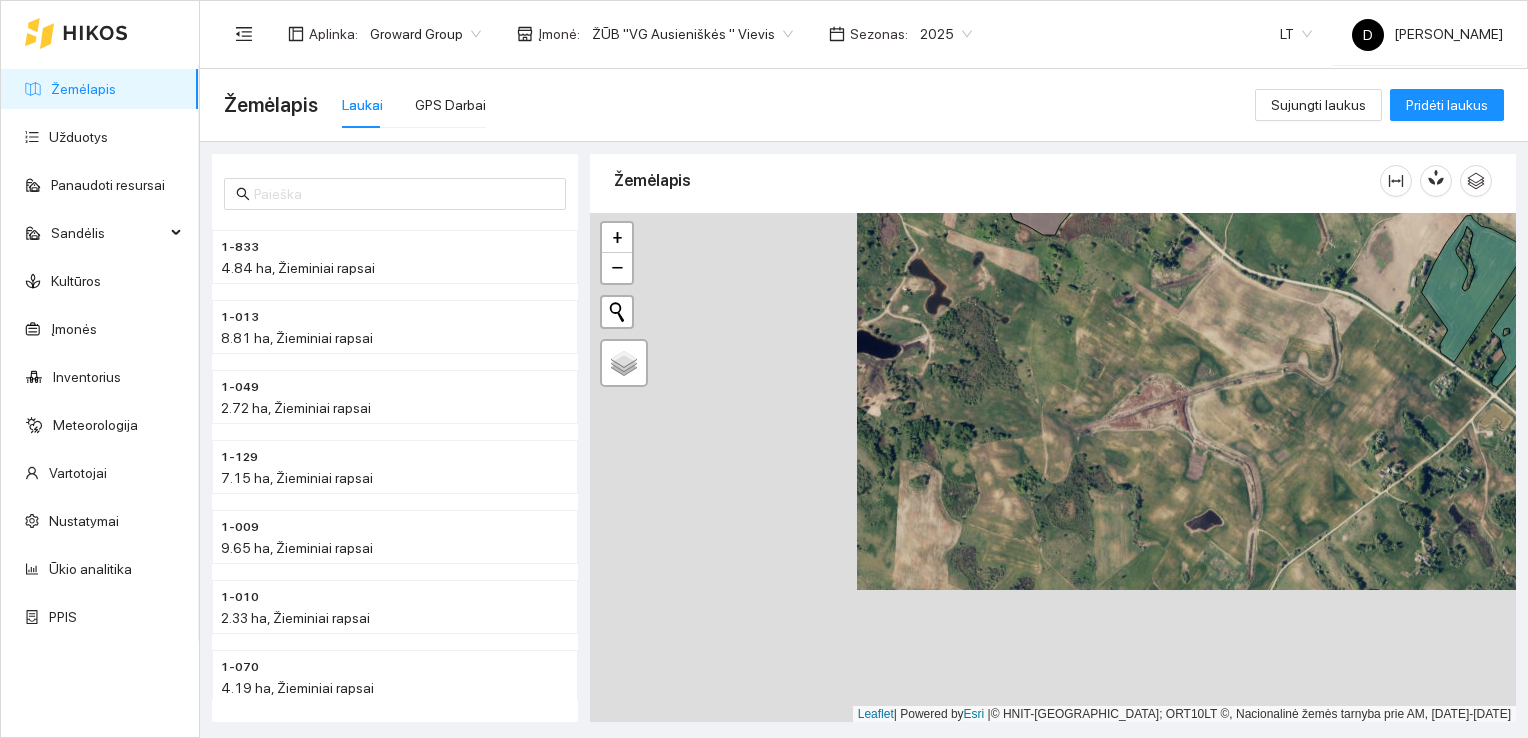 click at bounding box center [1053, 468] 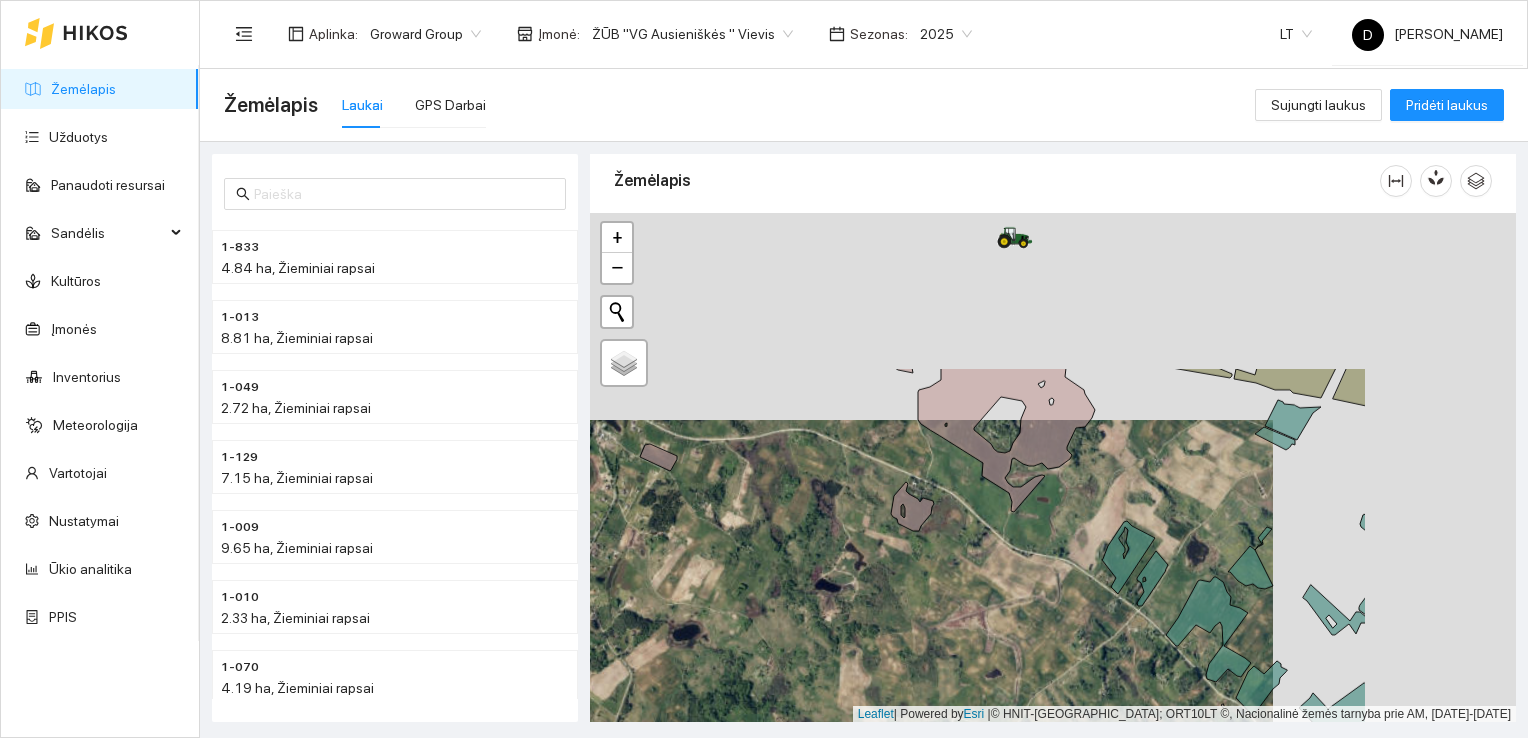 drag, startPoint x: 1339, startPoint y: 327, endPoint x: 1092, endPoint y: 538, distance: 324.85382 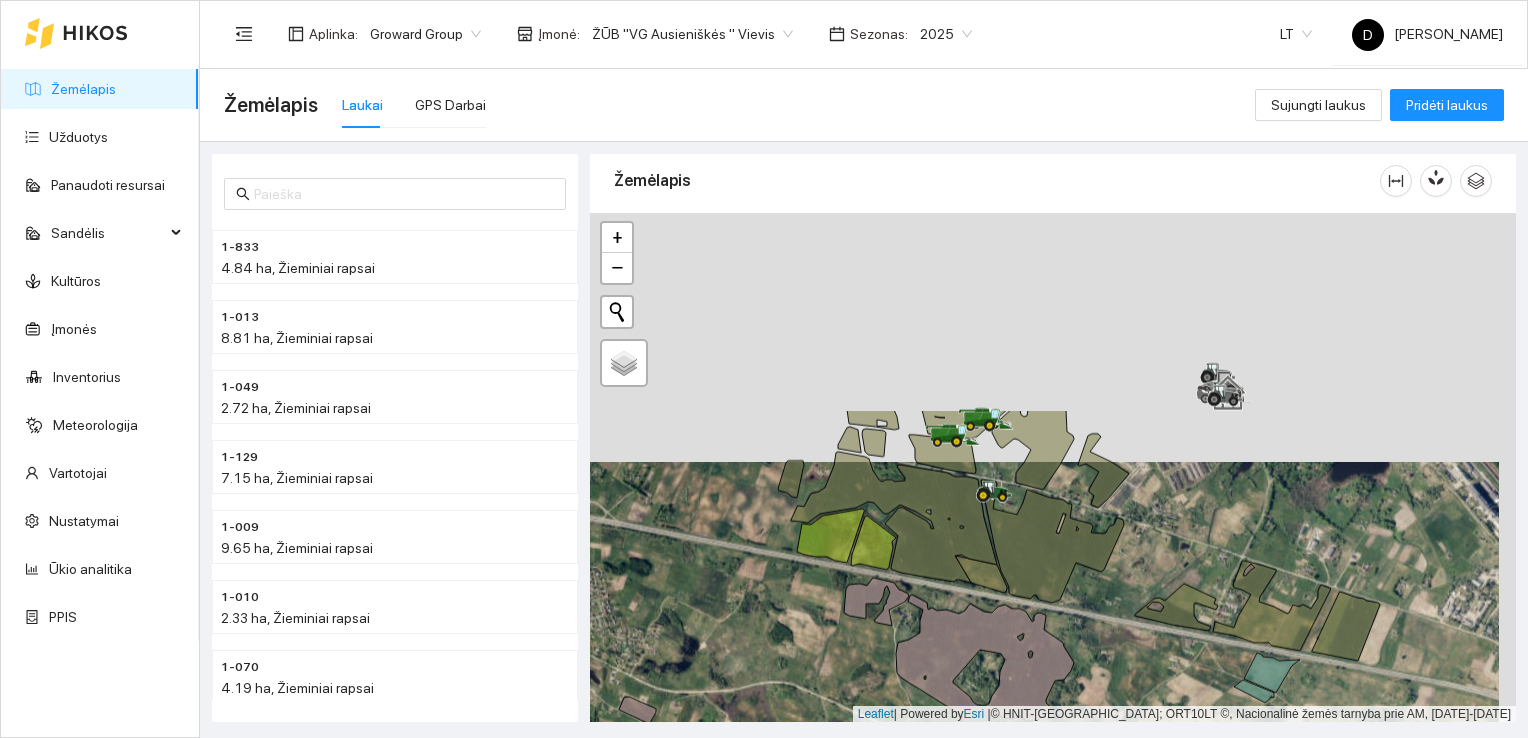 drag, startPoint x: 1116, startPoint y: 306, endPoint x: 1099, endPoint y: 569, distance: 263.54886 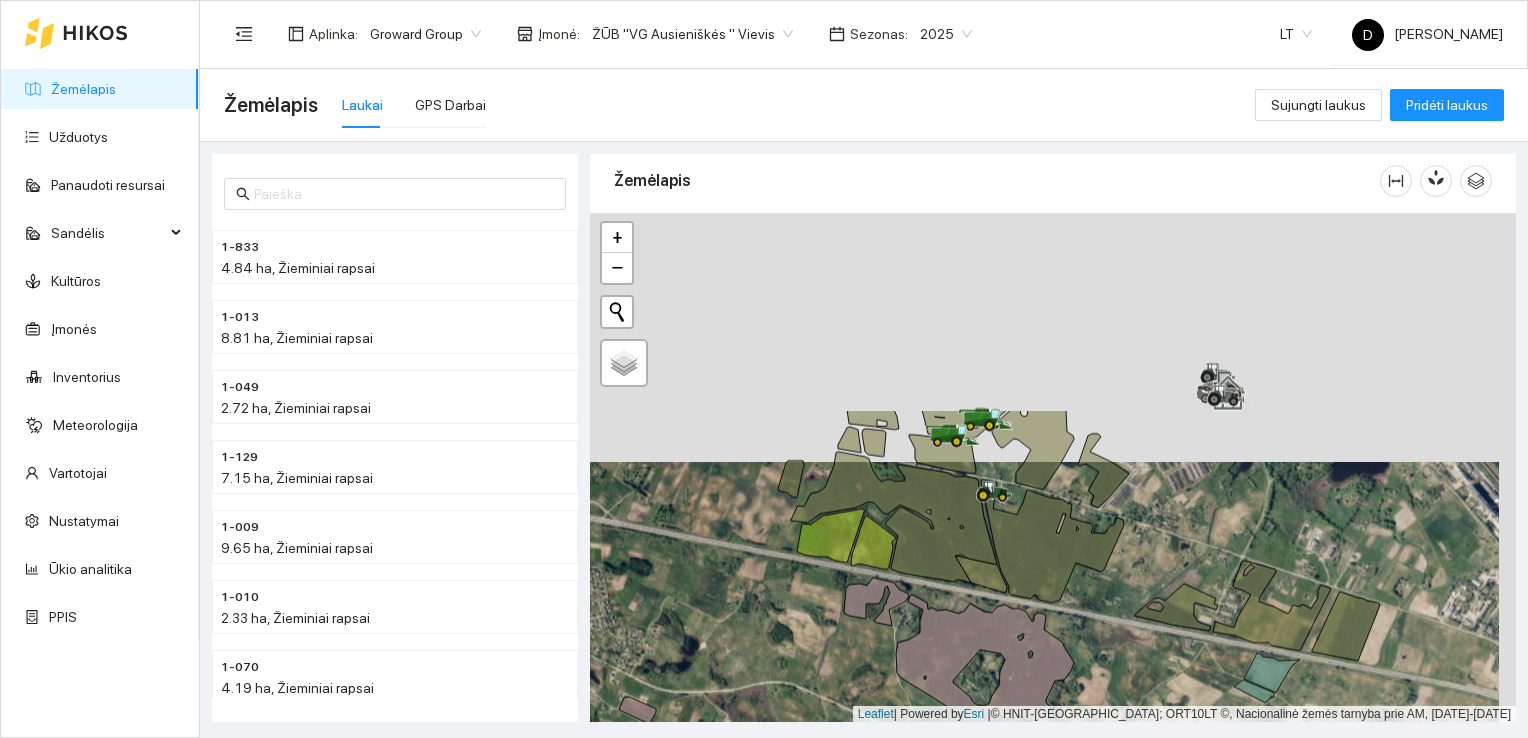 click 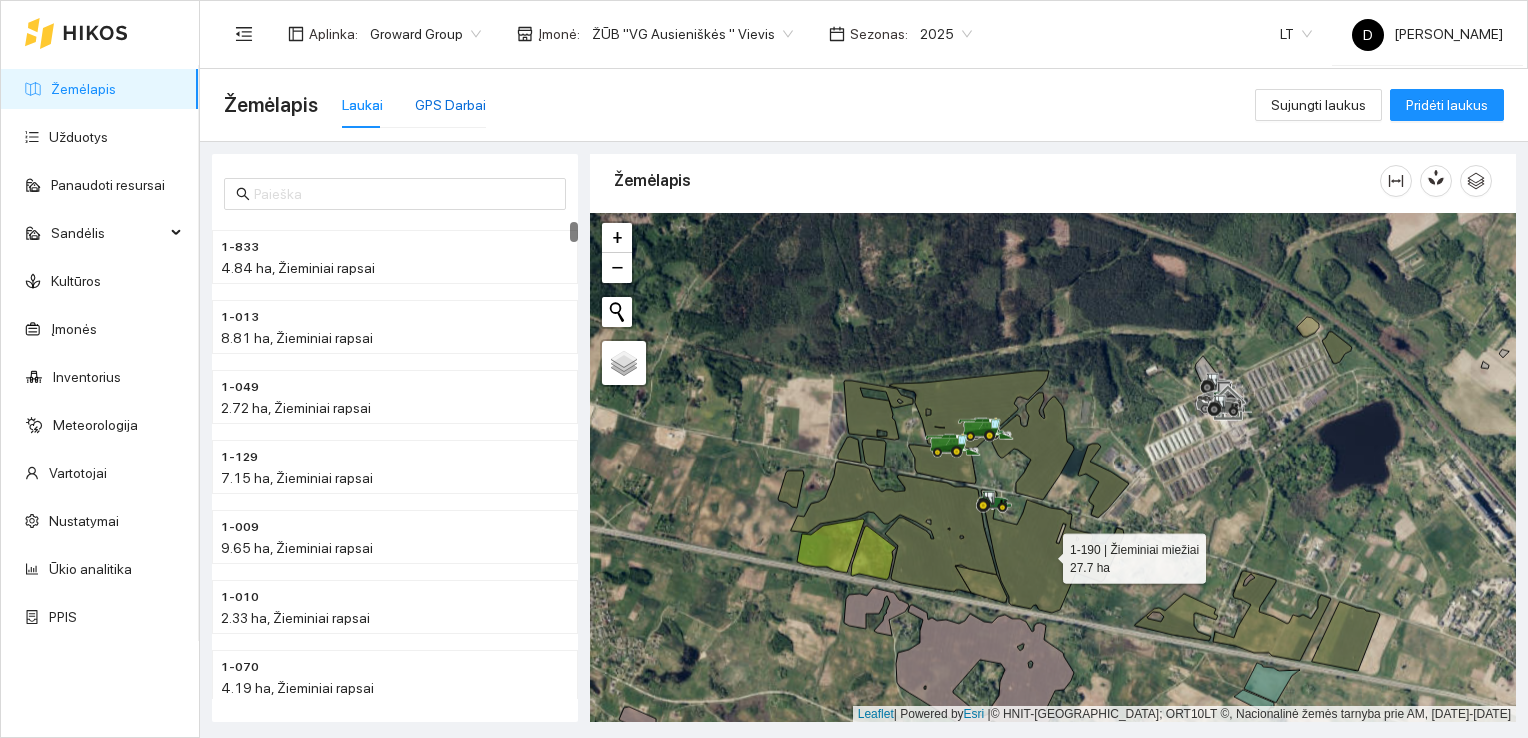 click on "GPS Darbai" at bounding box center [450, 105] 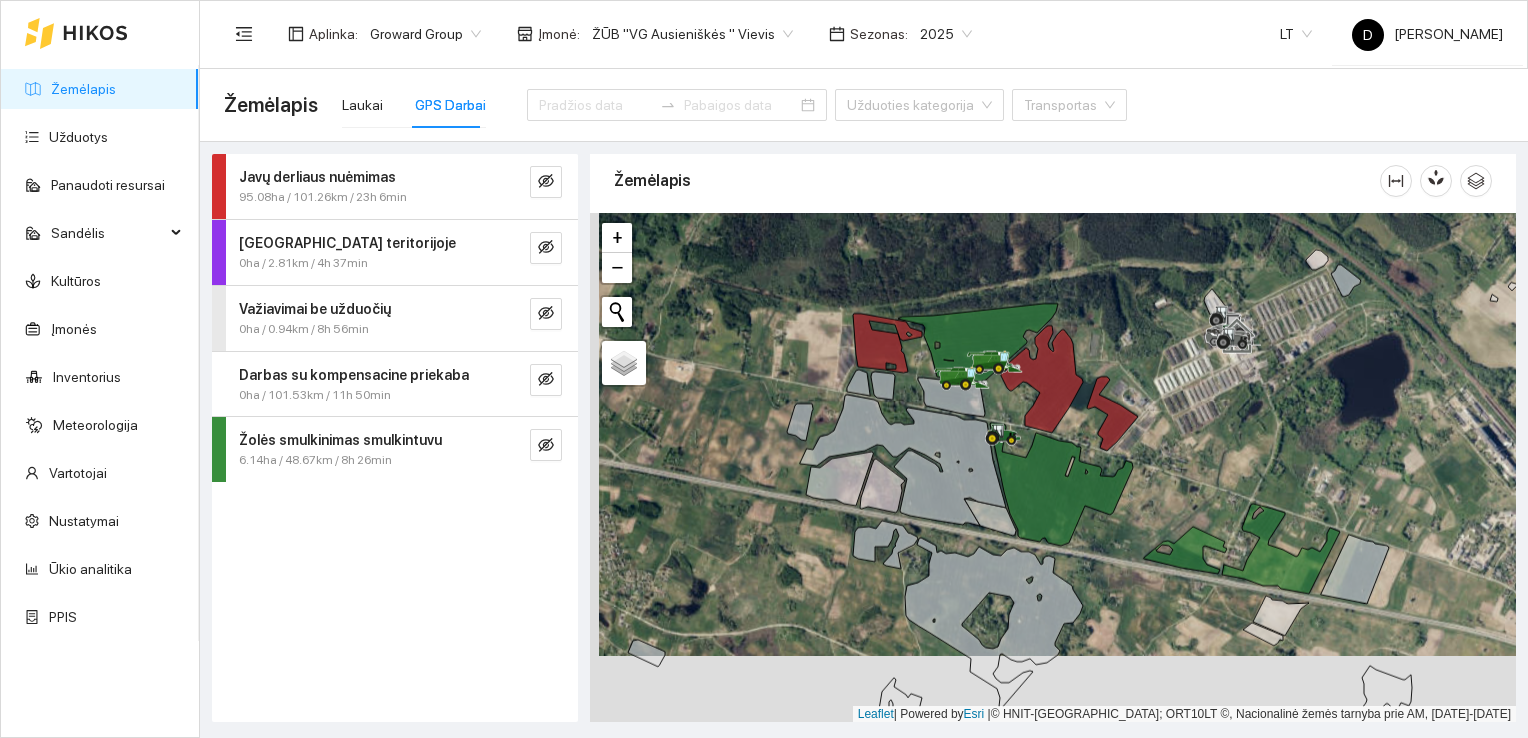 drag, startPoint x: 1179, startPoint y: 526, endPoint x: 1188, endPoint y: 459, distance: 67.601776 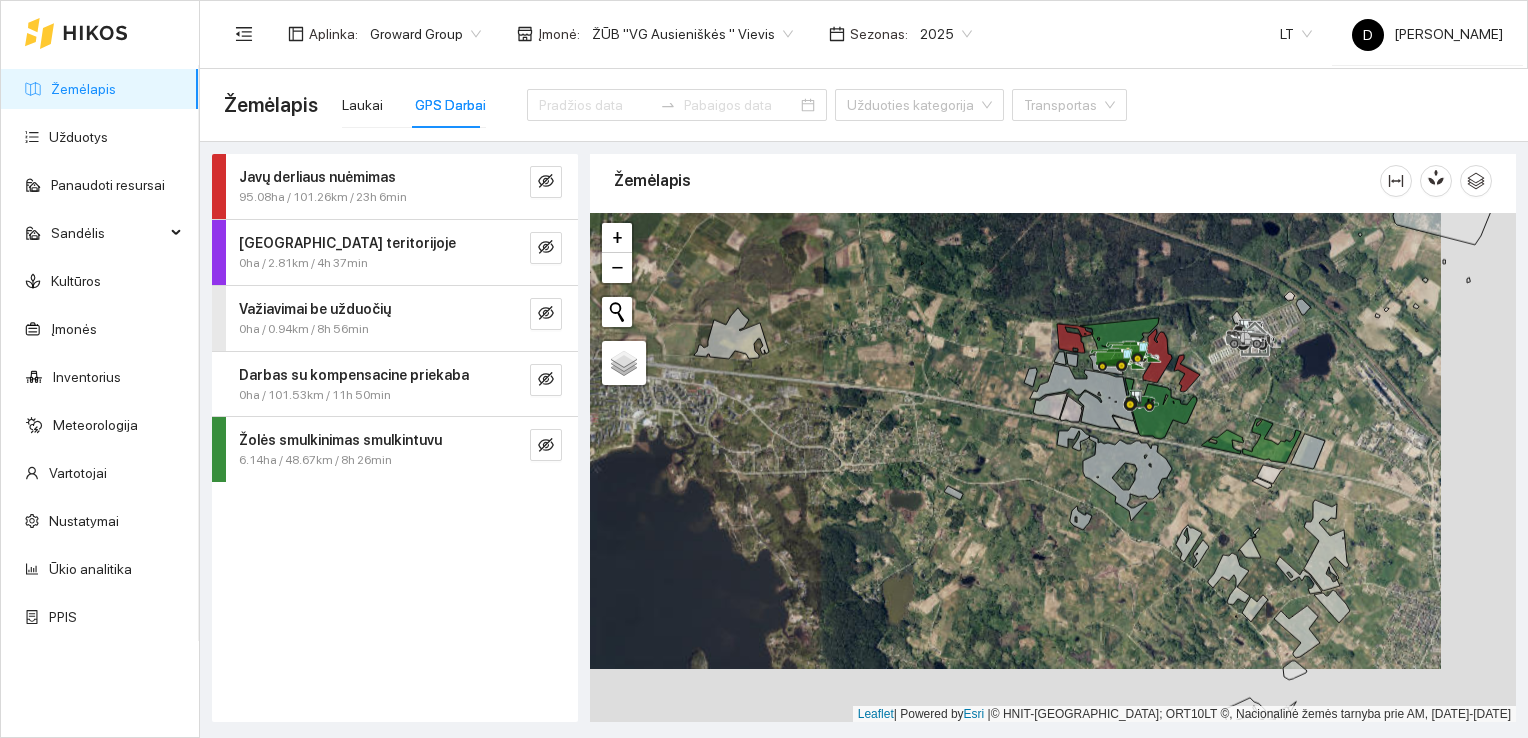 drag, startPoint x: 1346, startPoint y: 446, endPoint x: 1271, endPoint y: 392, distance: 92.417534 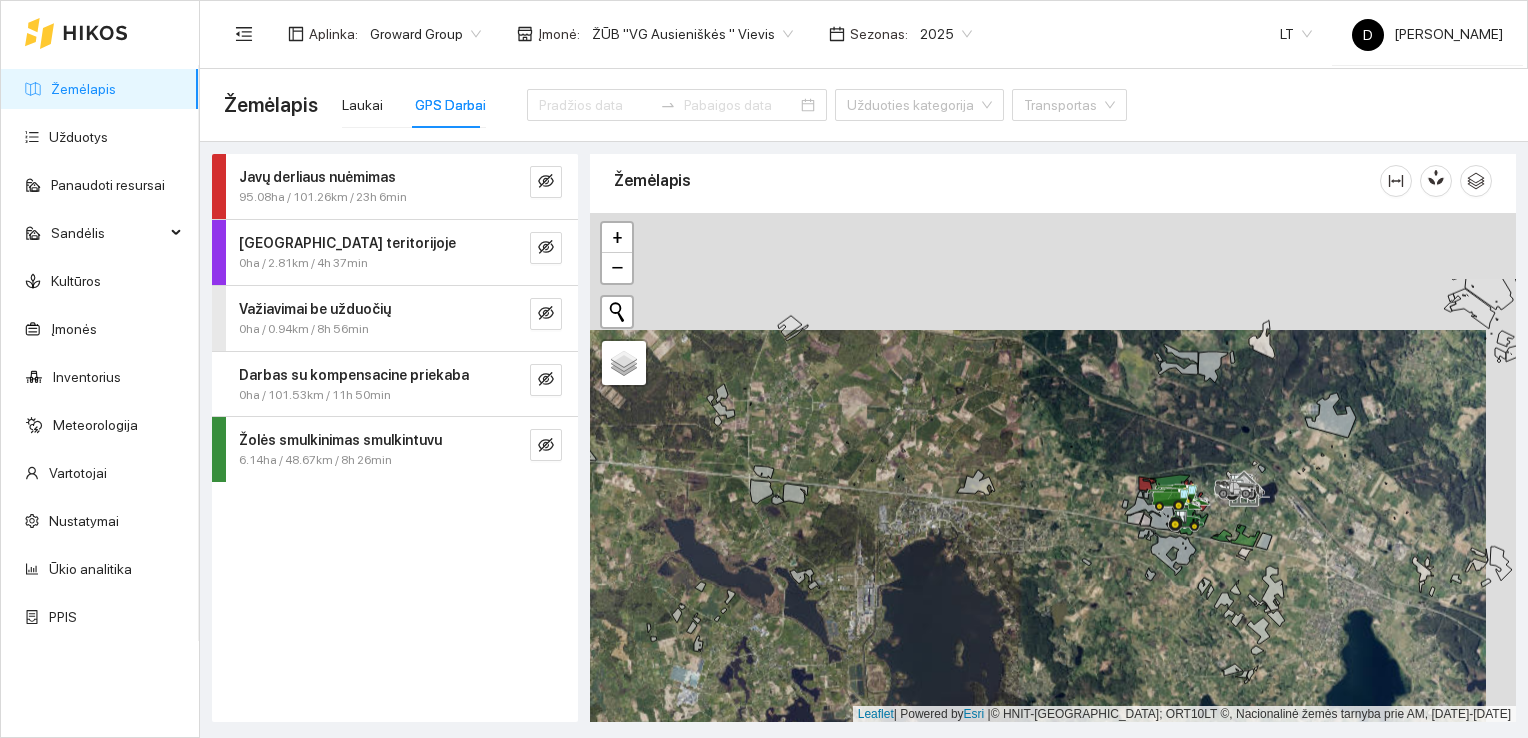 drag, startPoint x: 1026, startPoint y: 421, endPoint x: 996, endPoint y: 538, distance: 120.784935 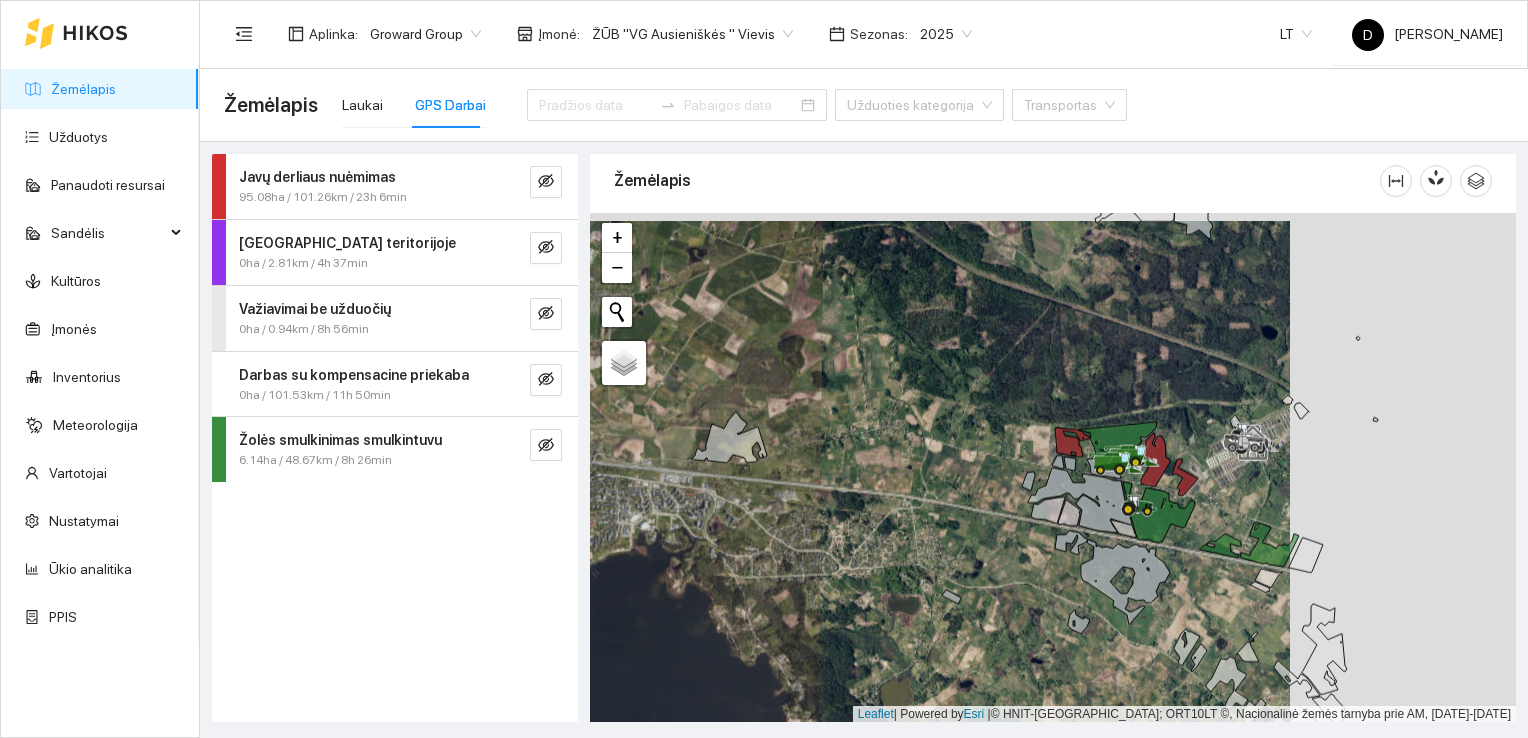 drag, startPoint x: 1138, startPoint y: 412, endPoint x: 912, endPoint y: 420, distance: 226.14156 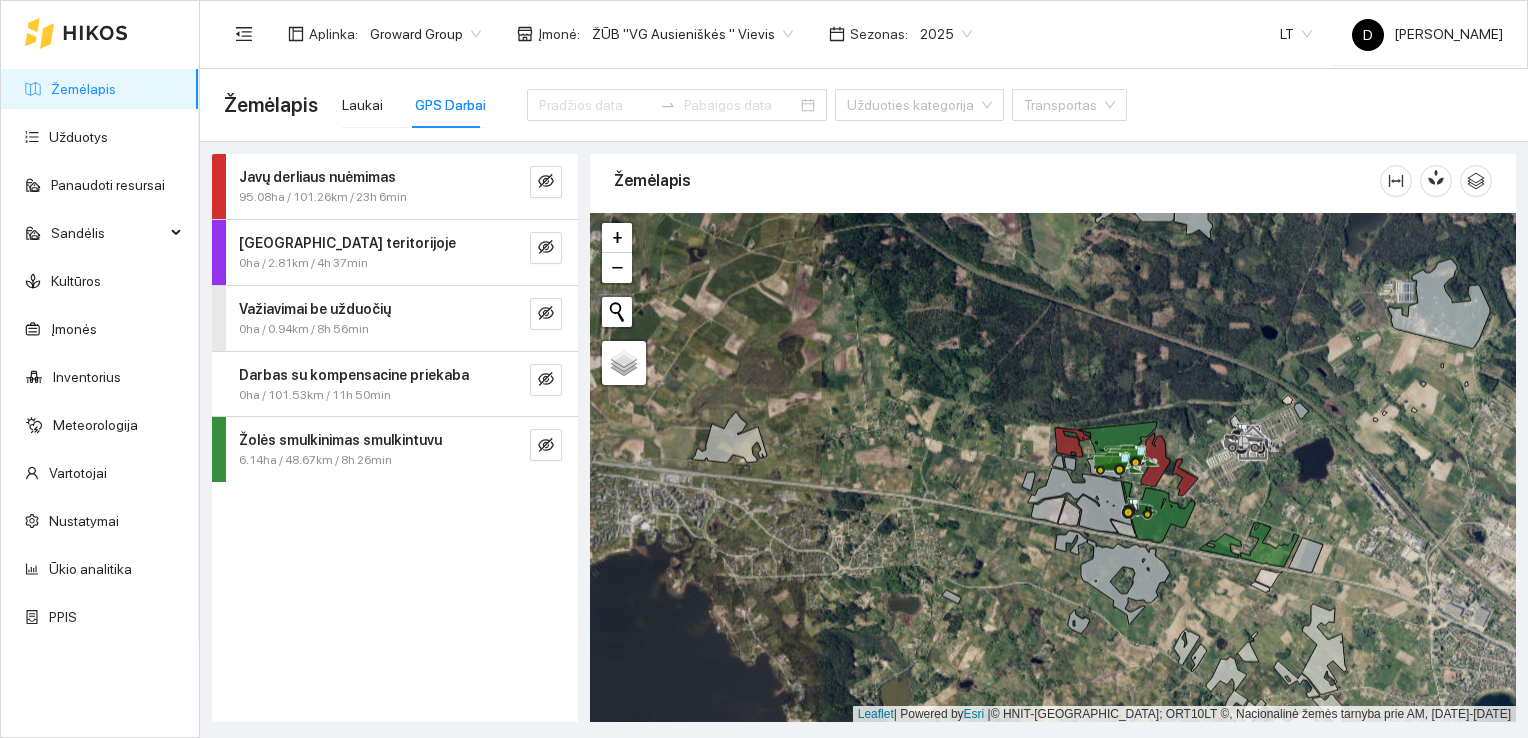 click on "Žolės smulkinimas smulkintuvu" at bounding box center (340, 440) 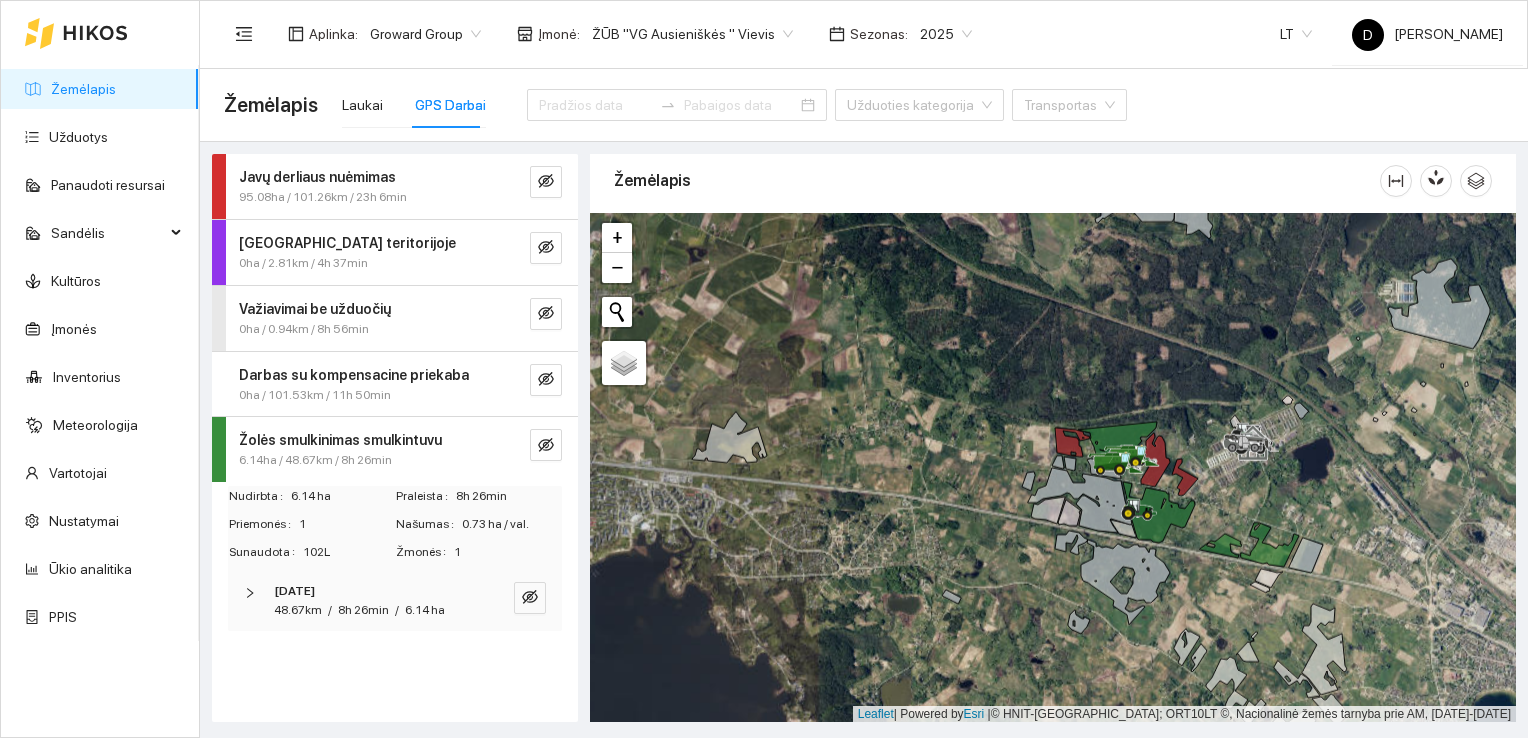 click on "Žolės smulkinimas smulkintuvu" at bounding box center [340, 440] 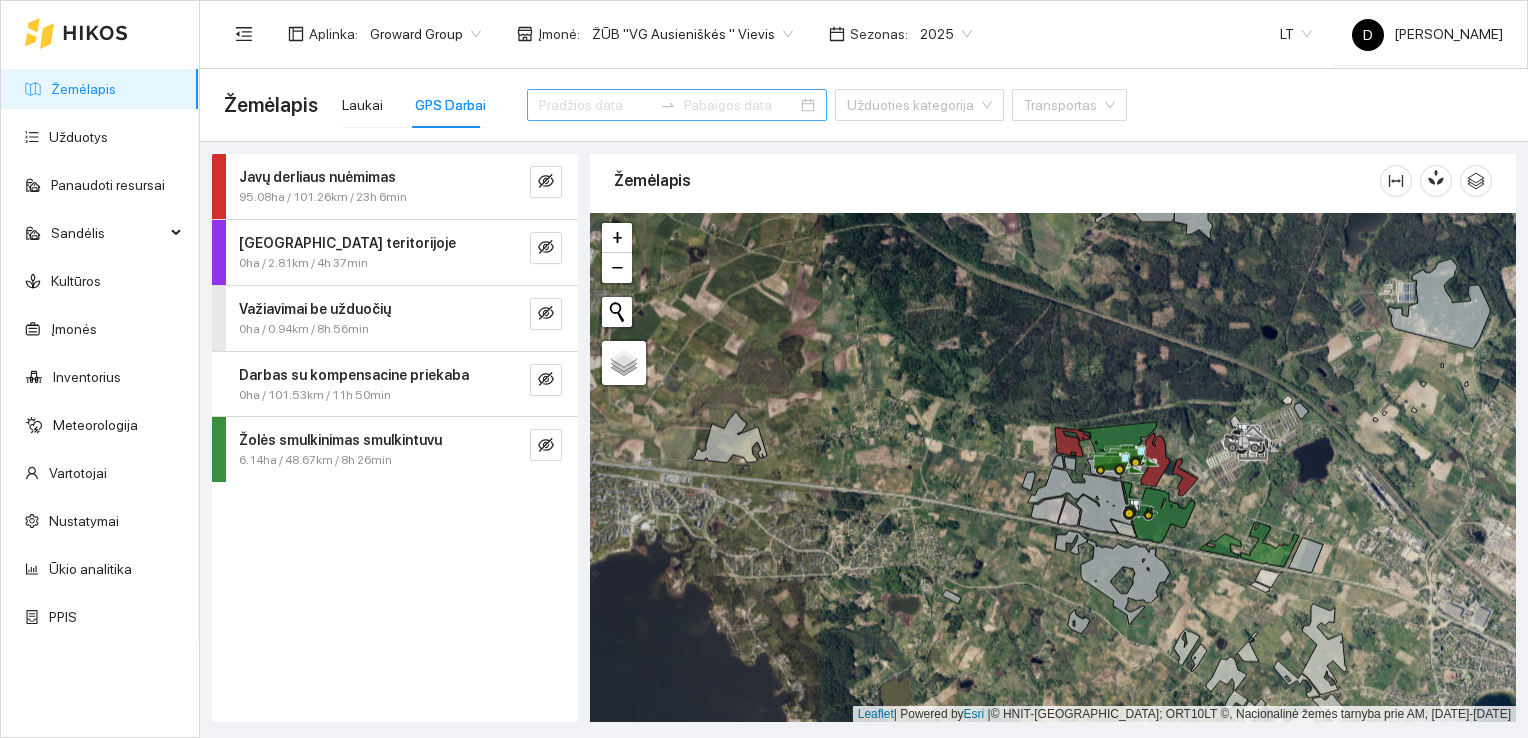 click at bounding box center [595, 105] 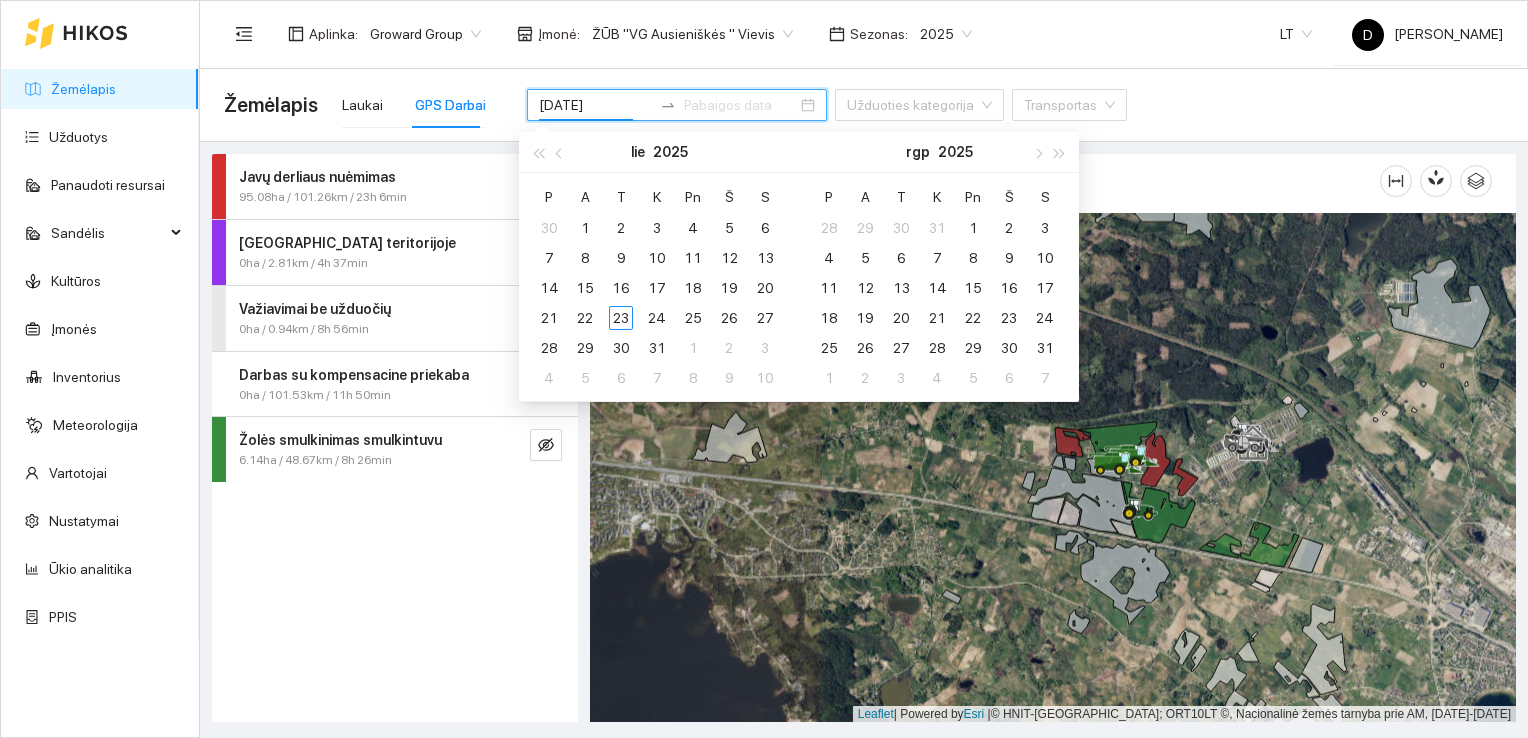 type on "[DATE]" 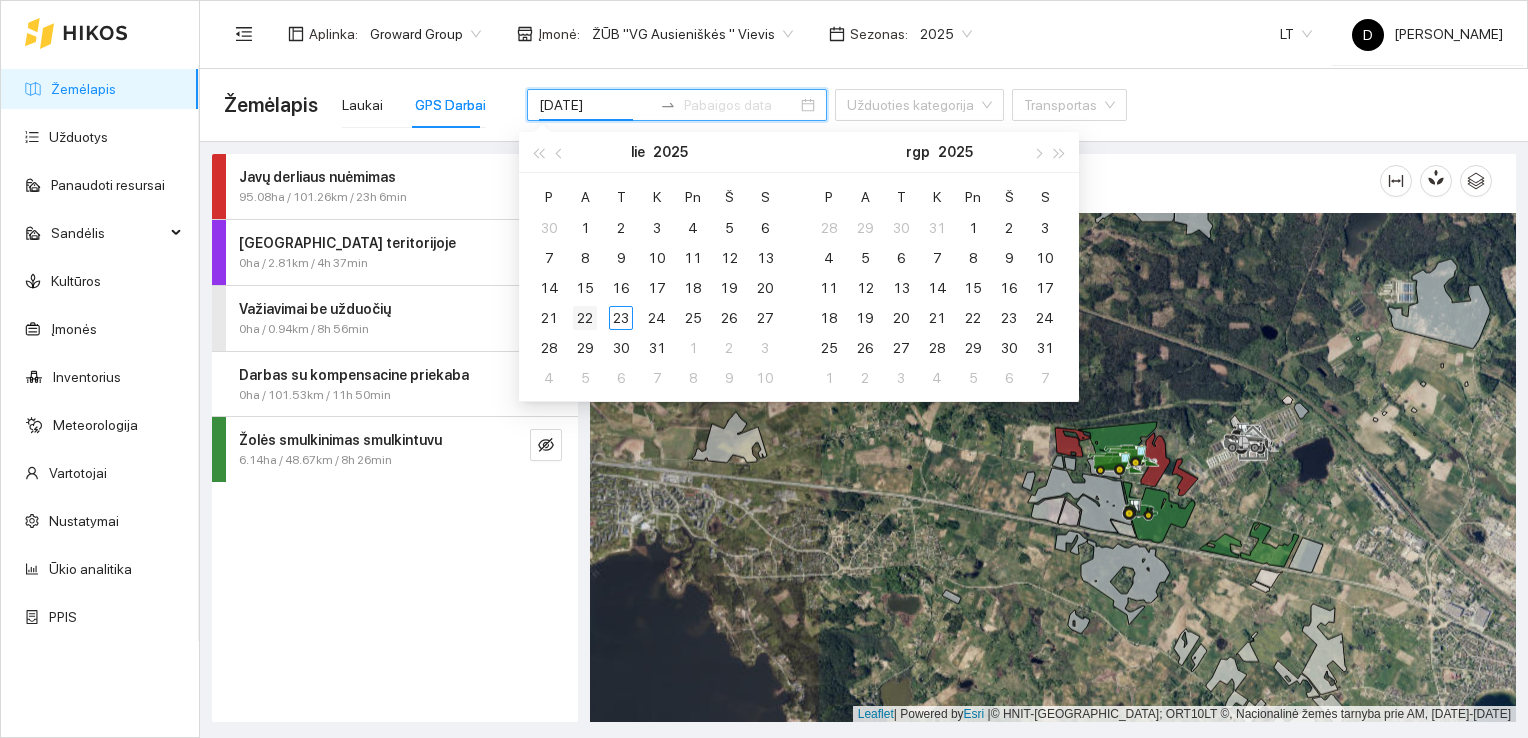 type on "[DATE]" 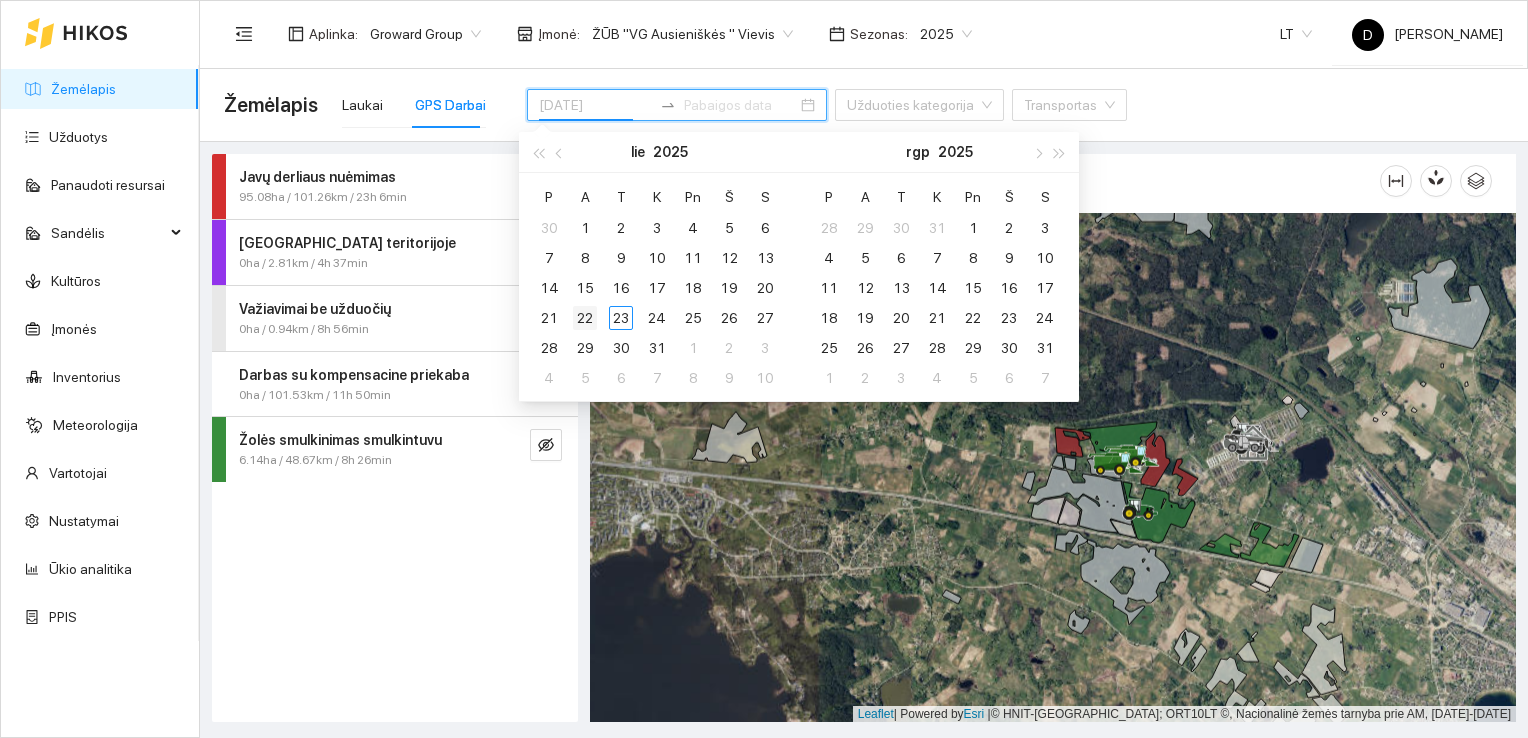 click on "22" at bounding box center (585, 318) 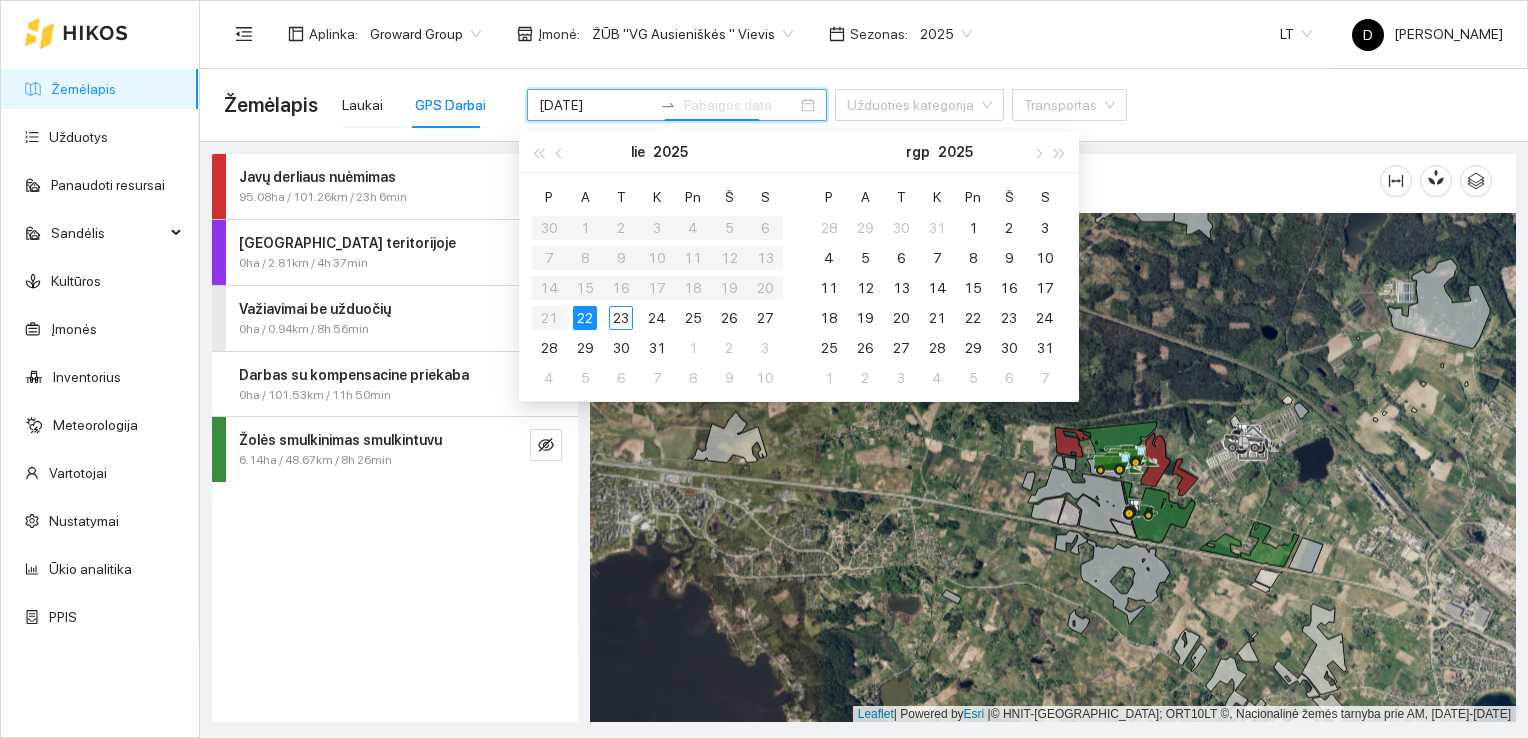 click on "22" at bounding box center (585, 318) 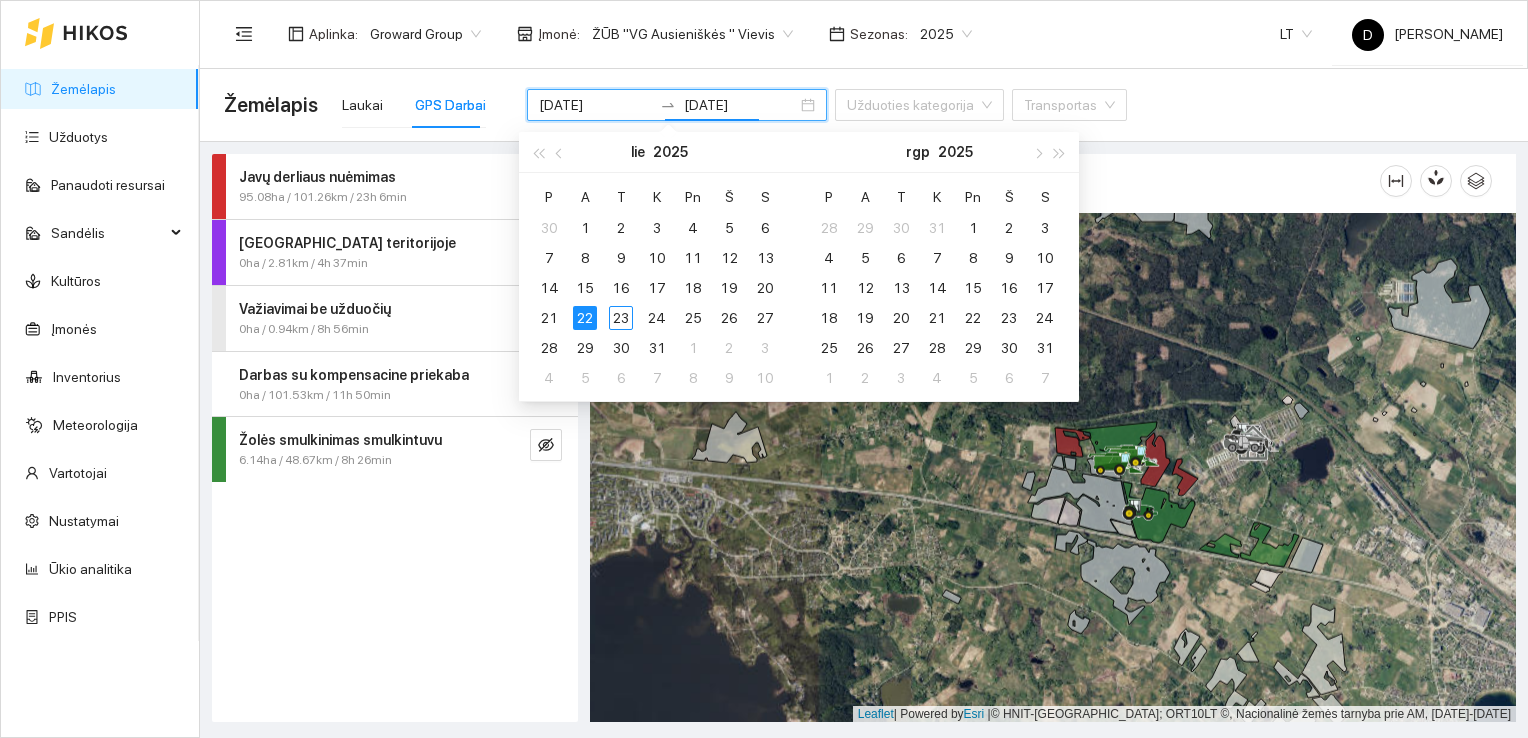 type on "[DATE]" 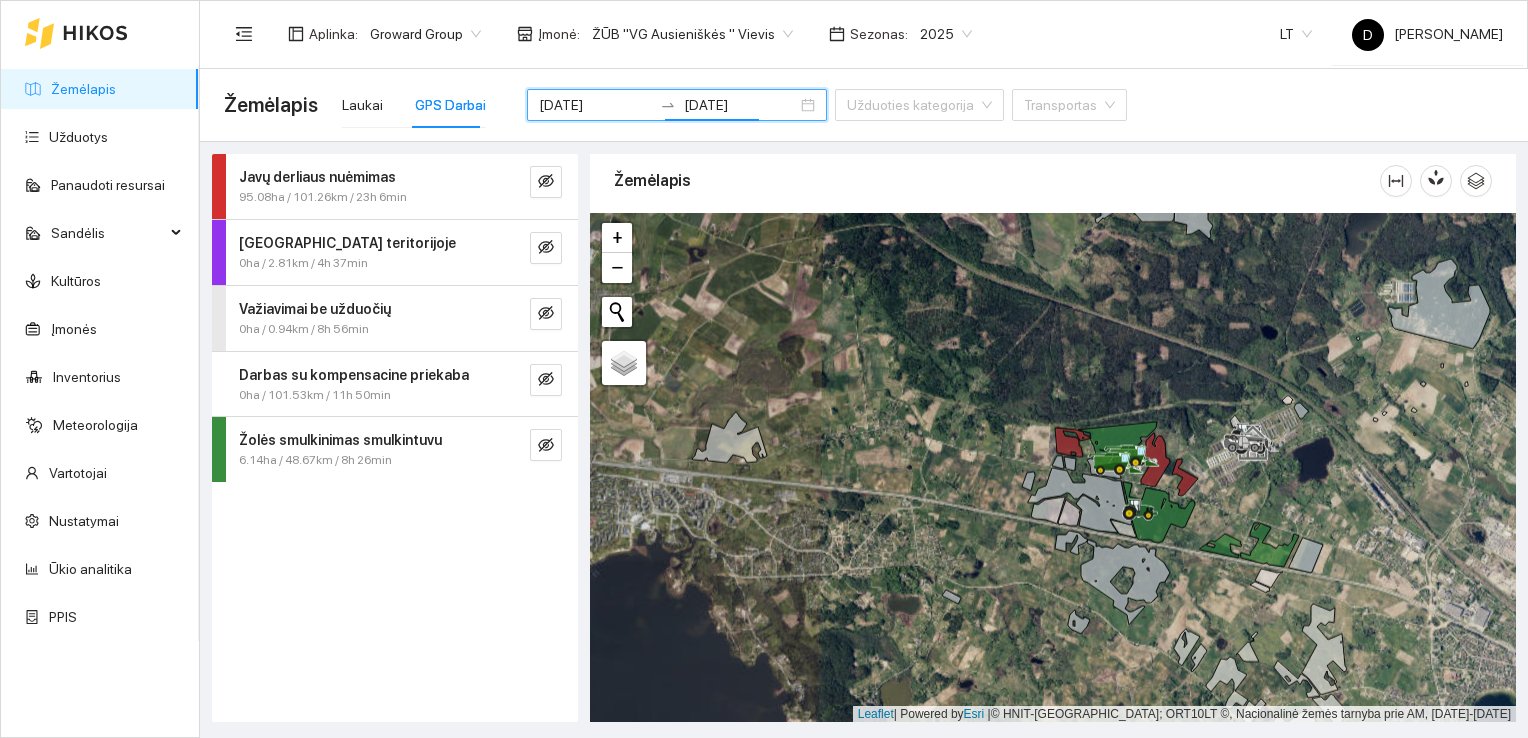 click on "Javų derliaus nuėmimas 95.08ha / 101.26km / 23h 6min [GEOGRAPHIC_DATA] teritorijoje 0ha / 2.81km / 4h 37min Važiavimai be užduočių 0ha / 0.94km / 8h 56min Darbas su kompensacine priekaba 0ha / 101.53km / 11h 50min Žolės smulkinimas smulkintuvu 6.14ha / 48.67km / 8h 26min Nudirbta 6.14 ha Praleista 8h 26min Priemonės 1 Našumas 0.73 ha / val. Sunaudota 102L Žmonės 1 [DATE] 48.67km / 8h 26min / 6.14 ha" at bounding box center [395, 438] 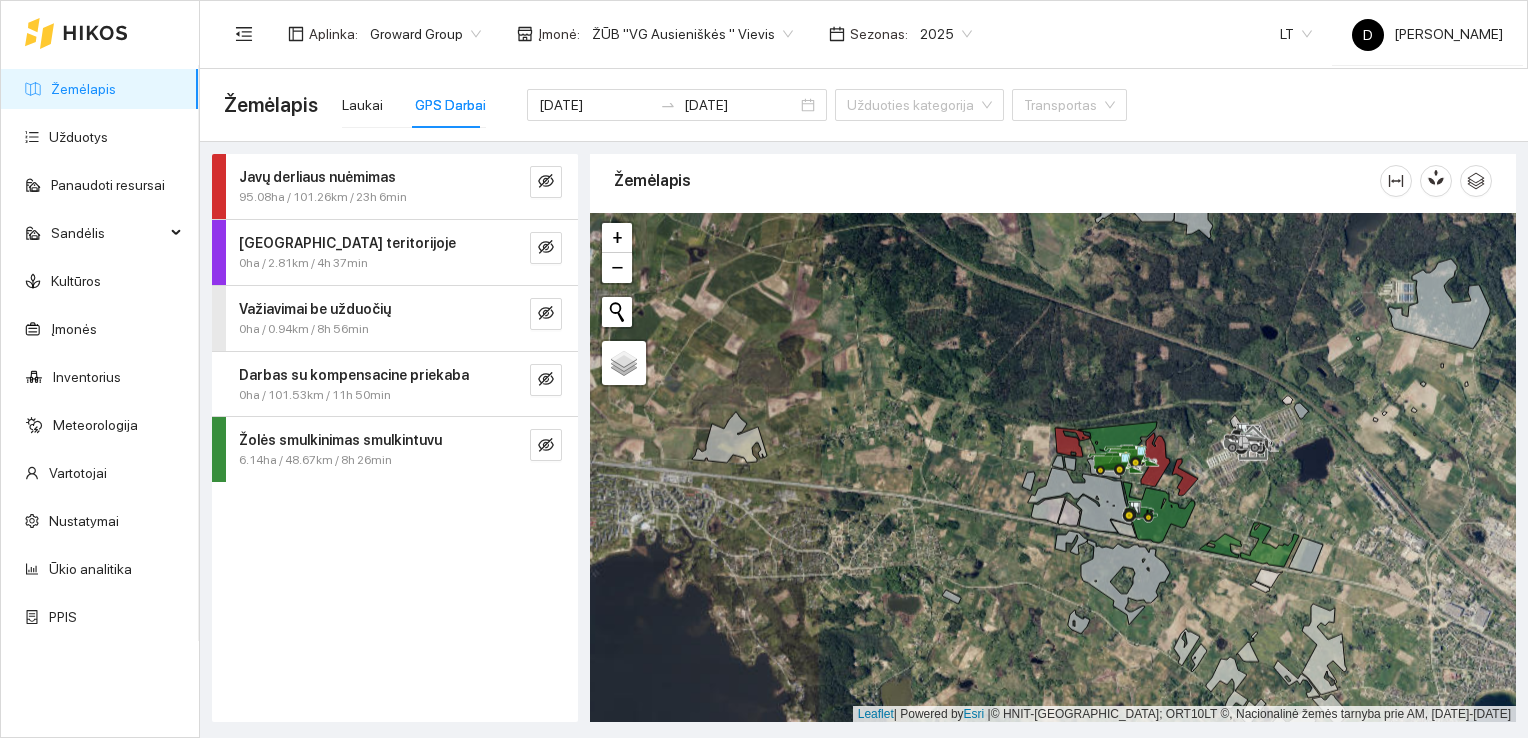 click on "Darbas su kompensacine priekaba" at bounding box center [354, 375] 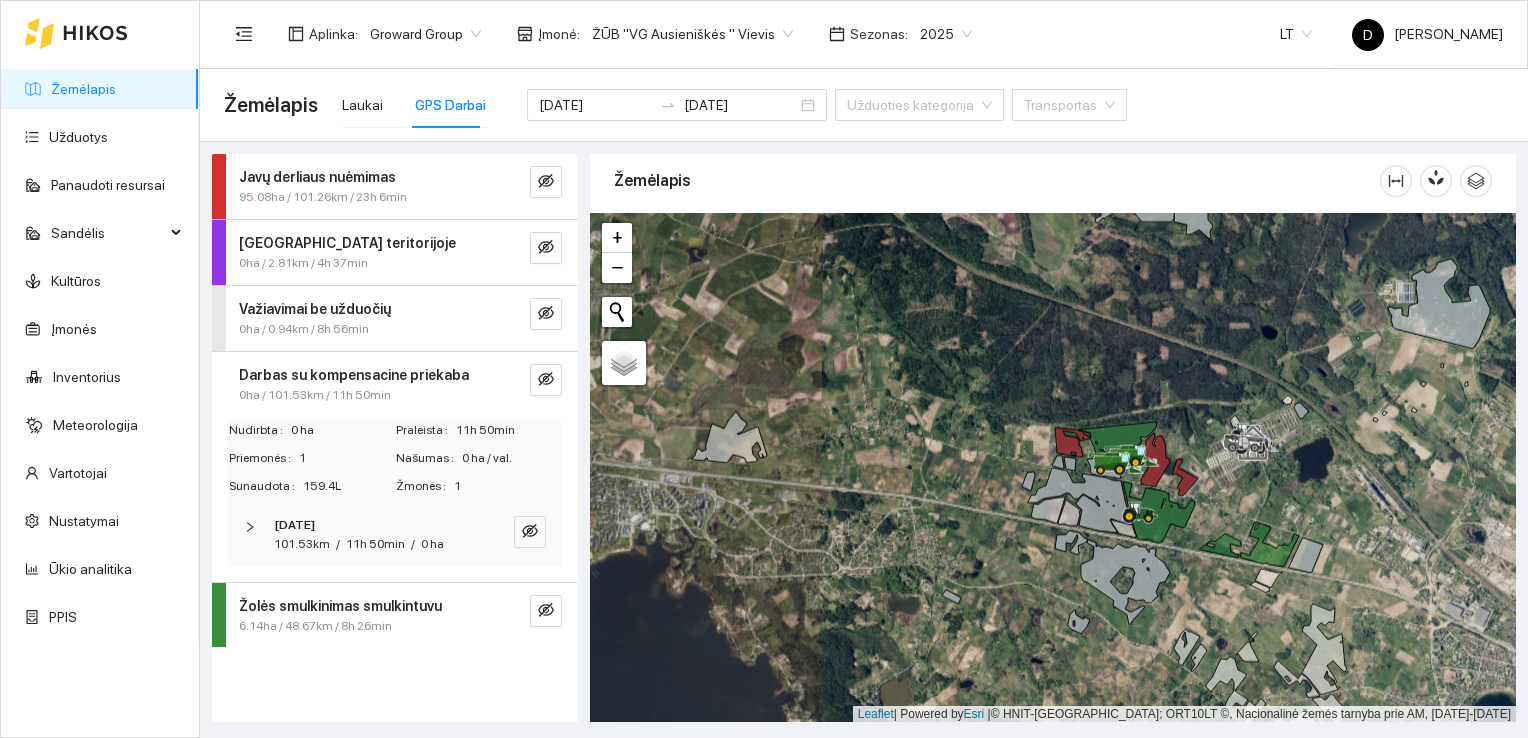 click on "Darbas su kompensacine priekaba" at bounding box center [354, 375] 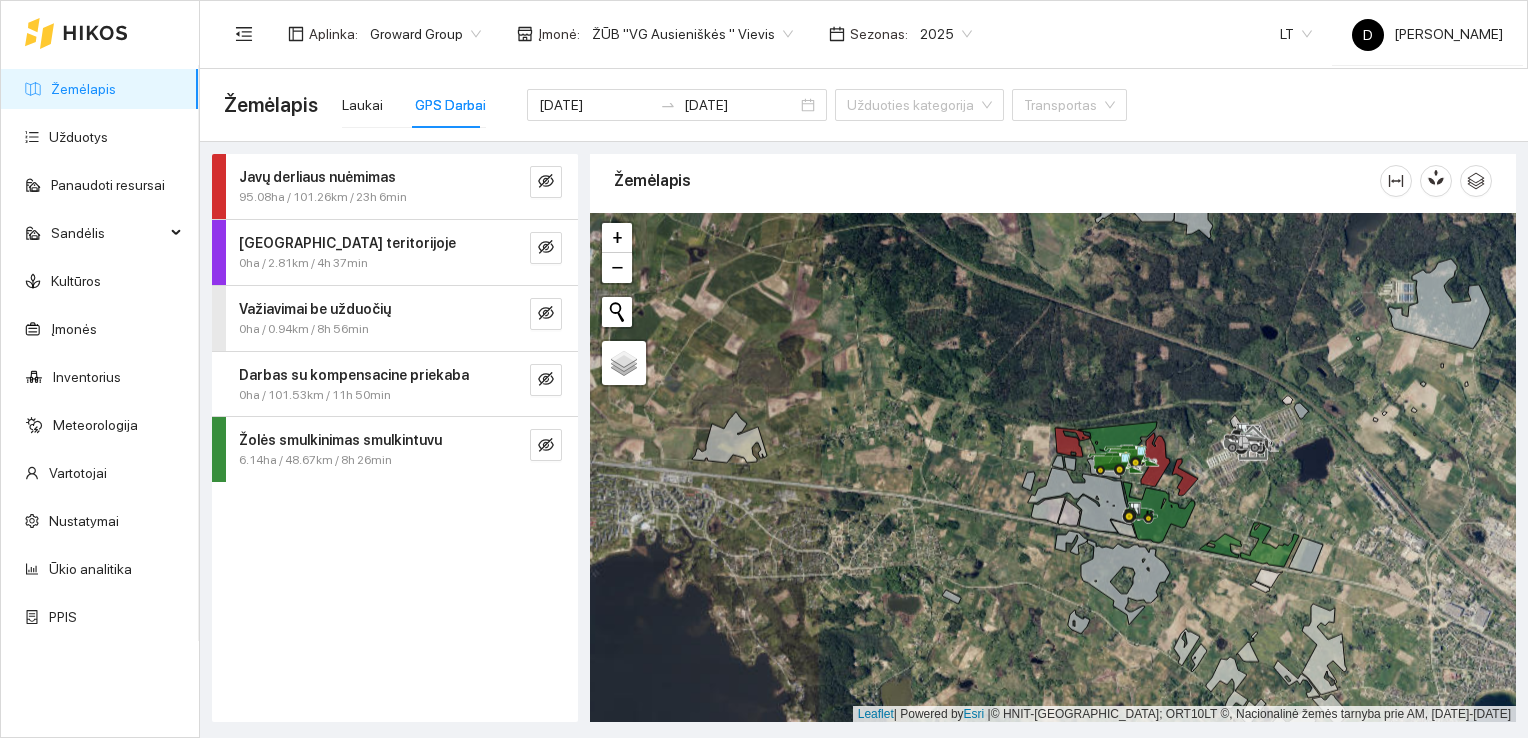 click on "Darbas su kompensacine priekaba" at bounding box center (354, 375) 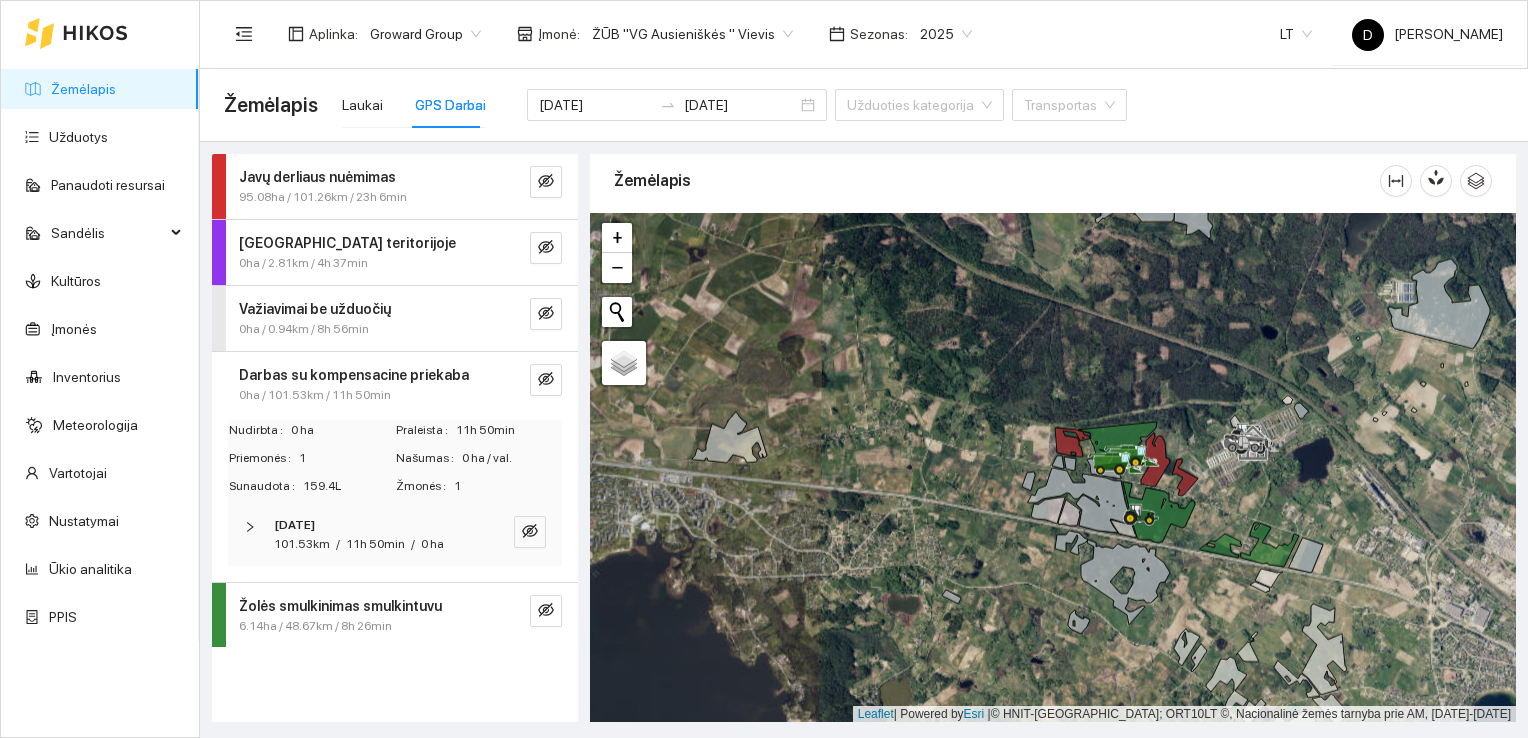 click on "Važiavimai be užduočių" at bounding box center (315, 309) 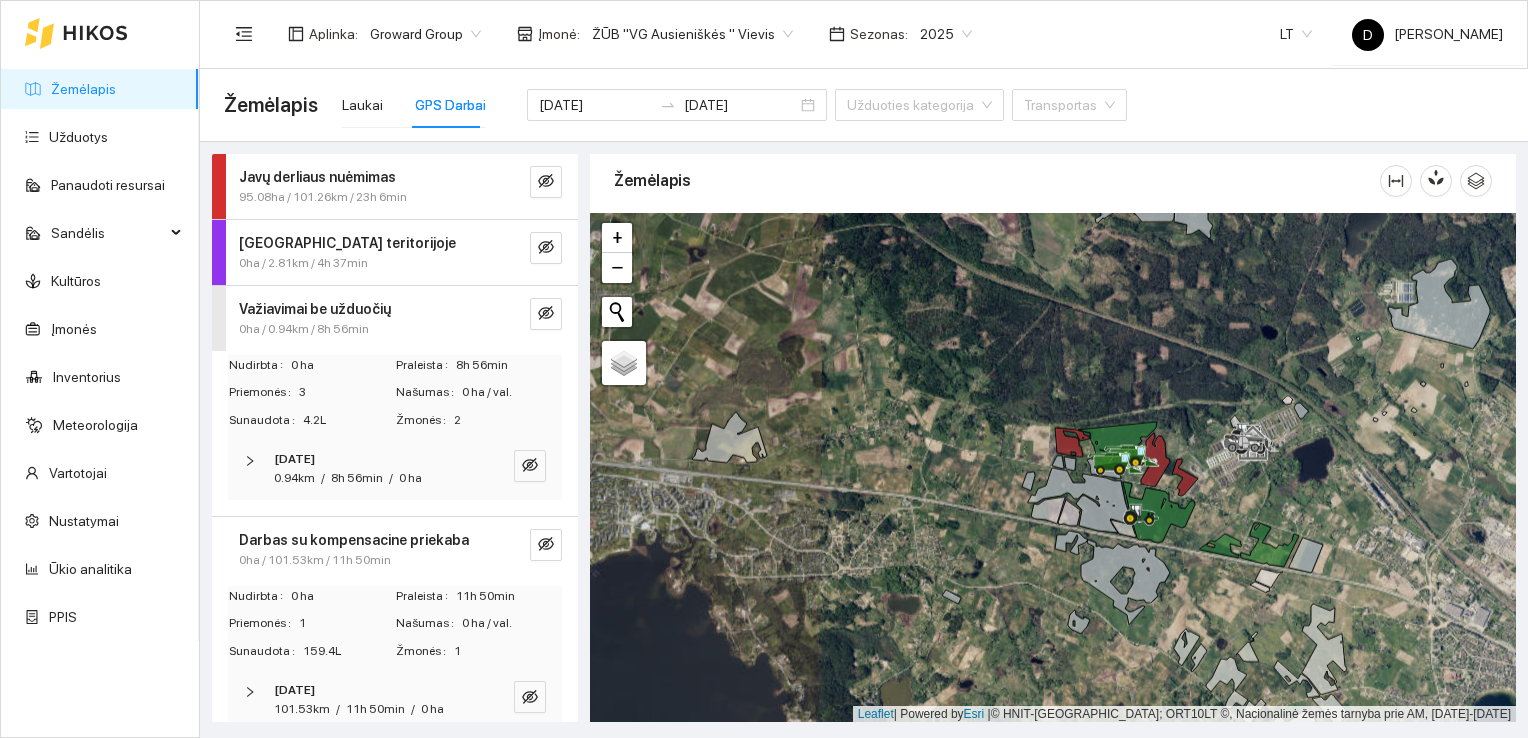 click on "Važiavimai be užduočių" at bounding box center [315, 309] 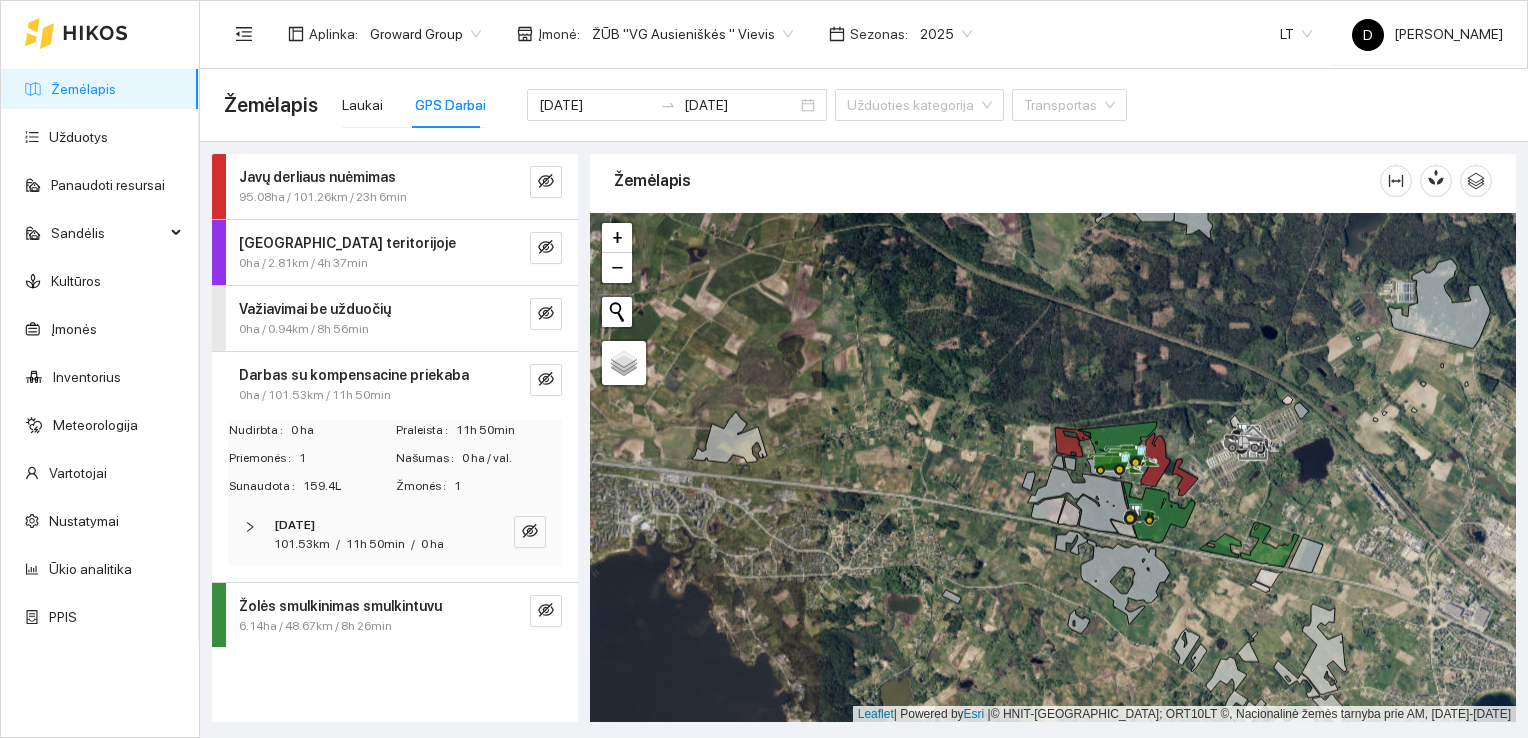 click on "0ha / 2.81km / 4h 37min" at bounding box center [361, 263] 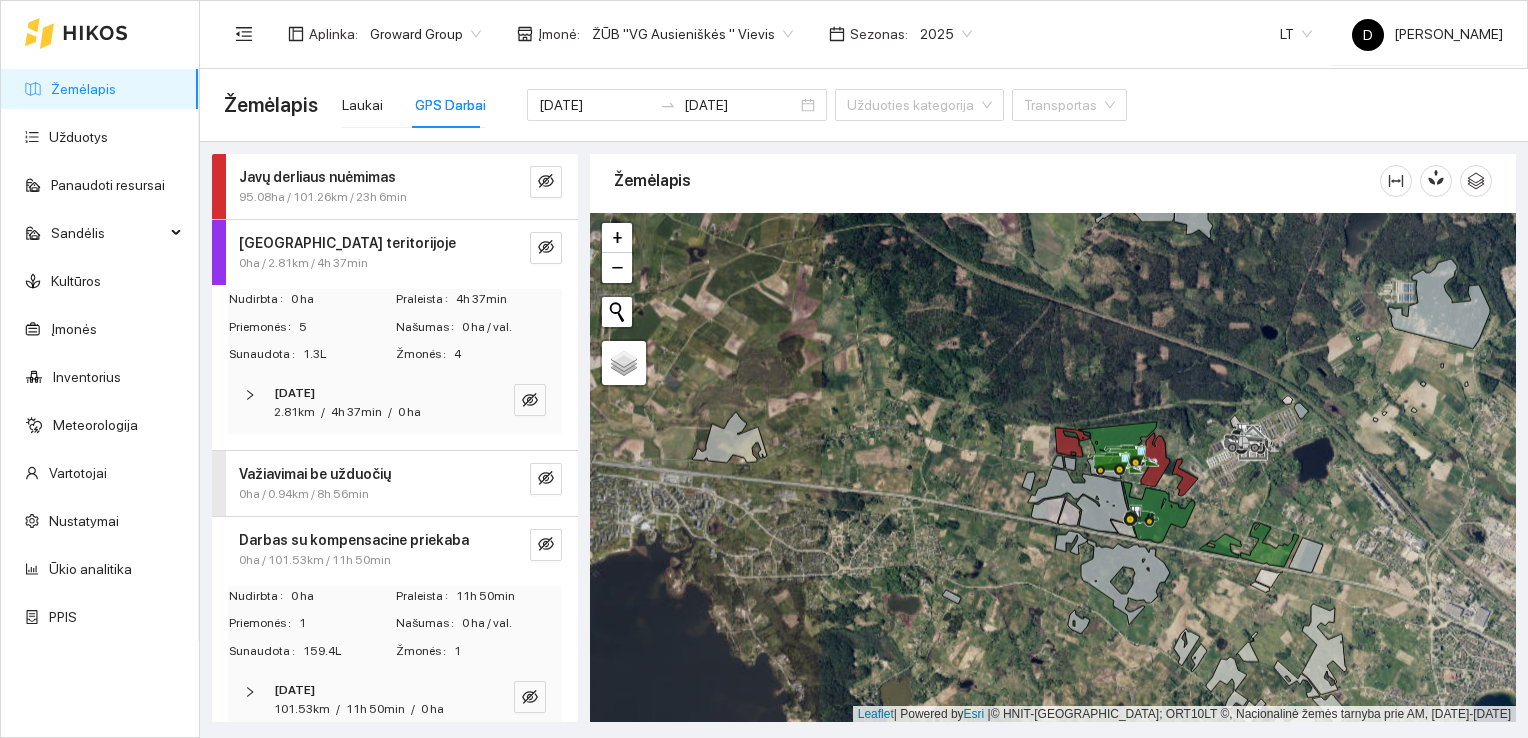 click at bounding box center [256, 395] 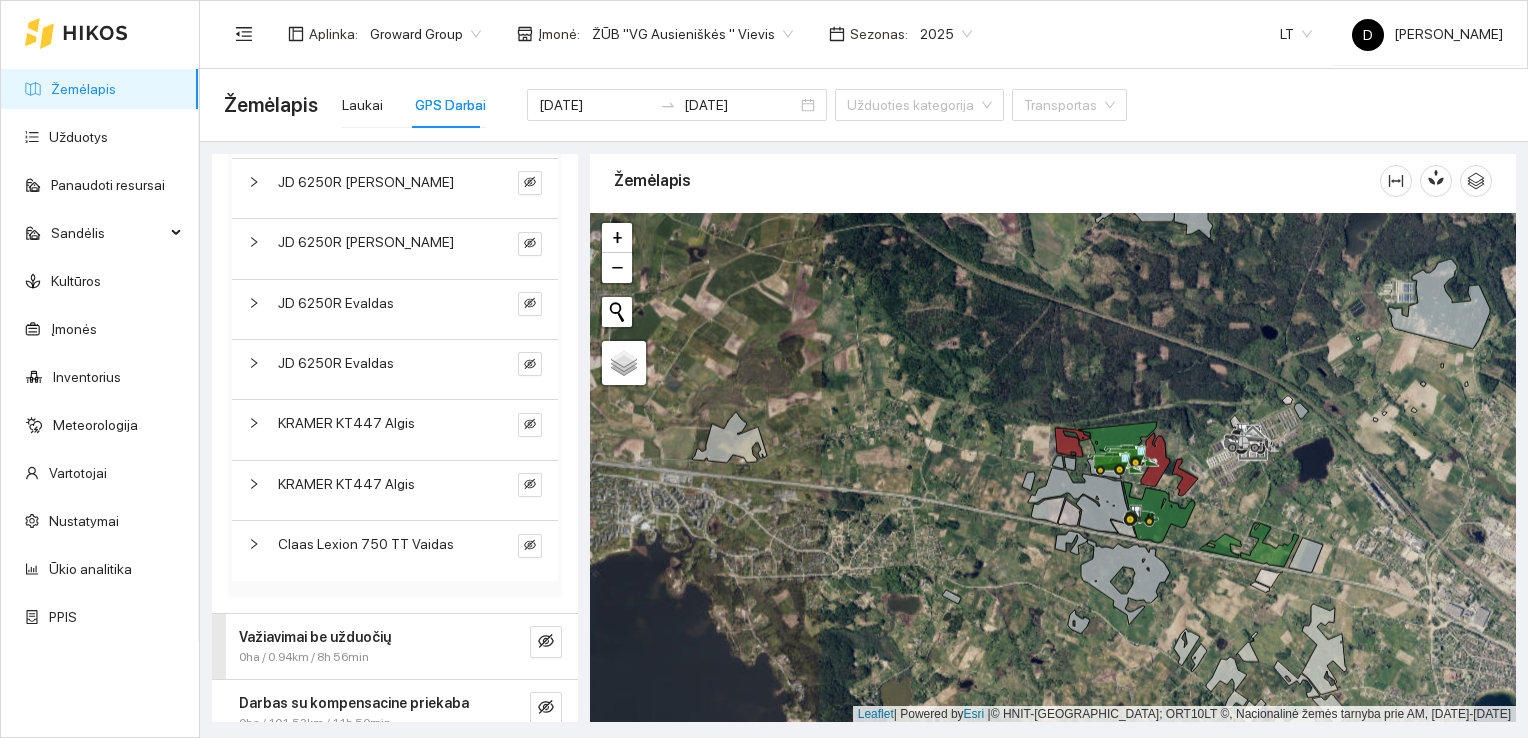 scroll, scrollTop: 500, scrollLeft: 0, axis: vertical 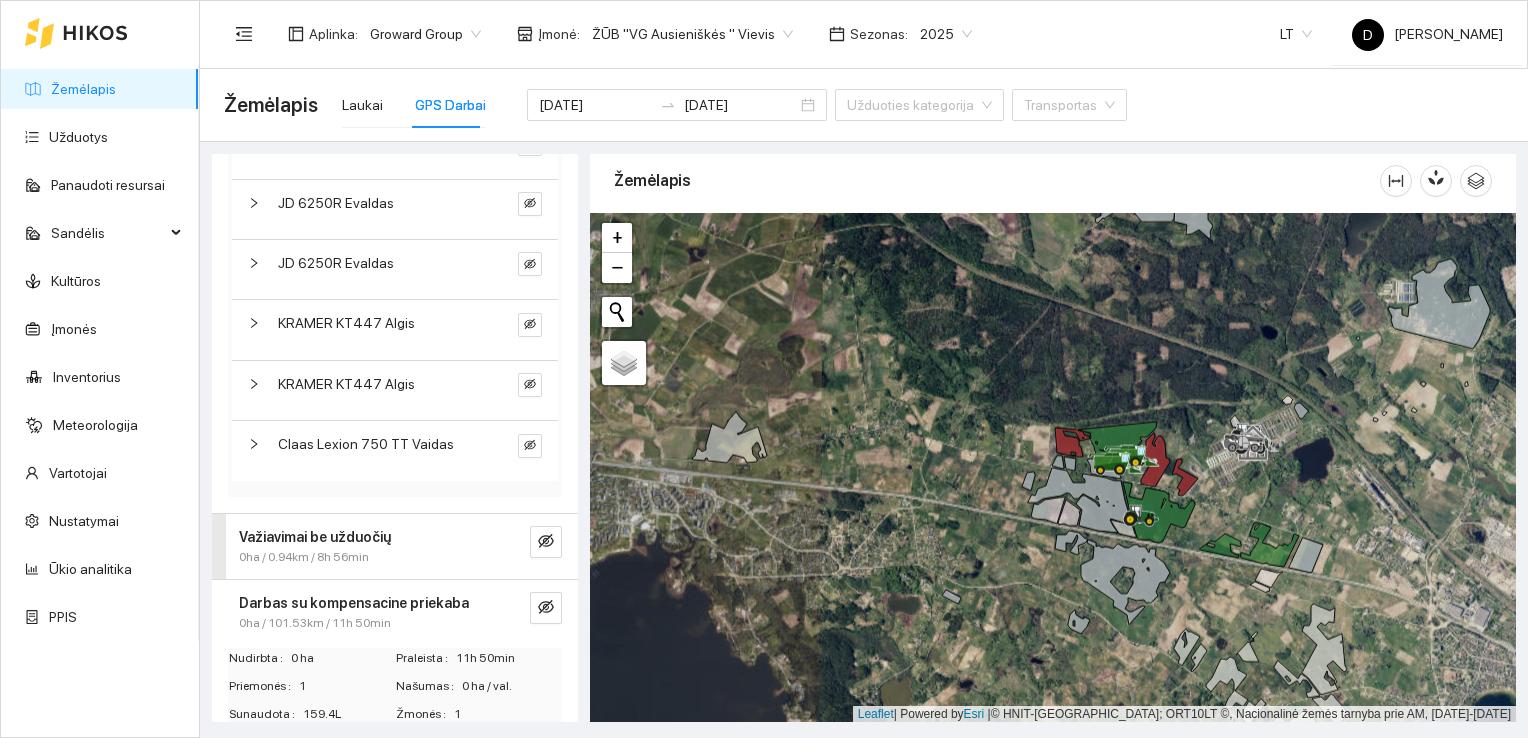 click on "KRAMER KT447 Algis" at bounding box center (395, 329) 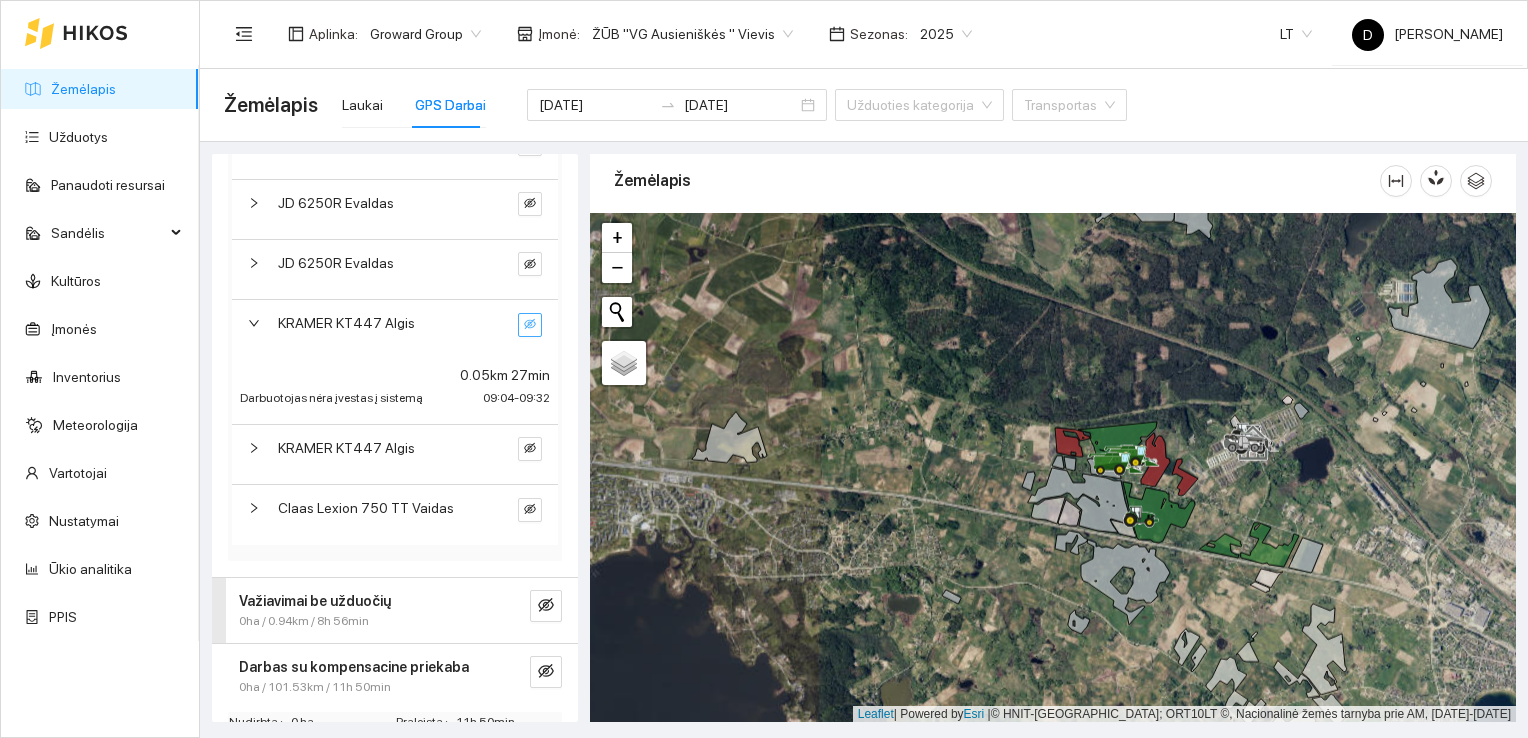click 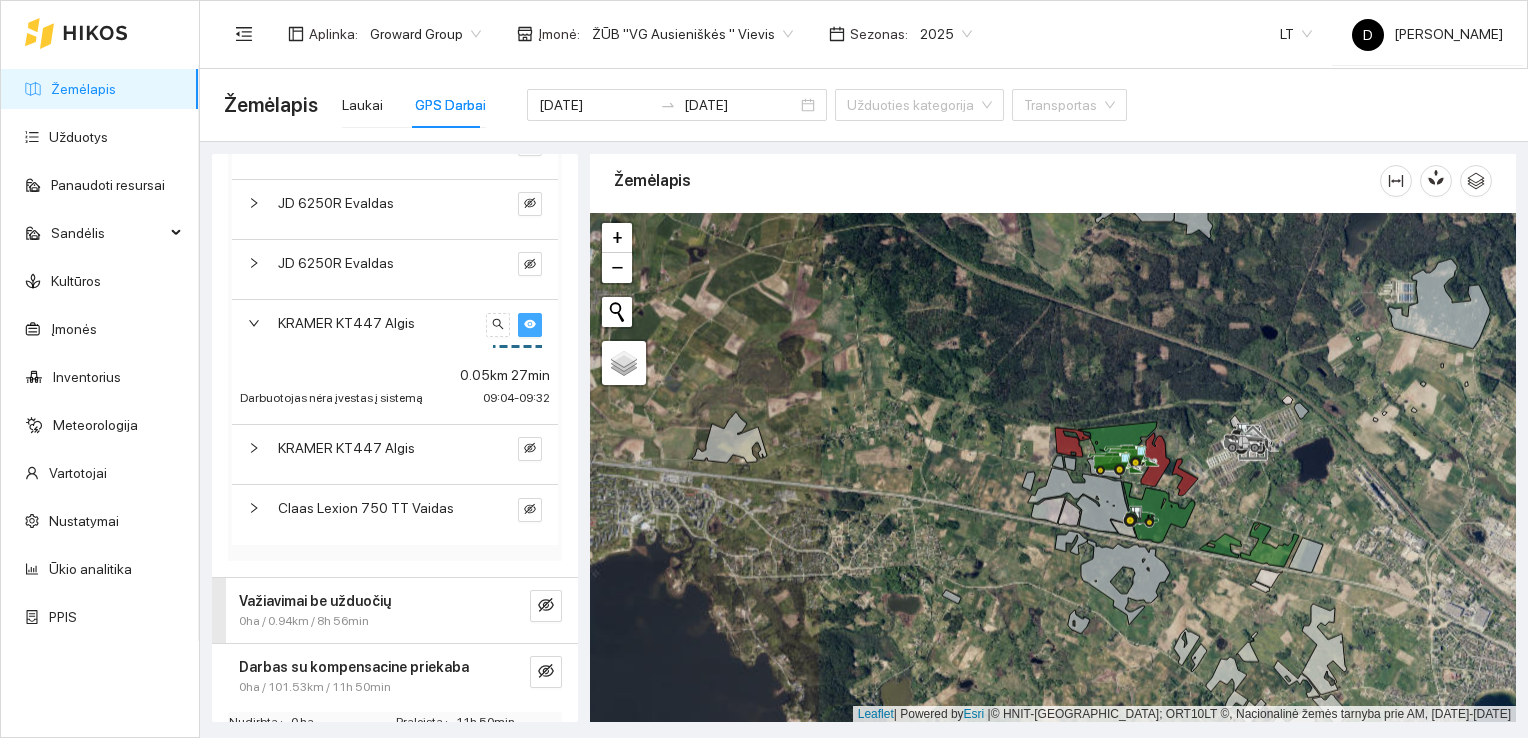click 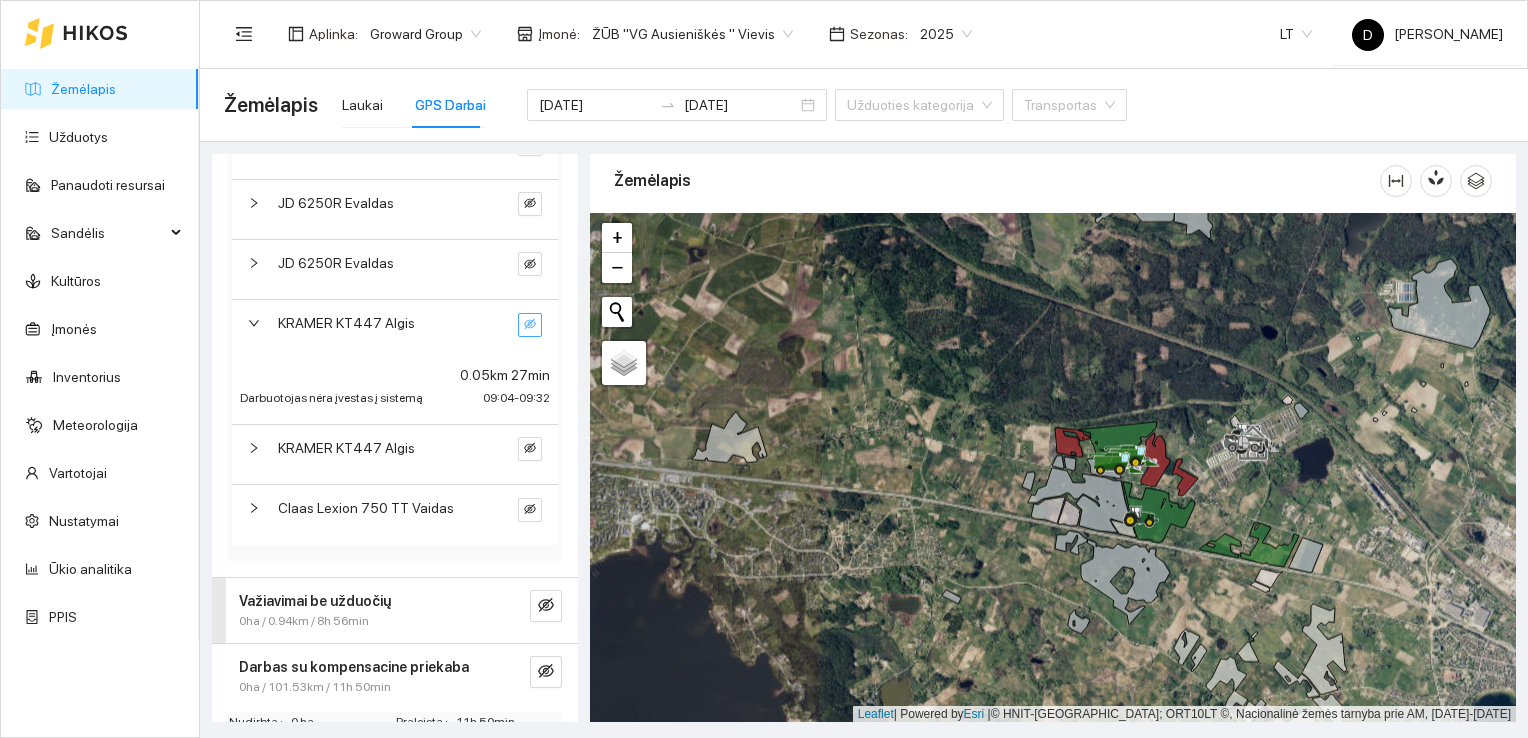 click on "KRAMER KT447 Algis" at bounding box center [378, 448] 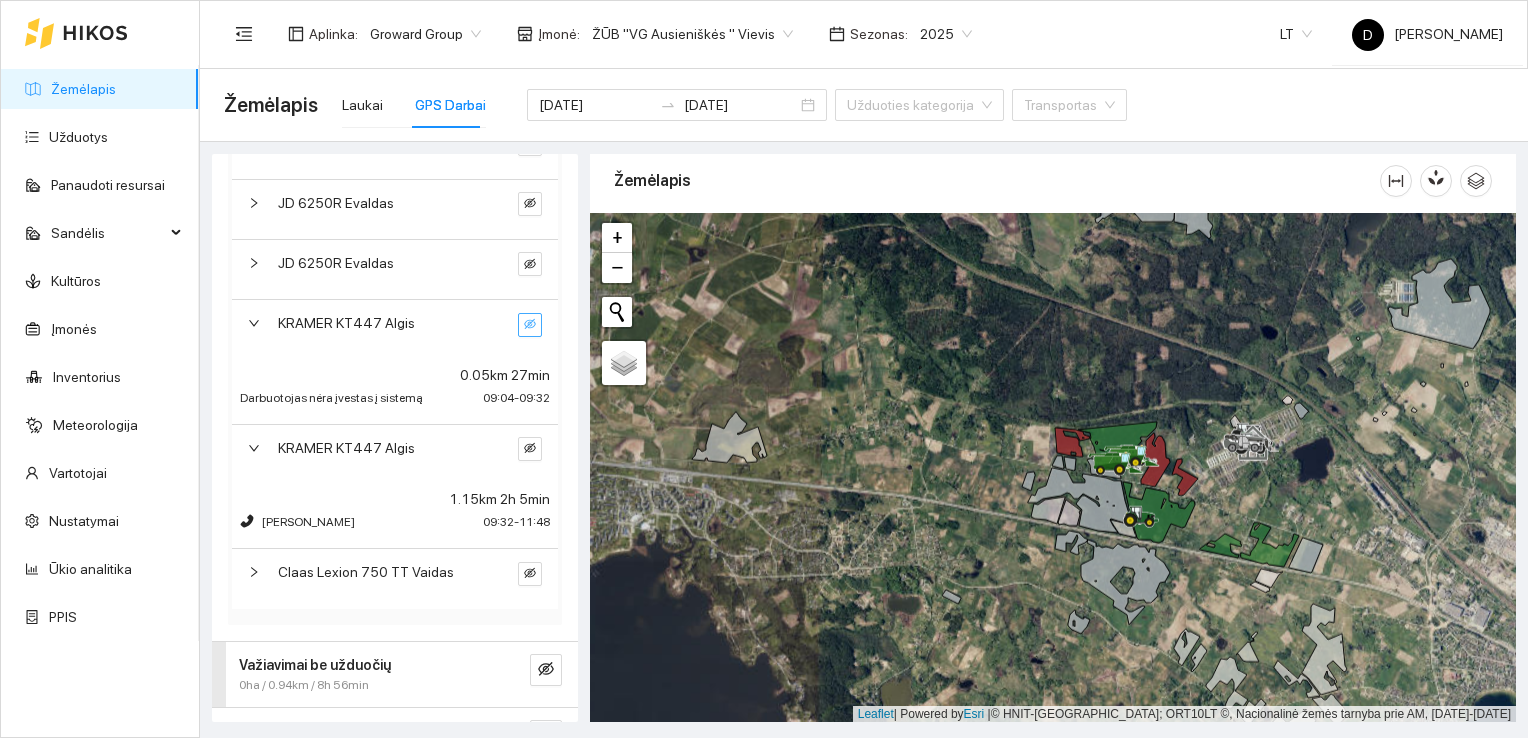 click on "KRAMER KT447 Algis" at bounding box center [378, 448] 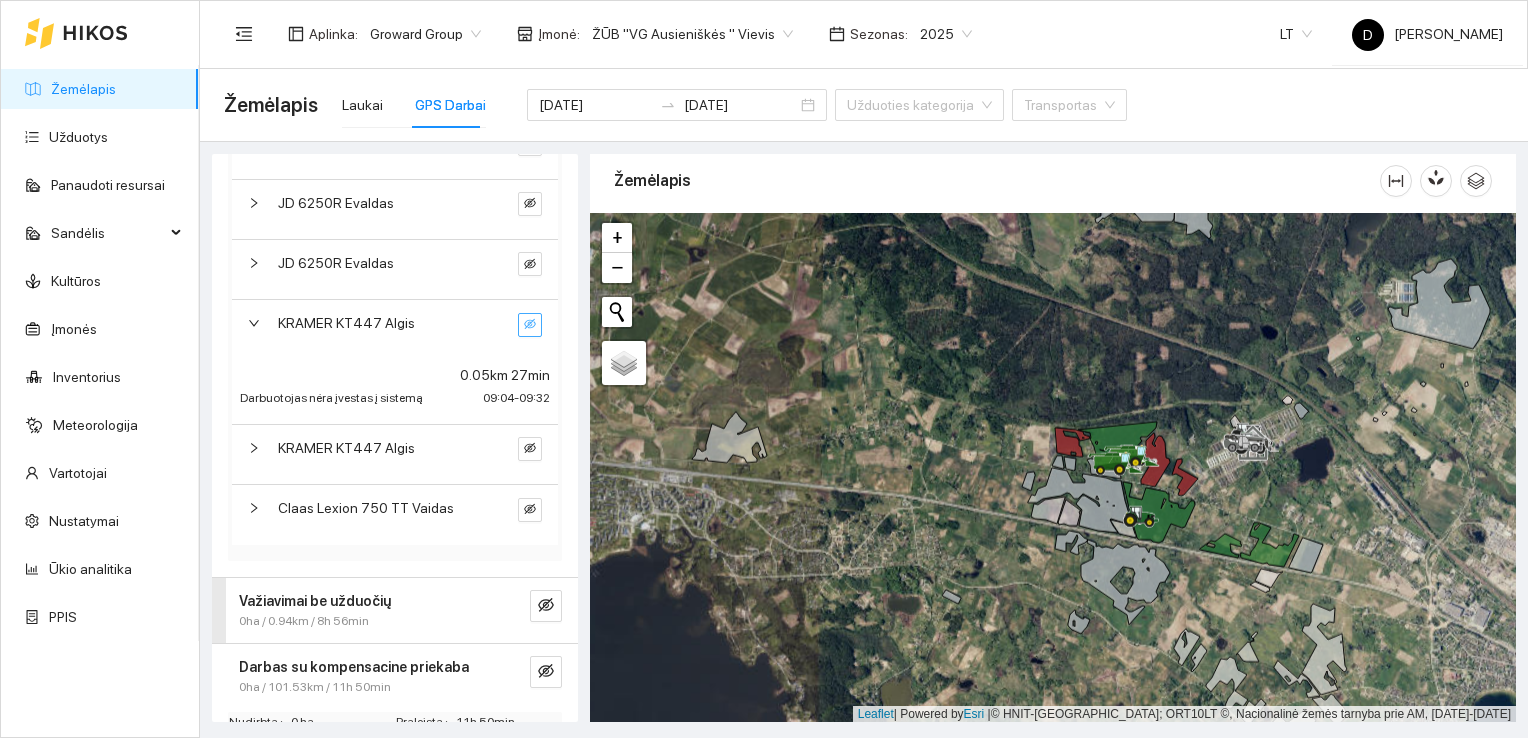 click 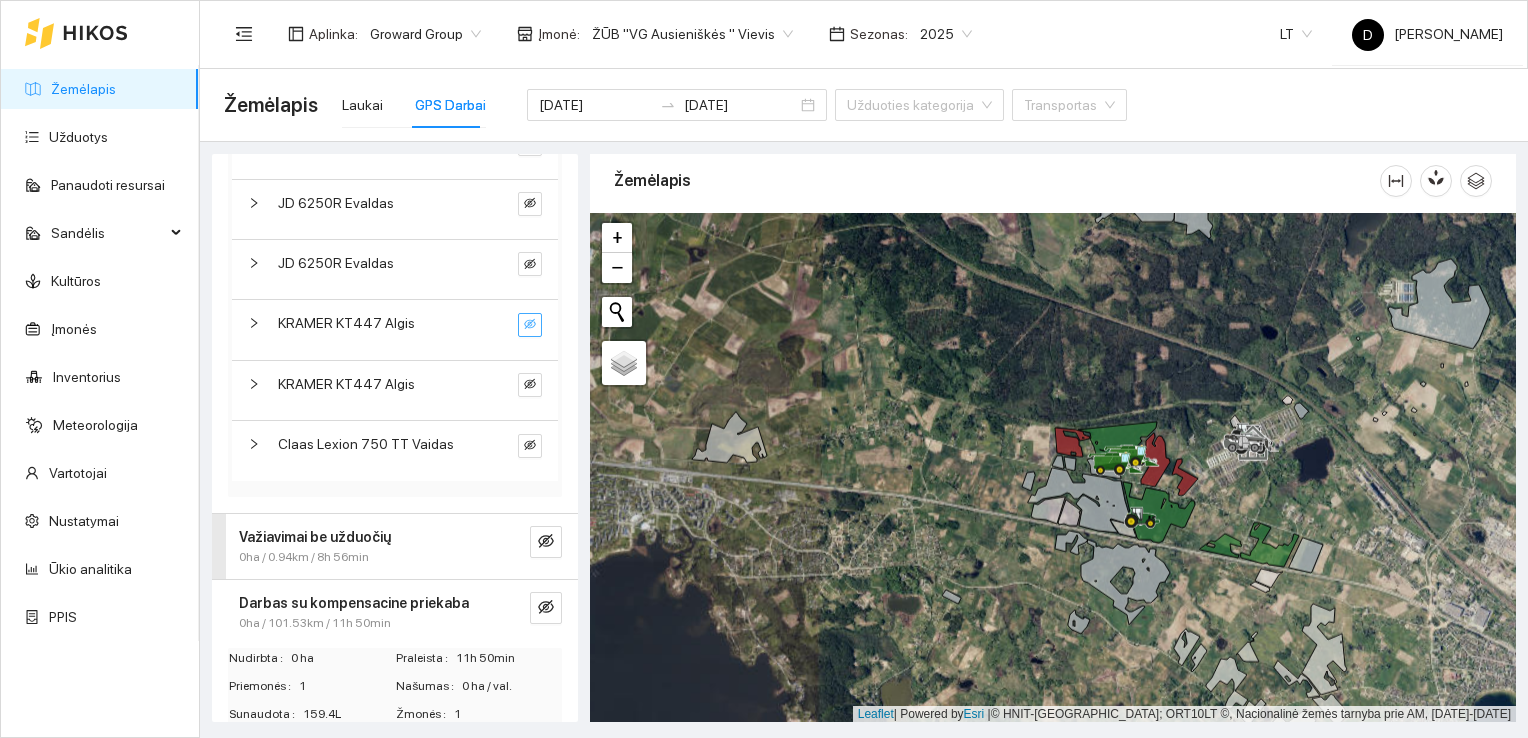 click 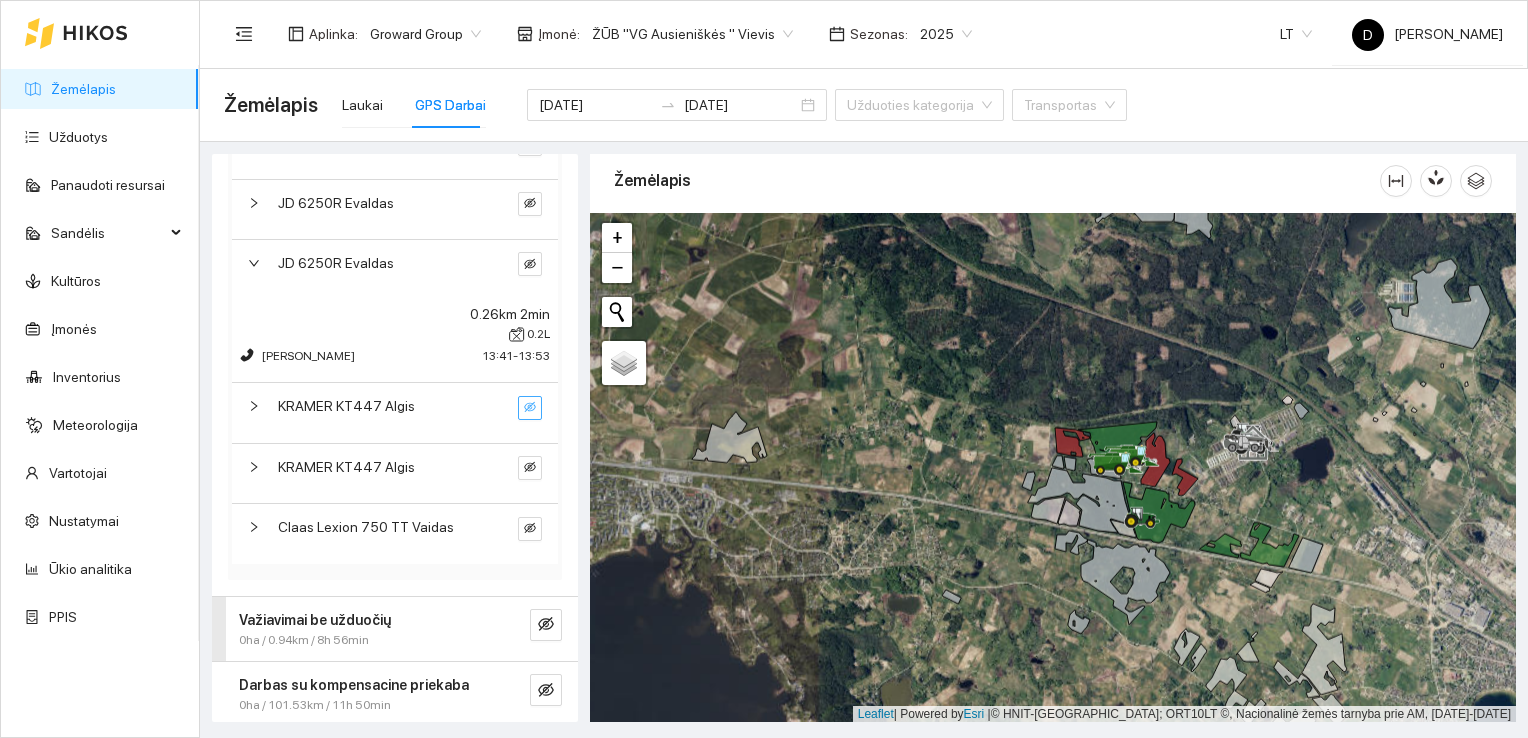 click 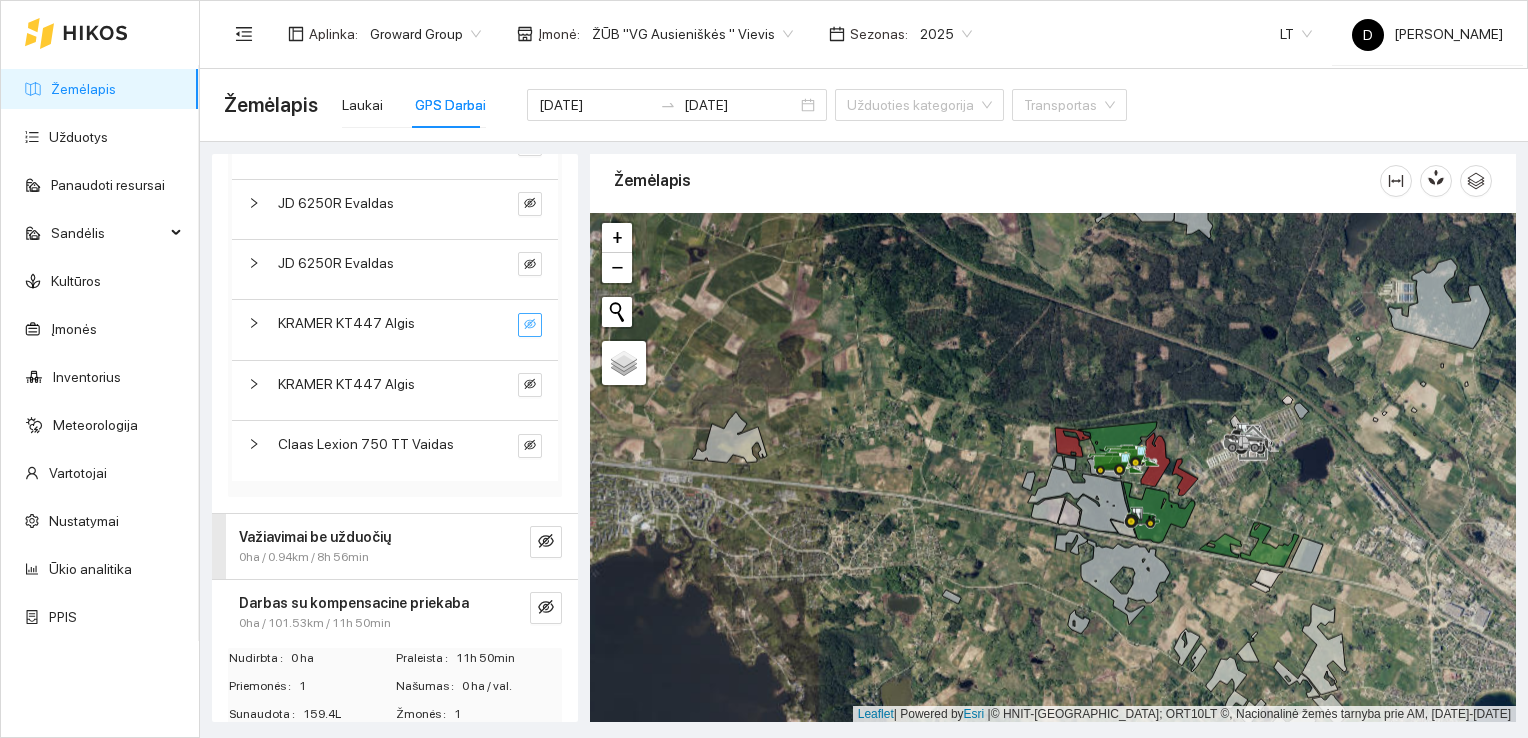 click at bounding box center (260, 203) 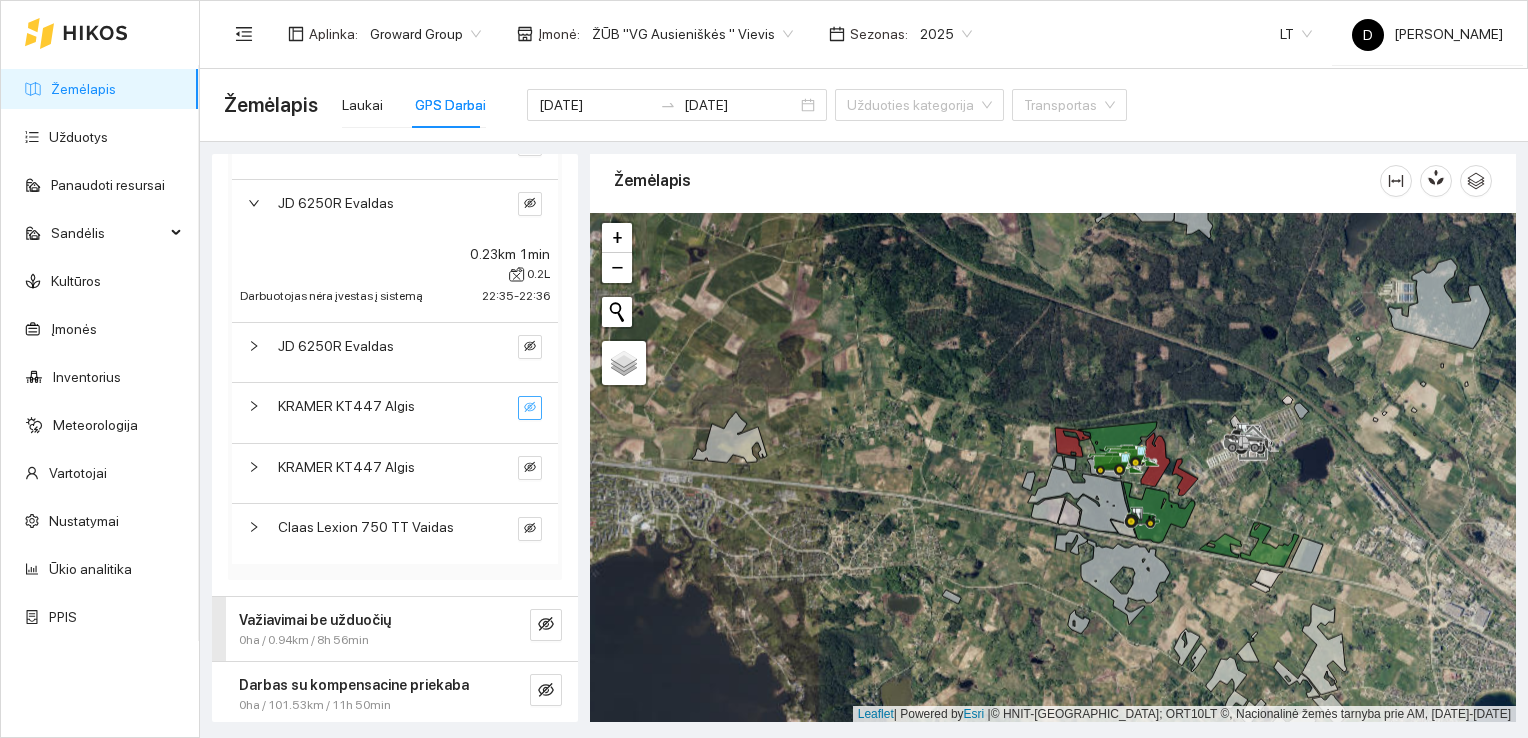 click at bounding box center (260, 203) 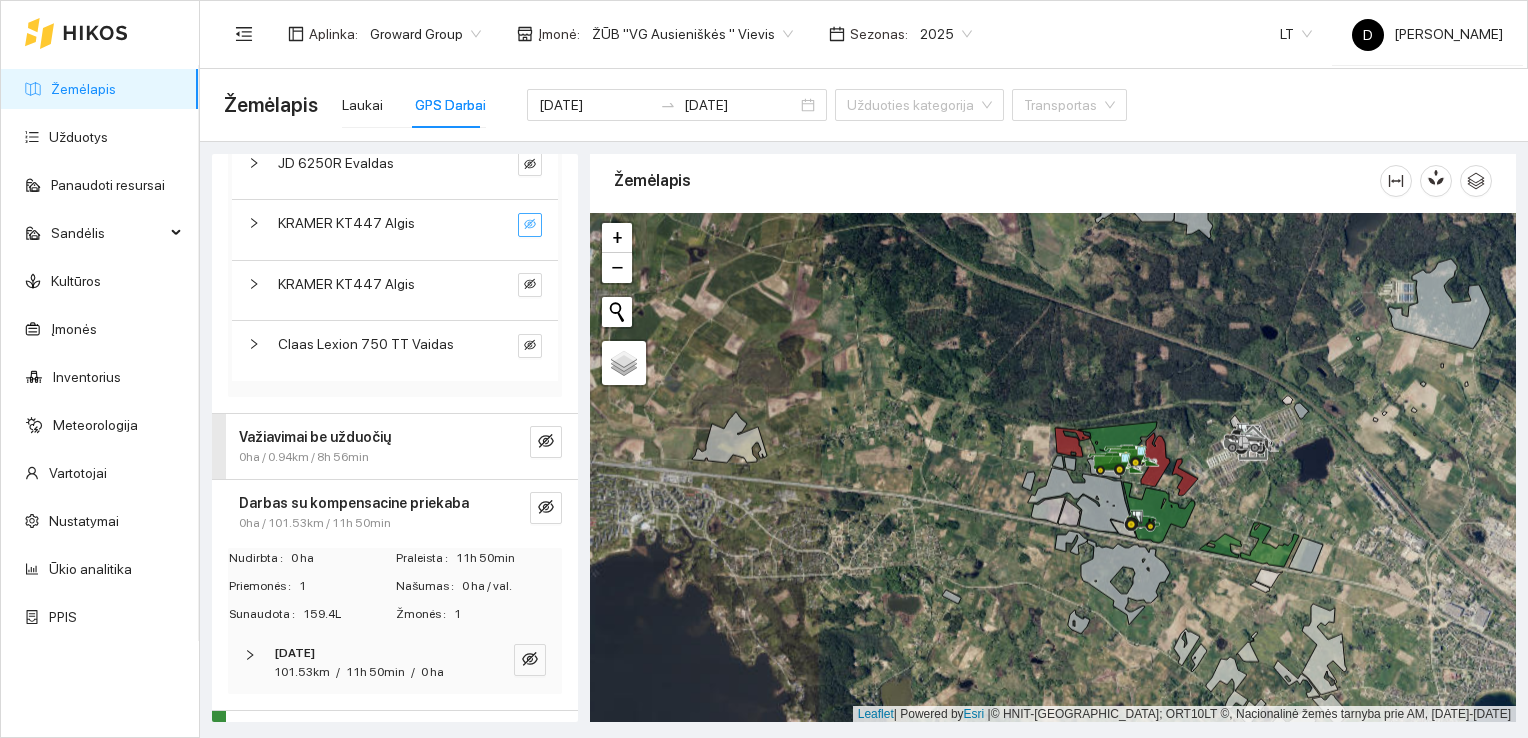 scroll, scrollTop: 652, scrollLeft: 0, axis: vertical 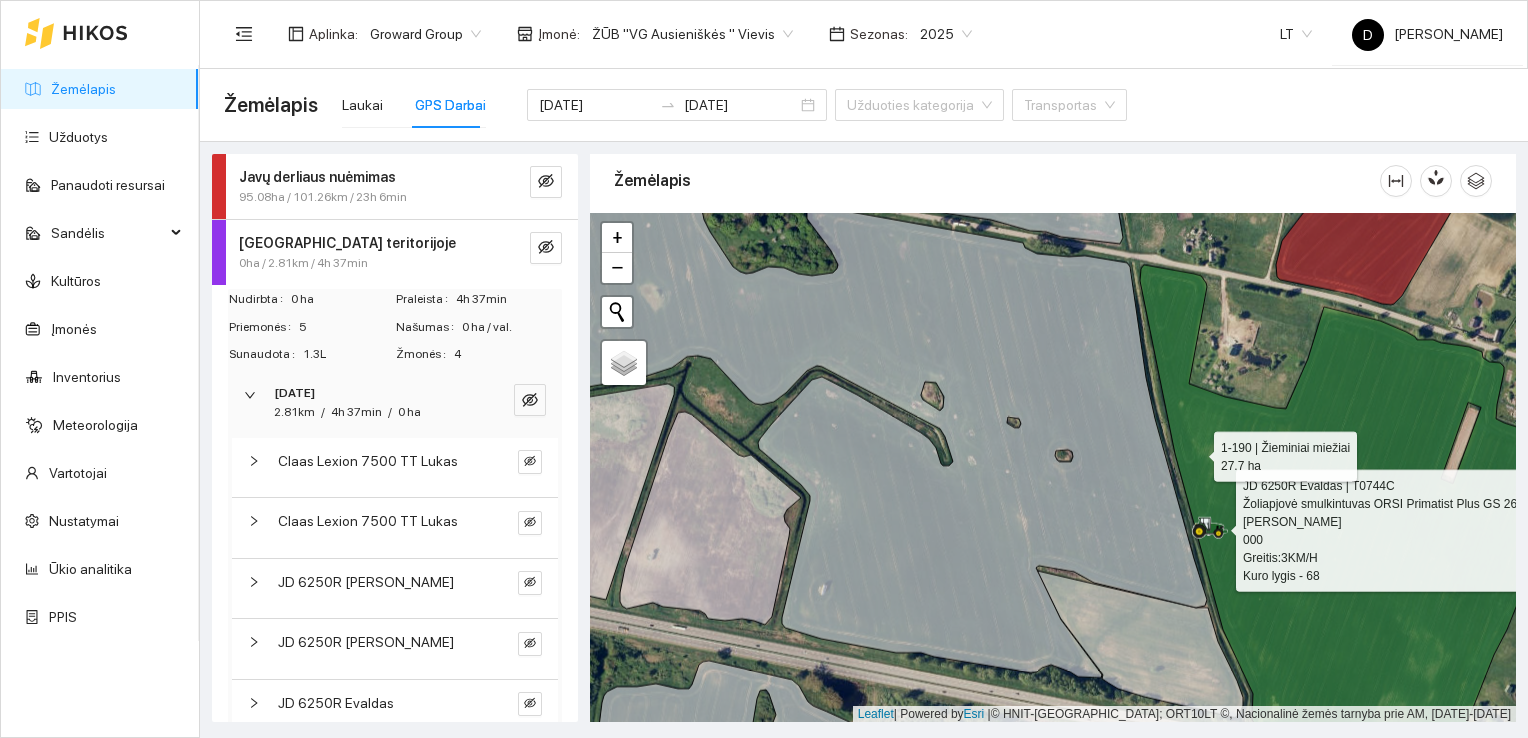 click 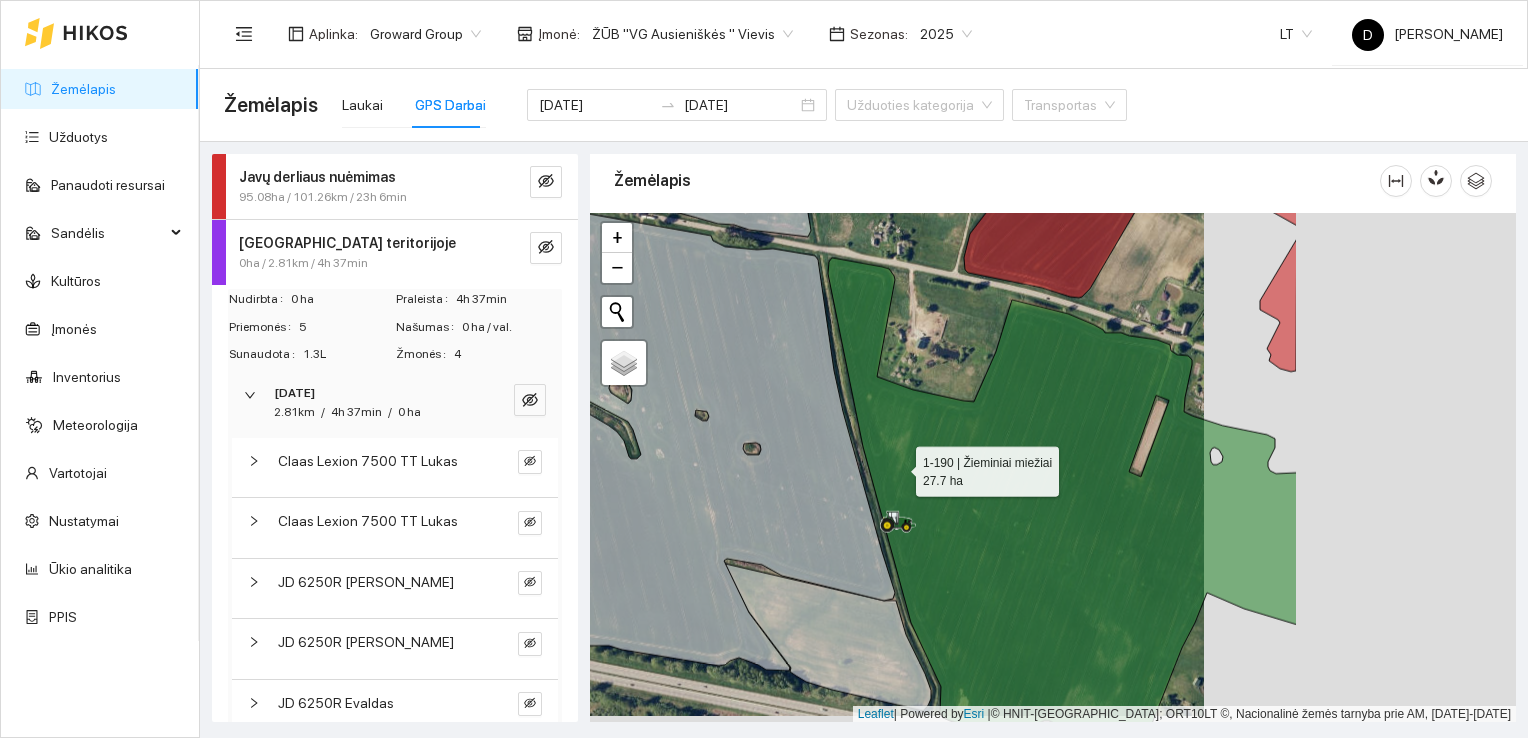drag, startPoint x: 1213, startPoint y: 473, endPoint x: 901, endPoint y: 466, distance: 312.07852 